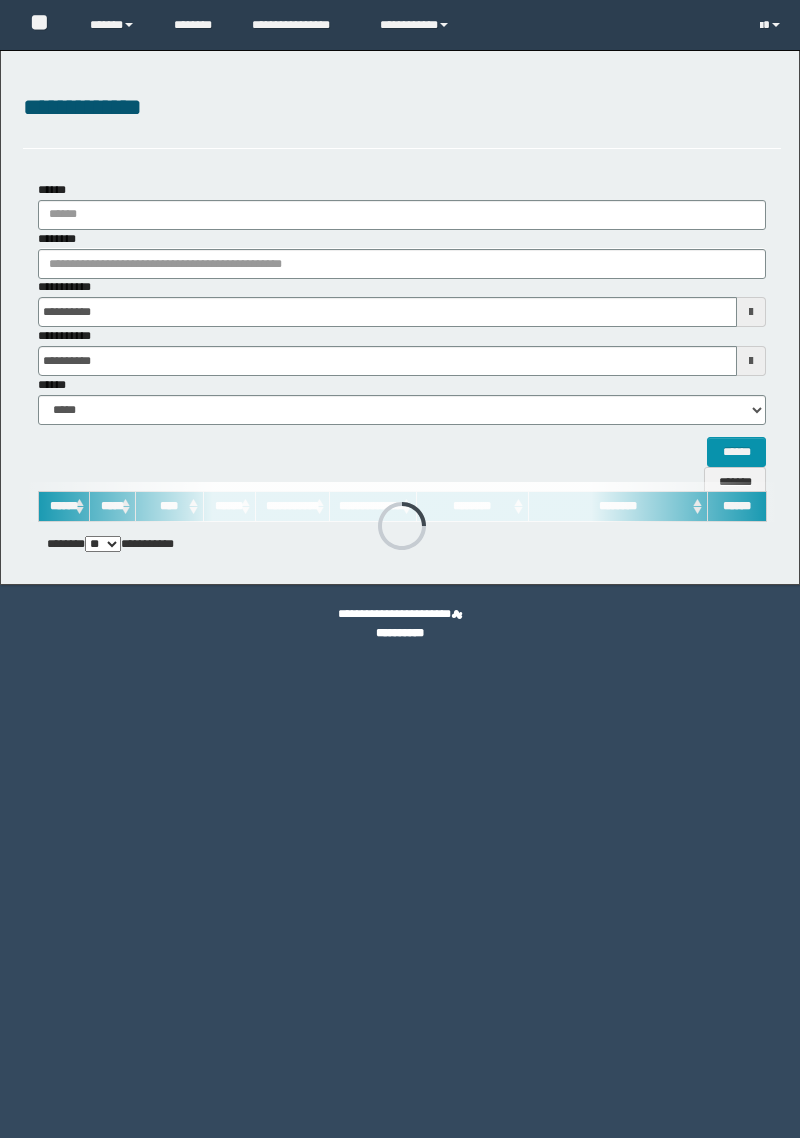 scroll, scrollTop: 0, scrollLeft: 0, axis: both 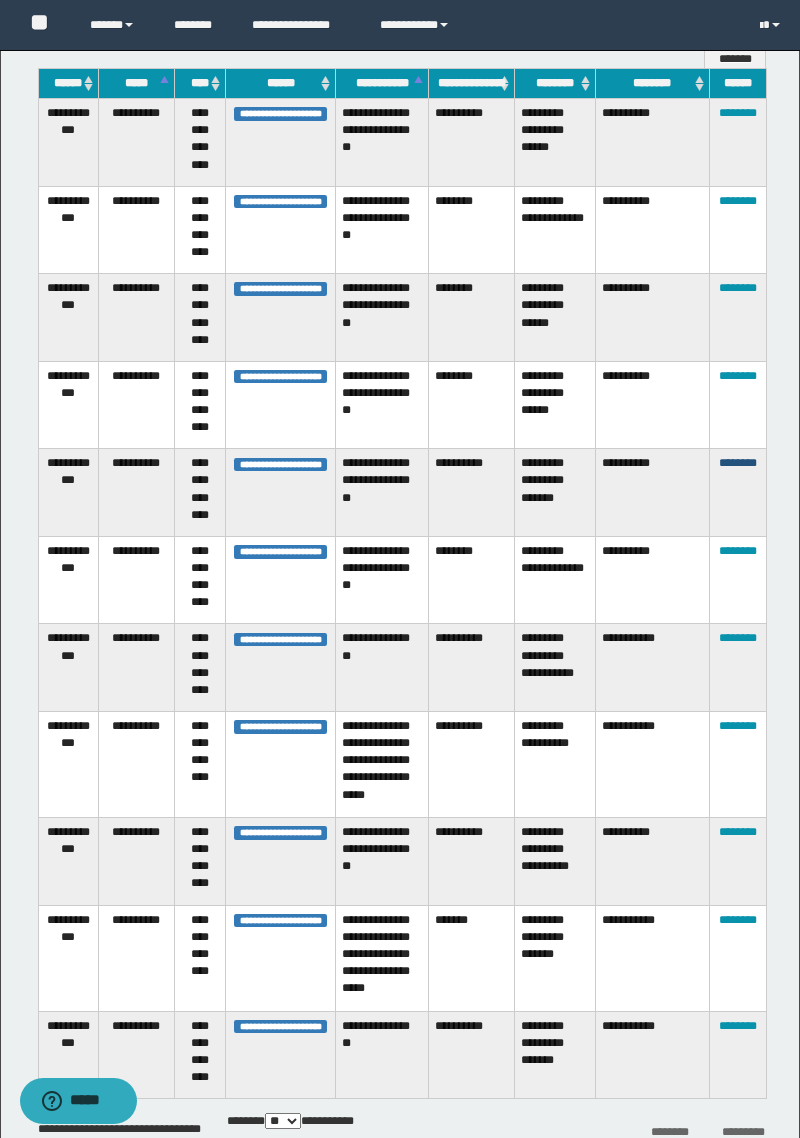 click on "********" at bounding box center [738, 463] 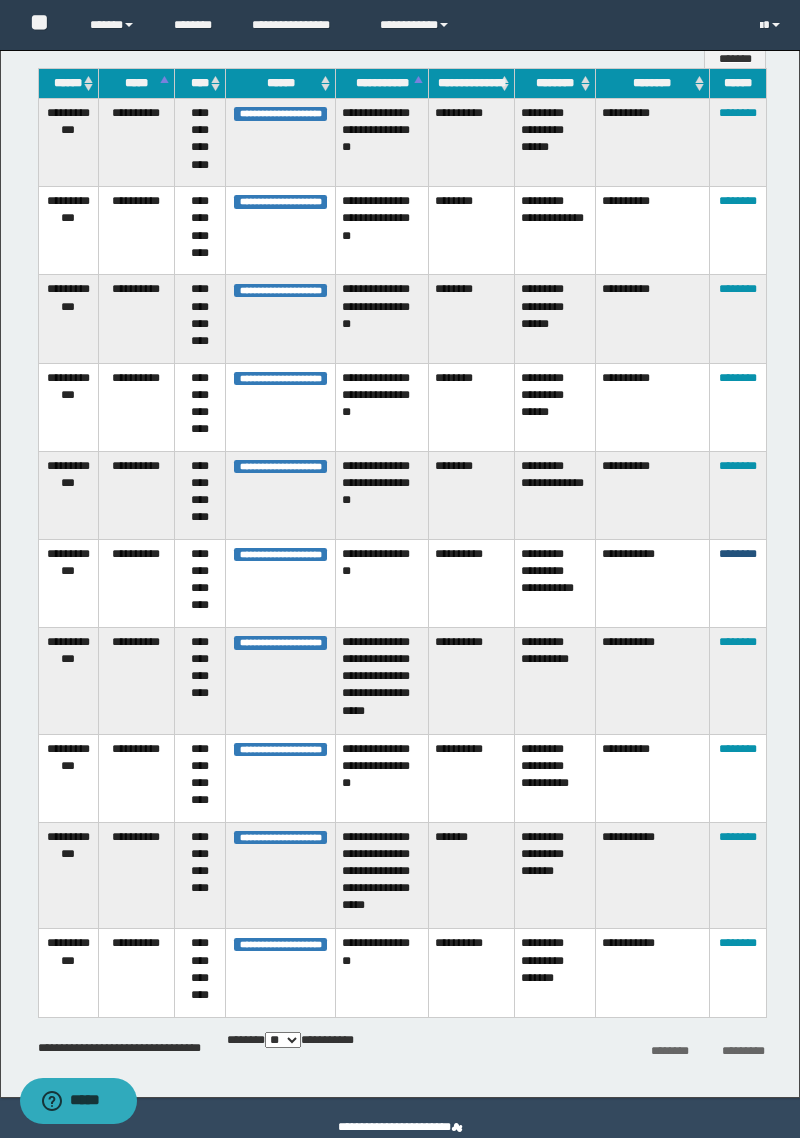 click on "********" at bounding box center (738, 554) 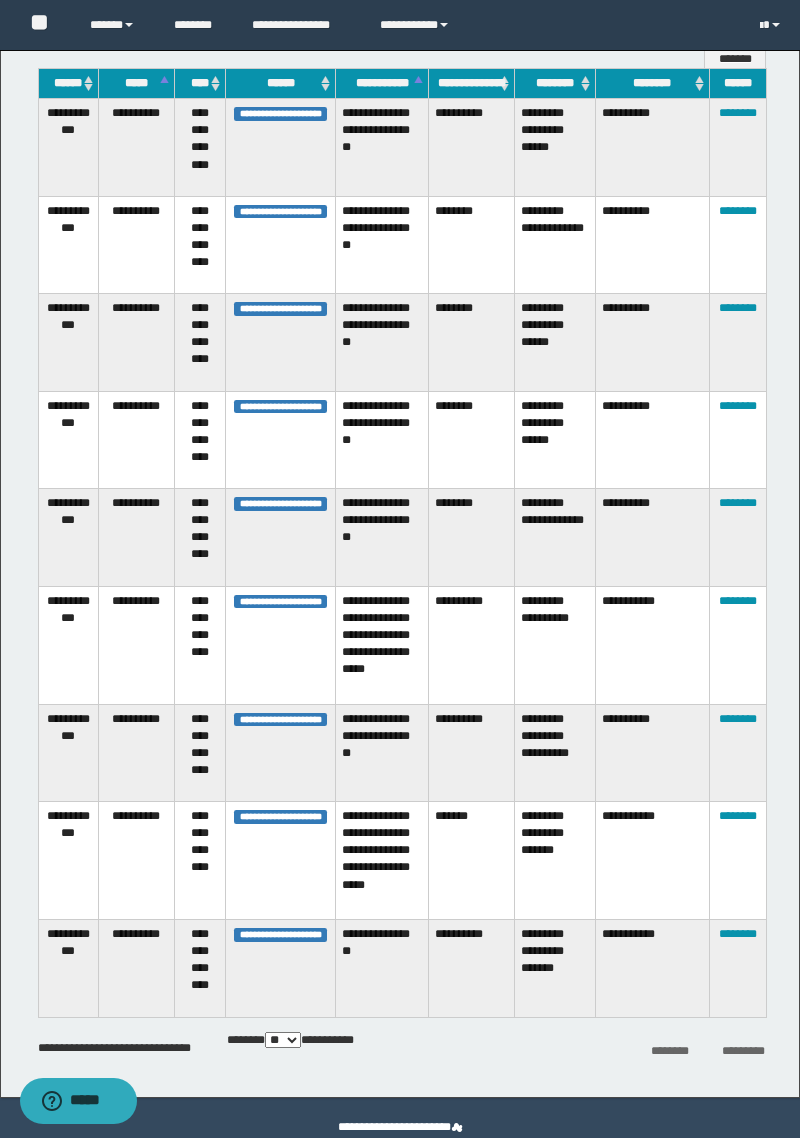 scroll, scrollTop: 379, scrollLeft: 0, axis: vertical 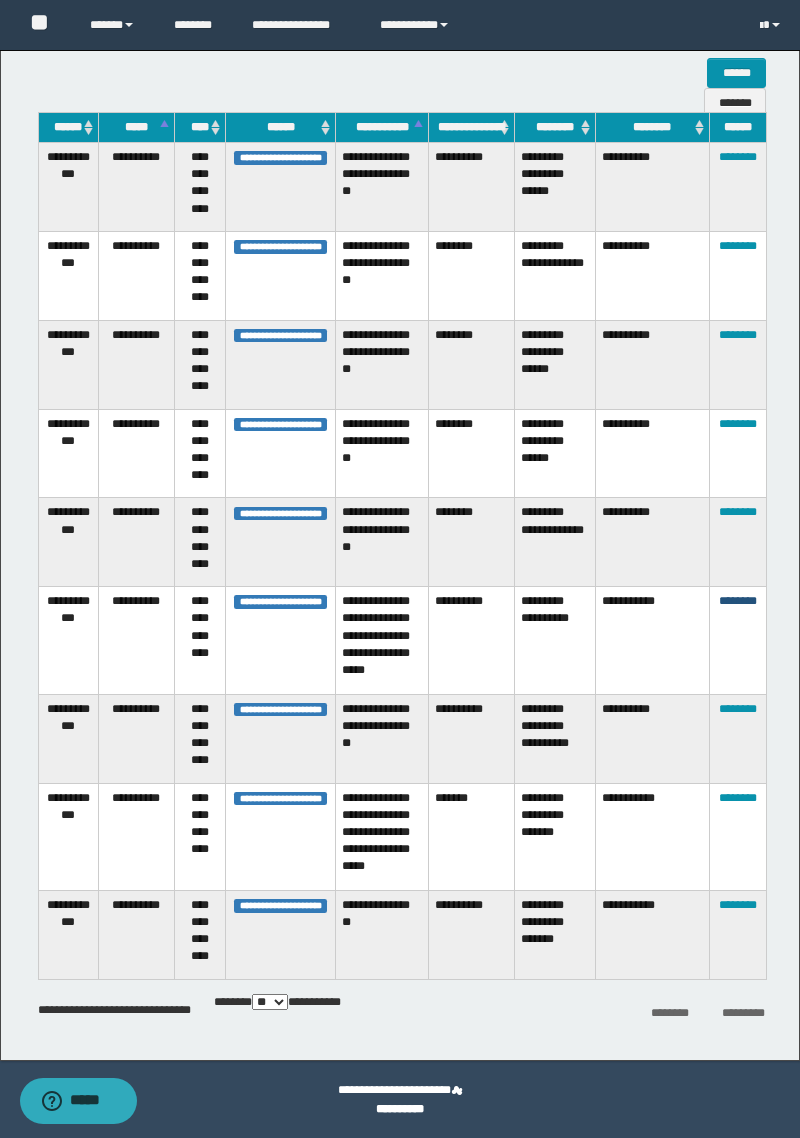 click on "********" at bounding box center [738, 601] 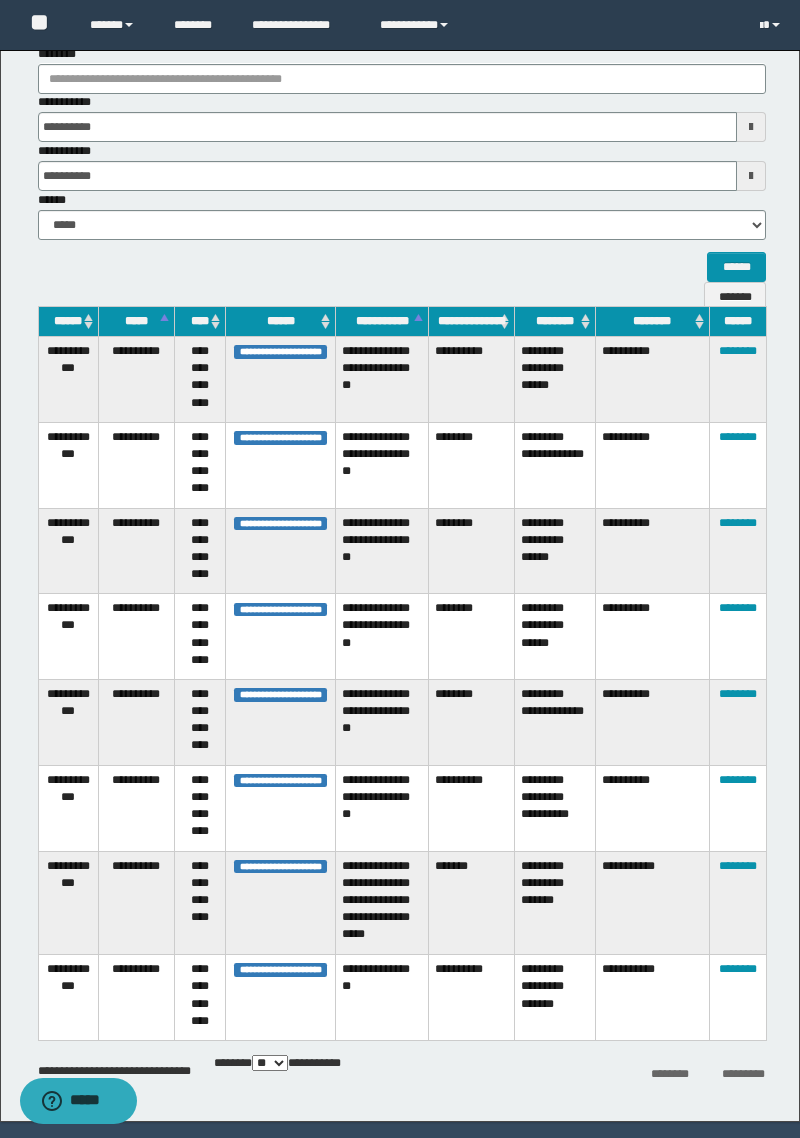 scroll, scrollTop: 246, scrollLeft: 0, axis: vertical 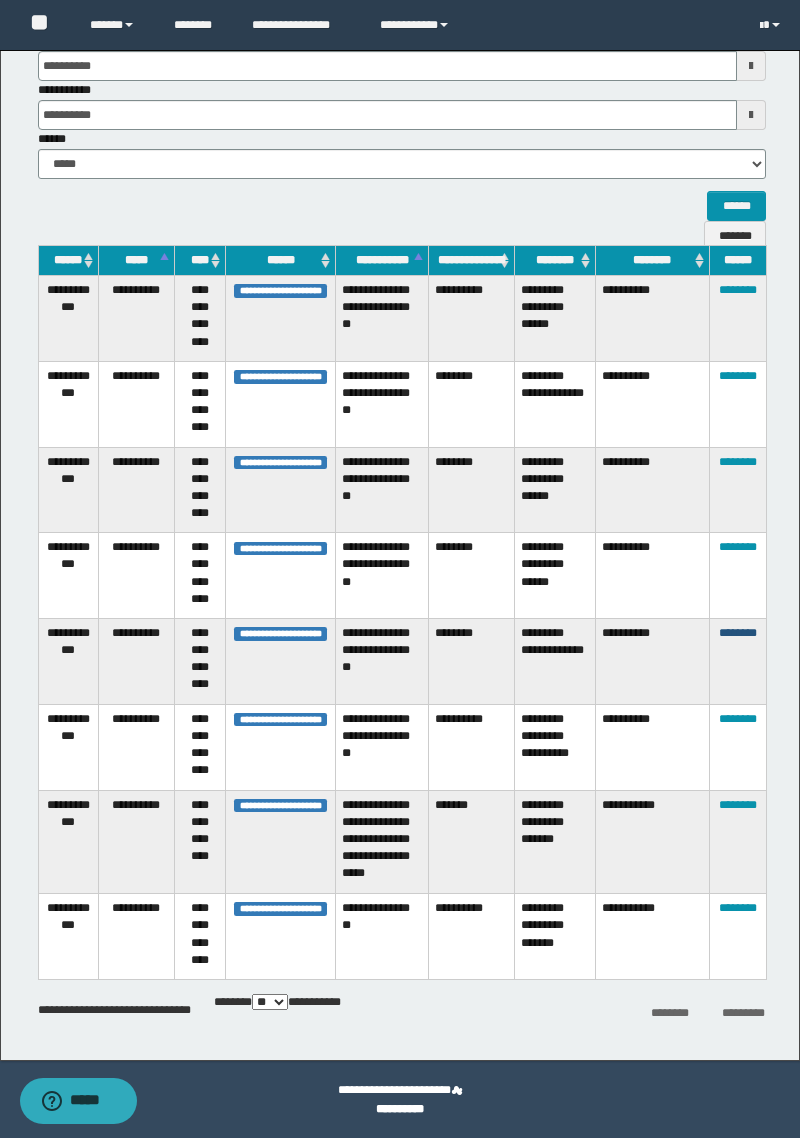 click on "********" at bounding box center [738, 633] 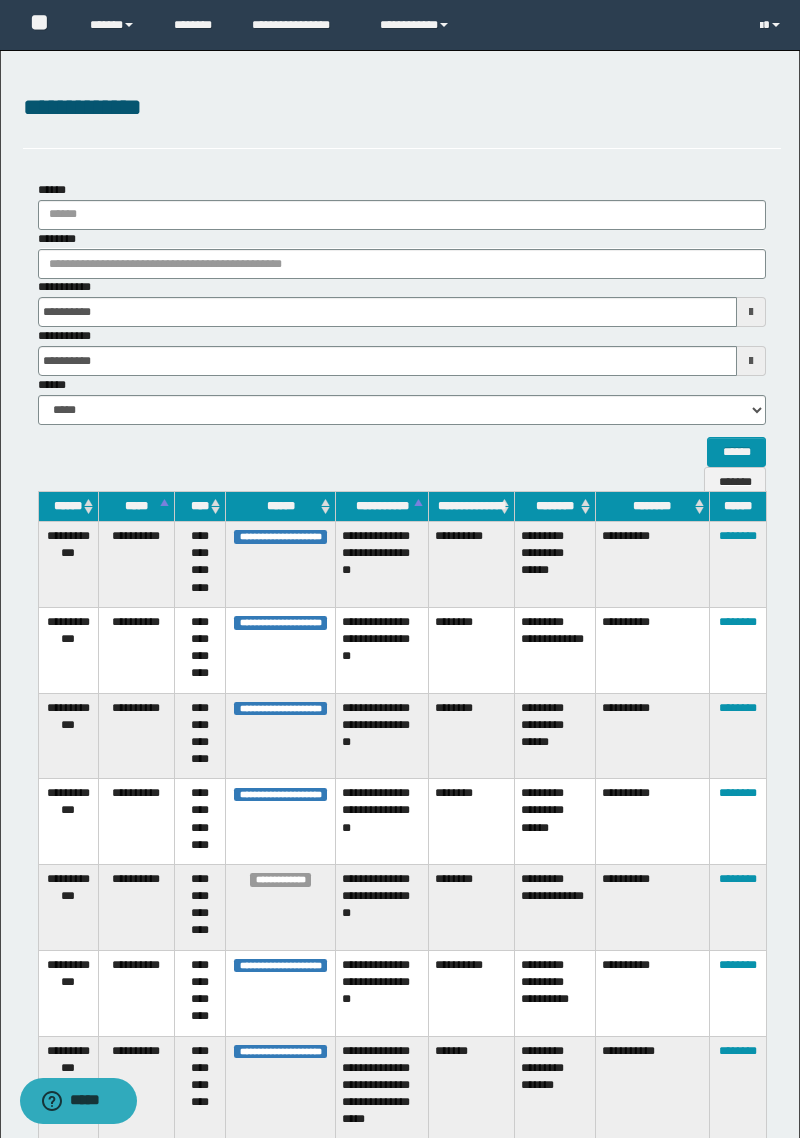scroll, scrollTop: 246, scrollLeft: 0, axis: vertical 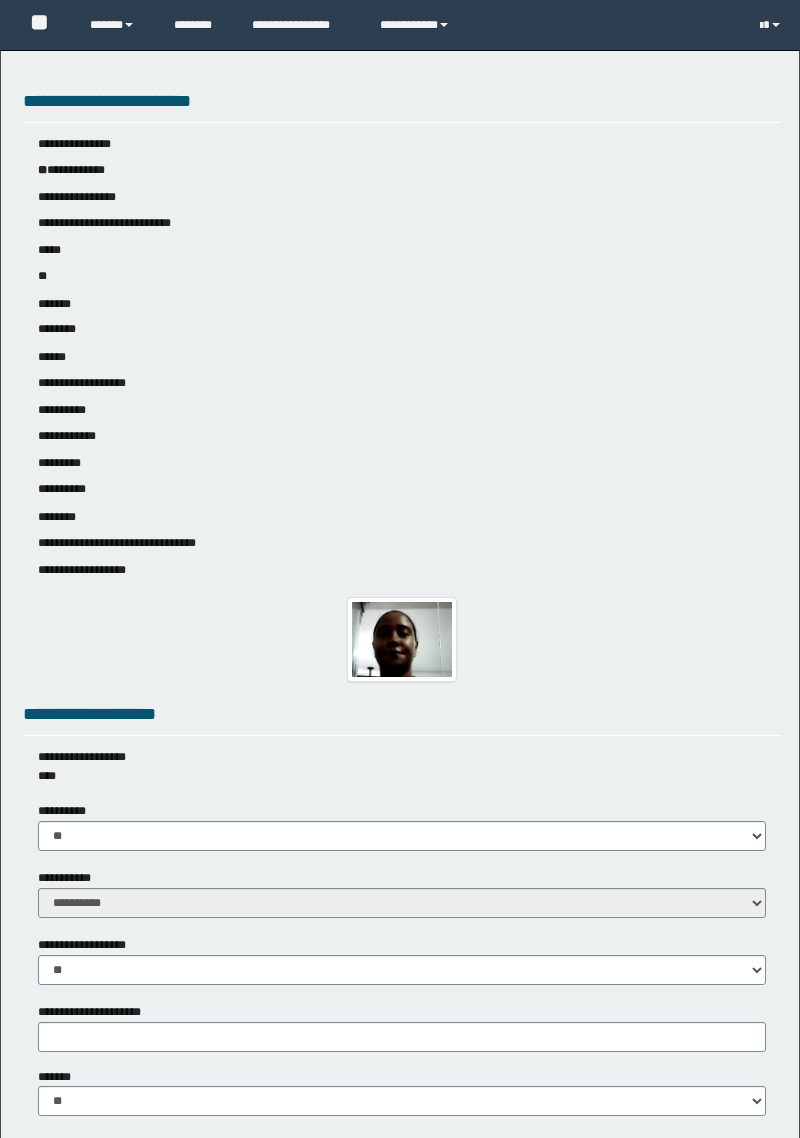 type 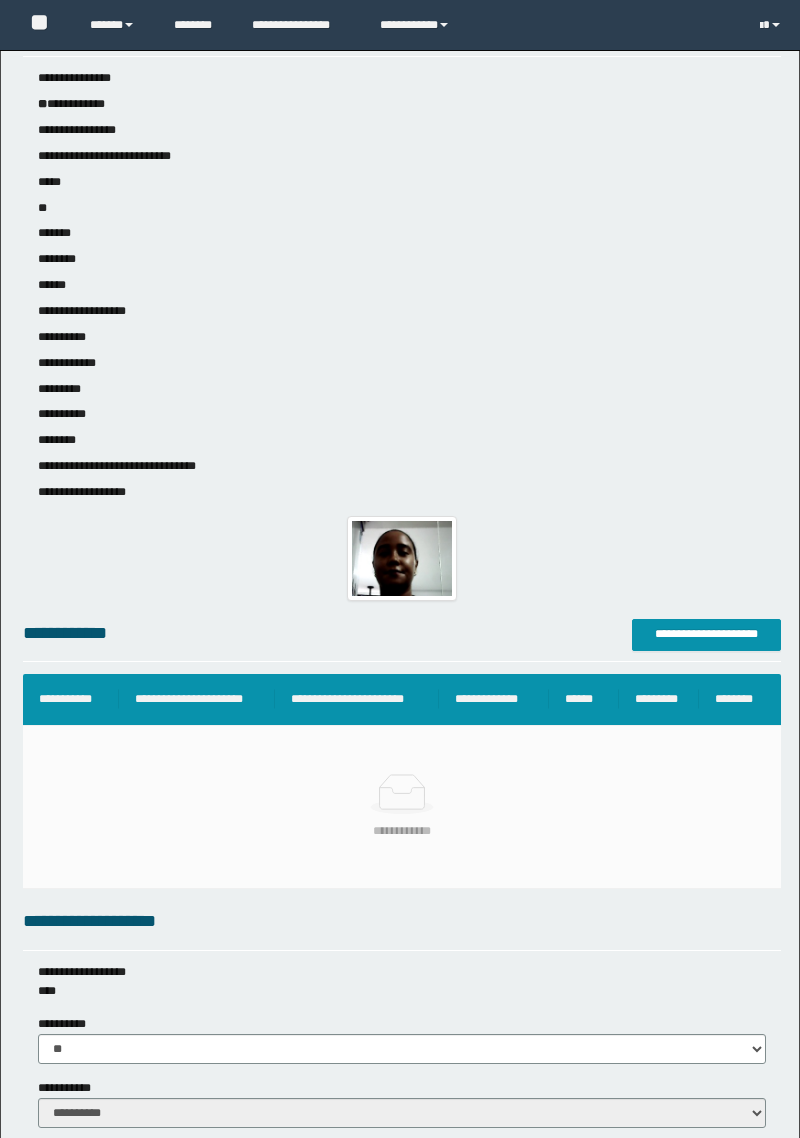scroll, scrollTop: 0, scrollLeft: 0, axis: both 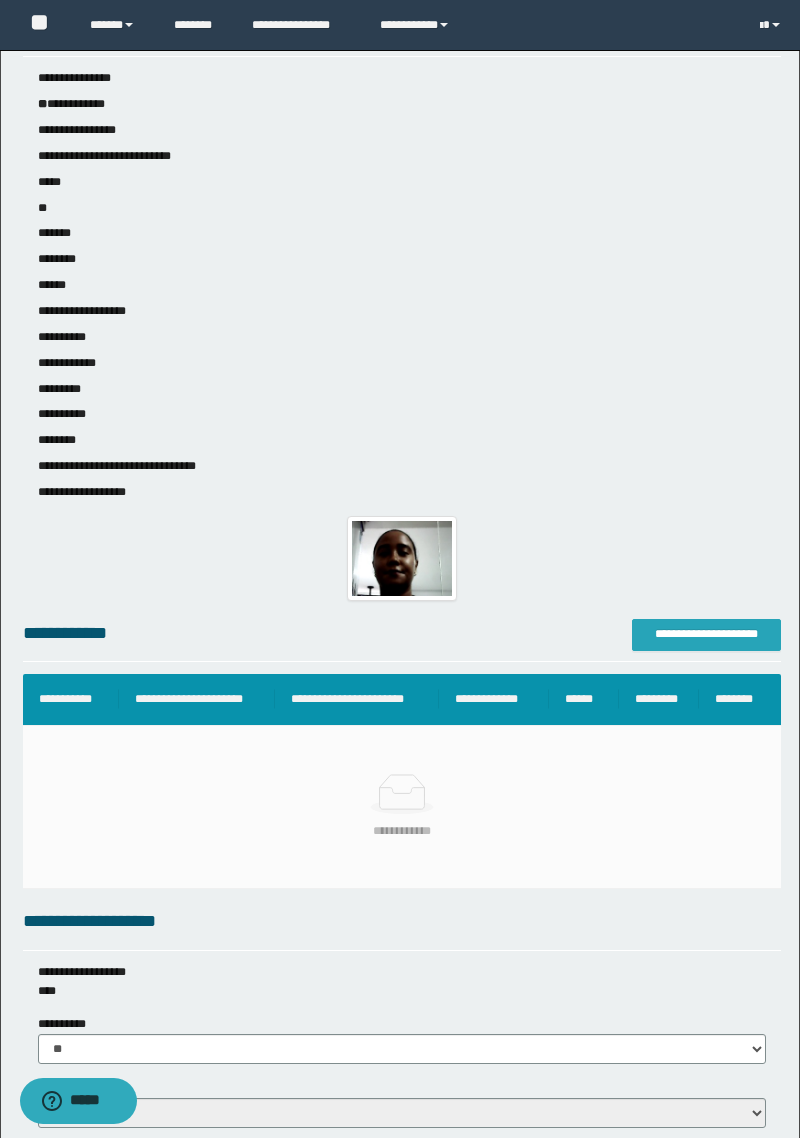 click on "**********" at bounding box center (706, 635) 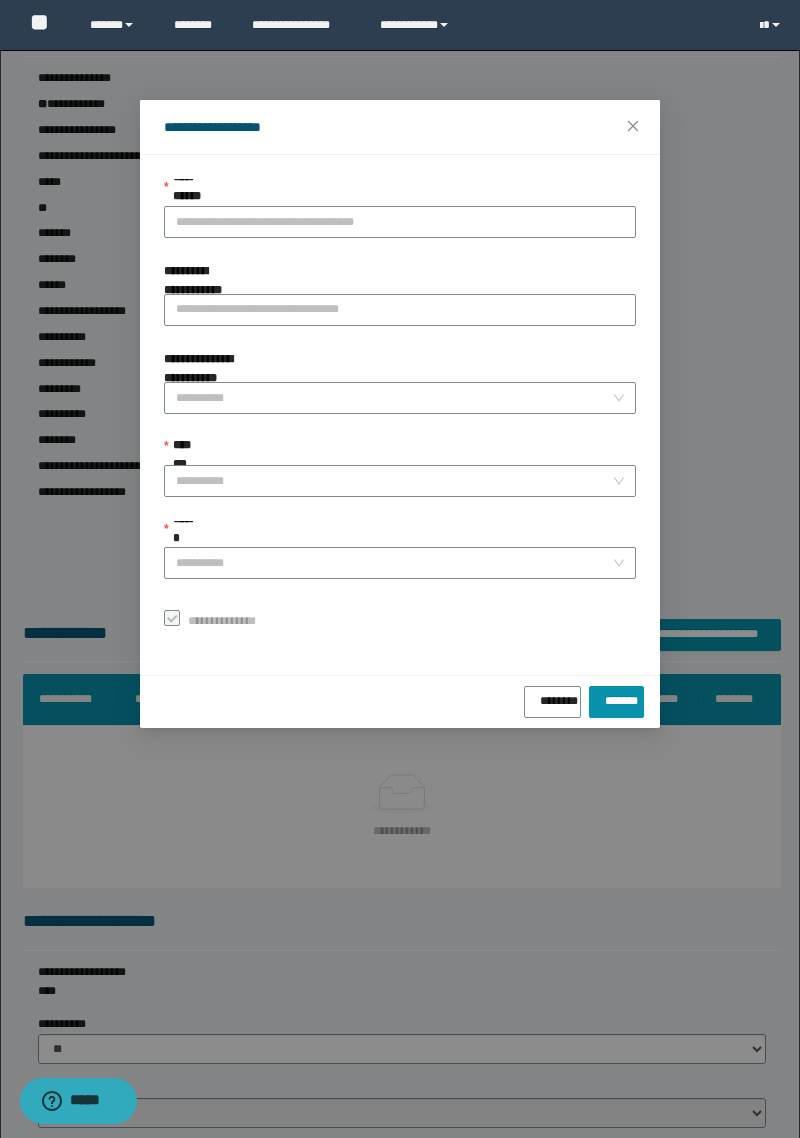 click on "**********" at bounding box center [400, 222] 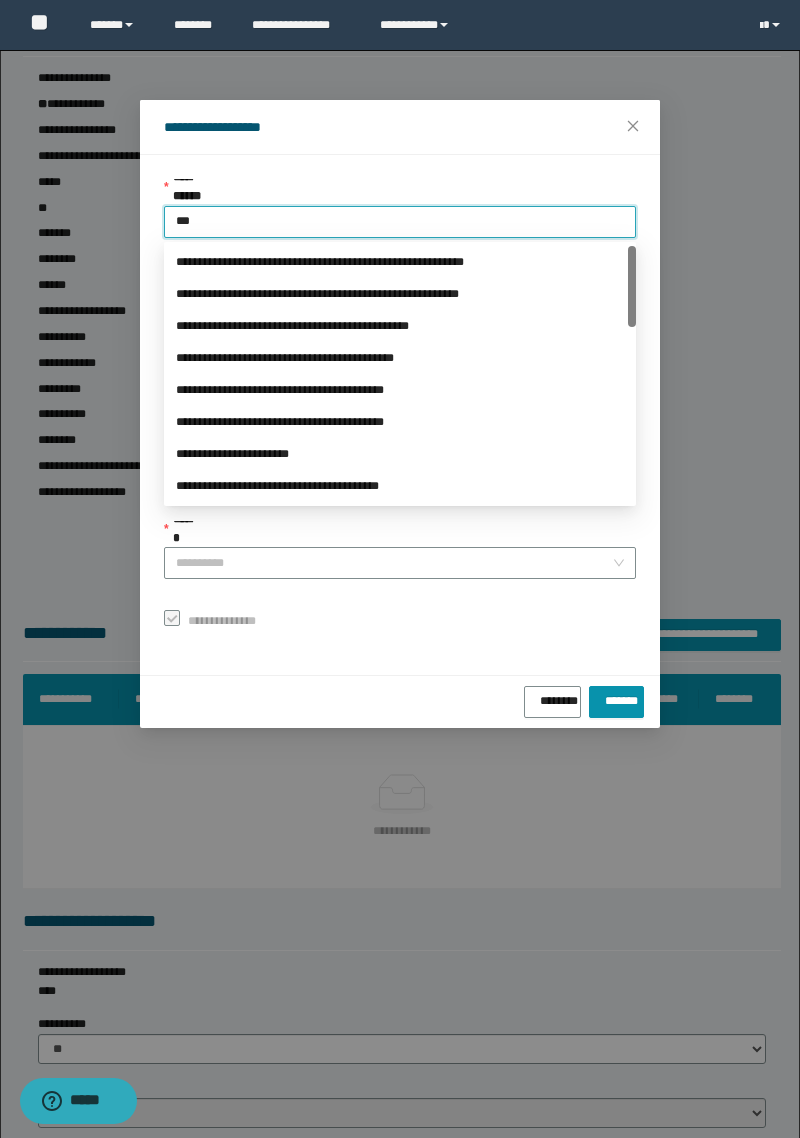 type on "****" 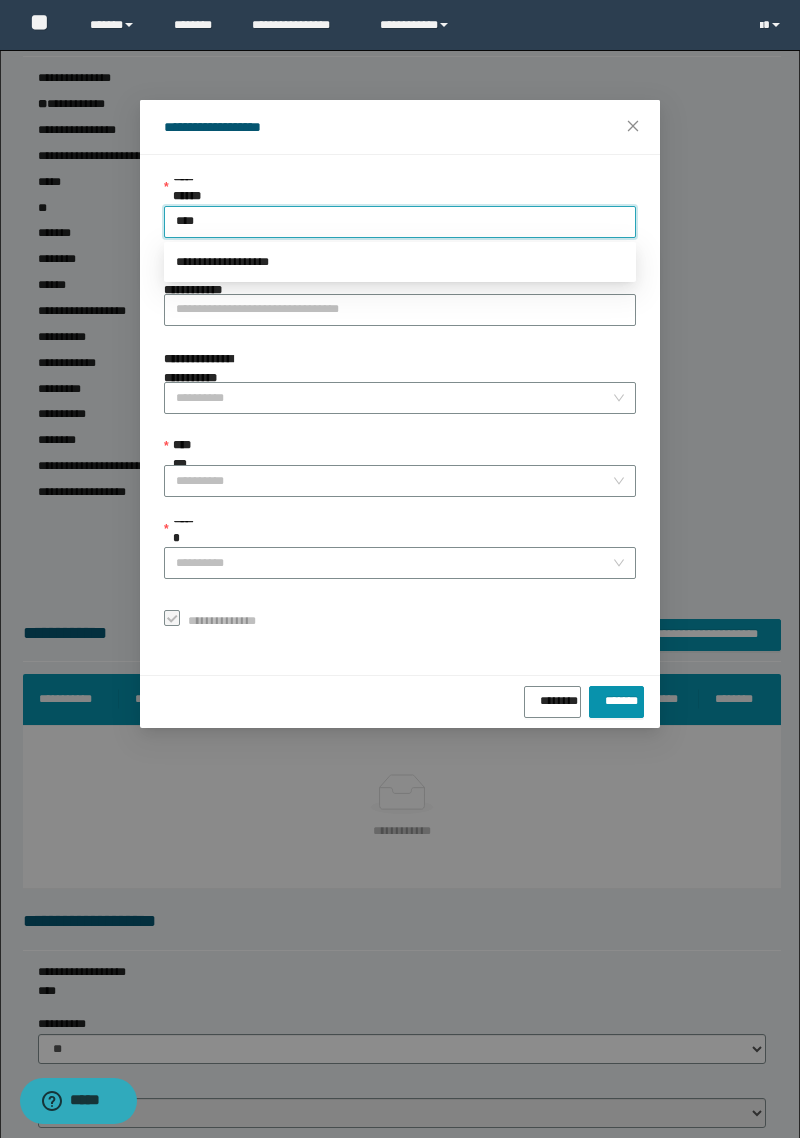 click on "**********" at bounding box center [400, 262] 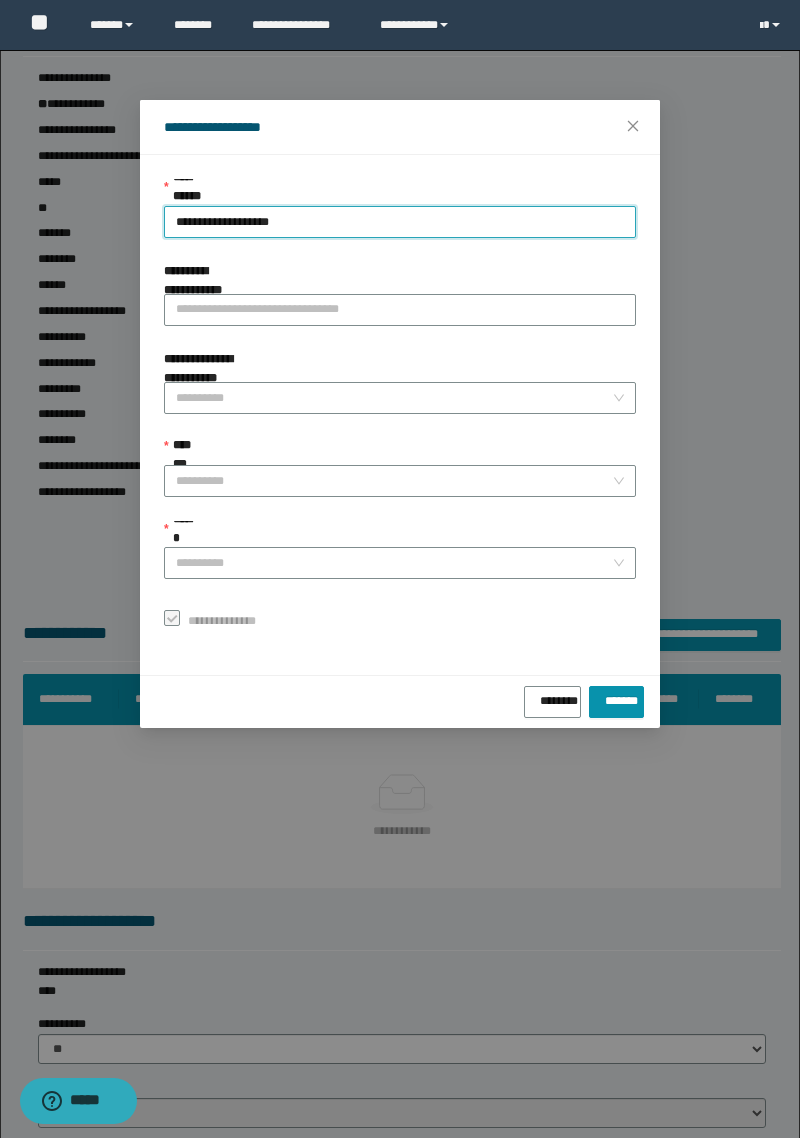 click on "**********" at bounding box center (394, 481) 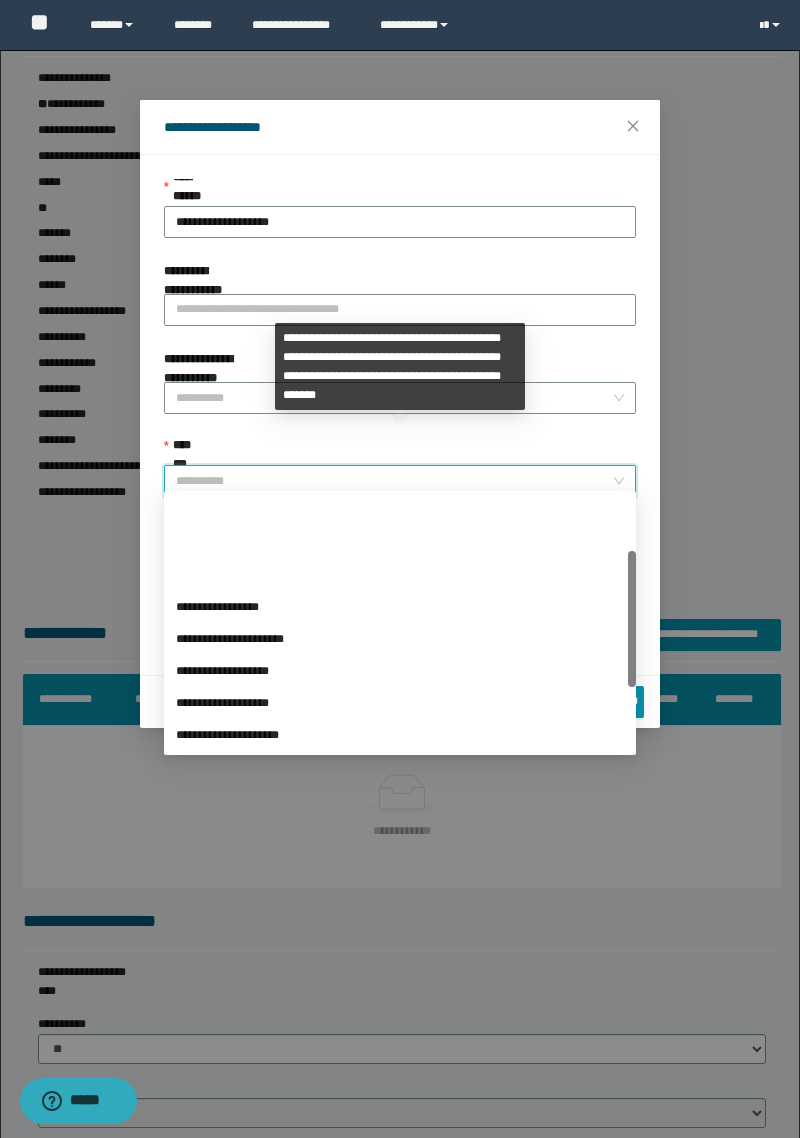scroll, scrollTop: 224, scrollLeft: 0, axis: vertical 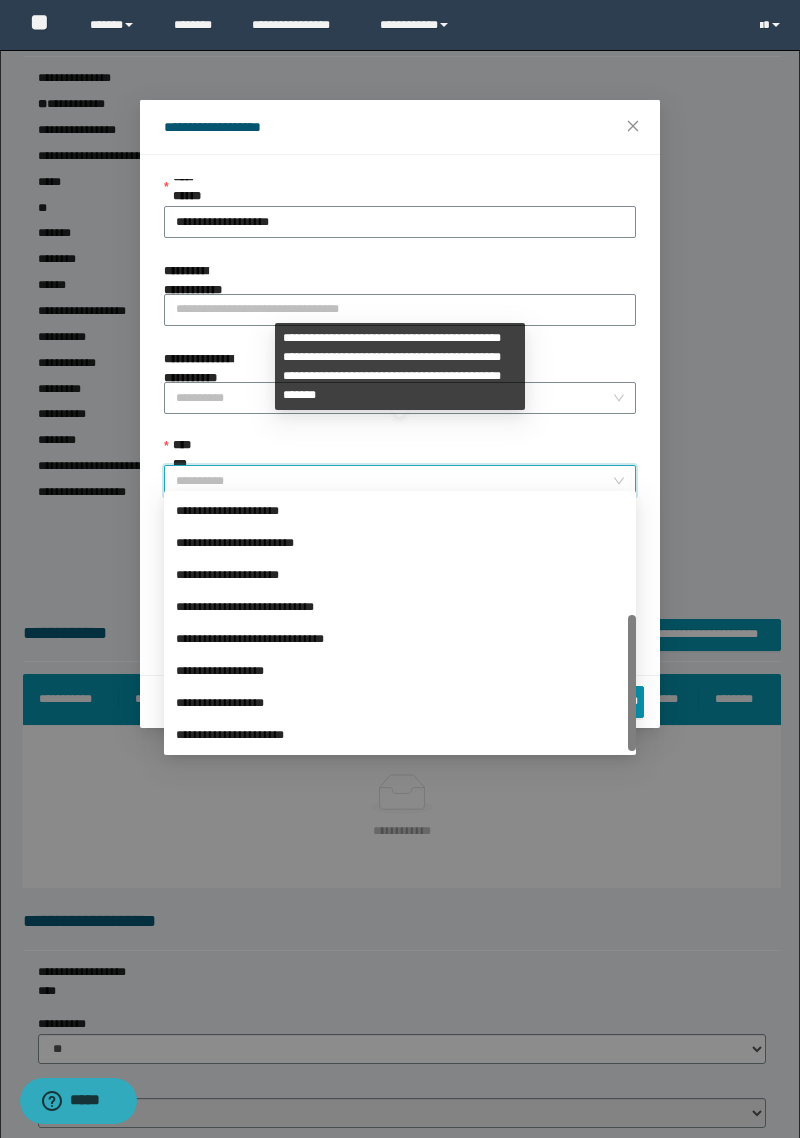 click on "**********" at bounding box center [400, 671] 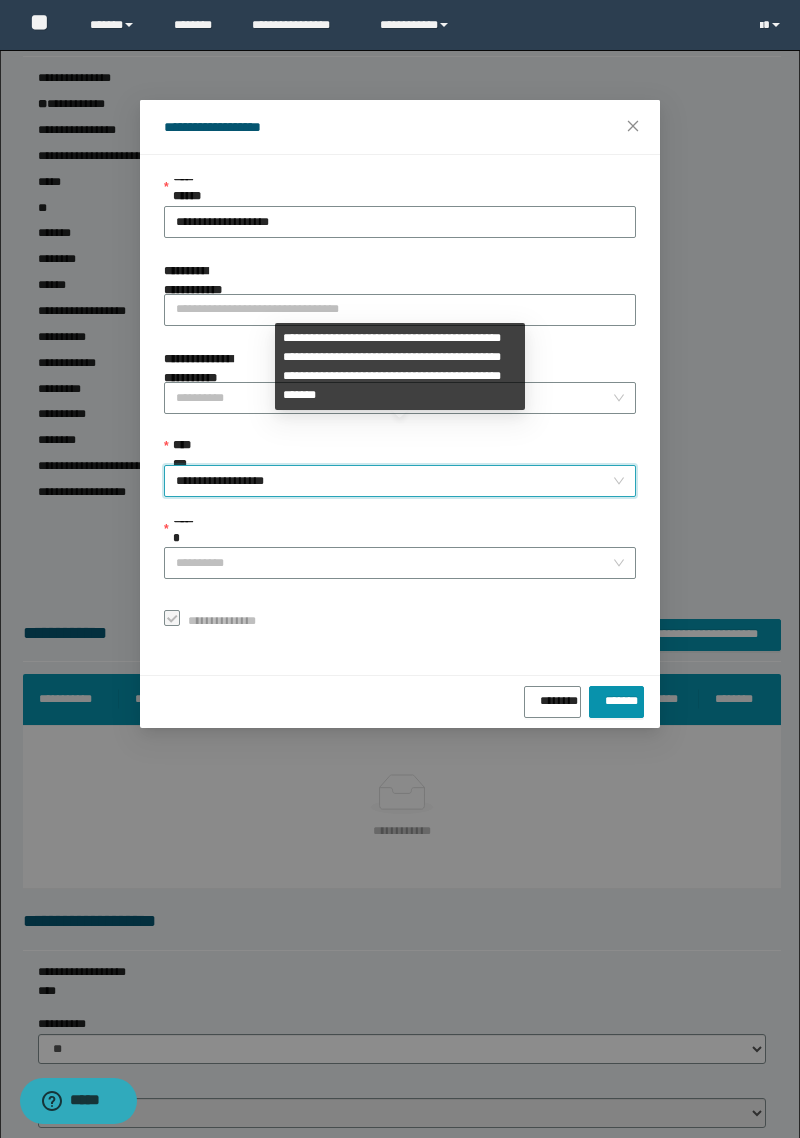 click on "******" at bounding box center [394, 563] 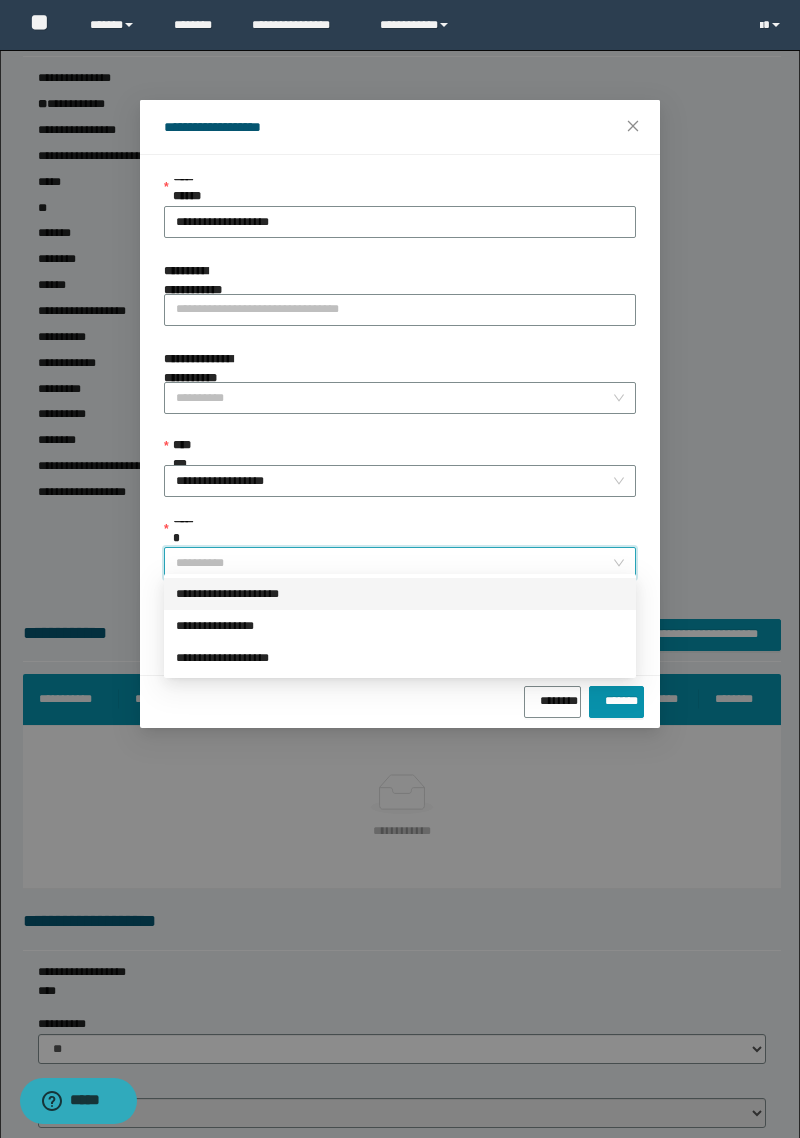 click on "**********" at bounding box center [400, 594] 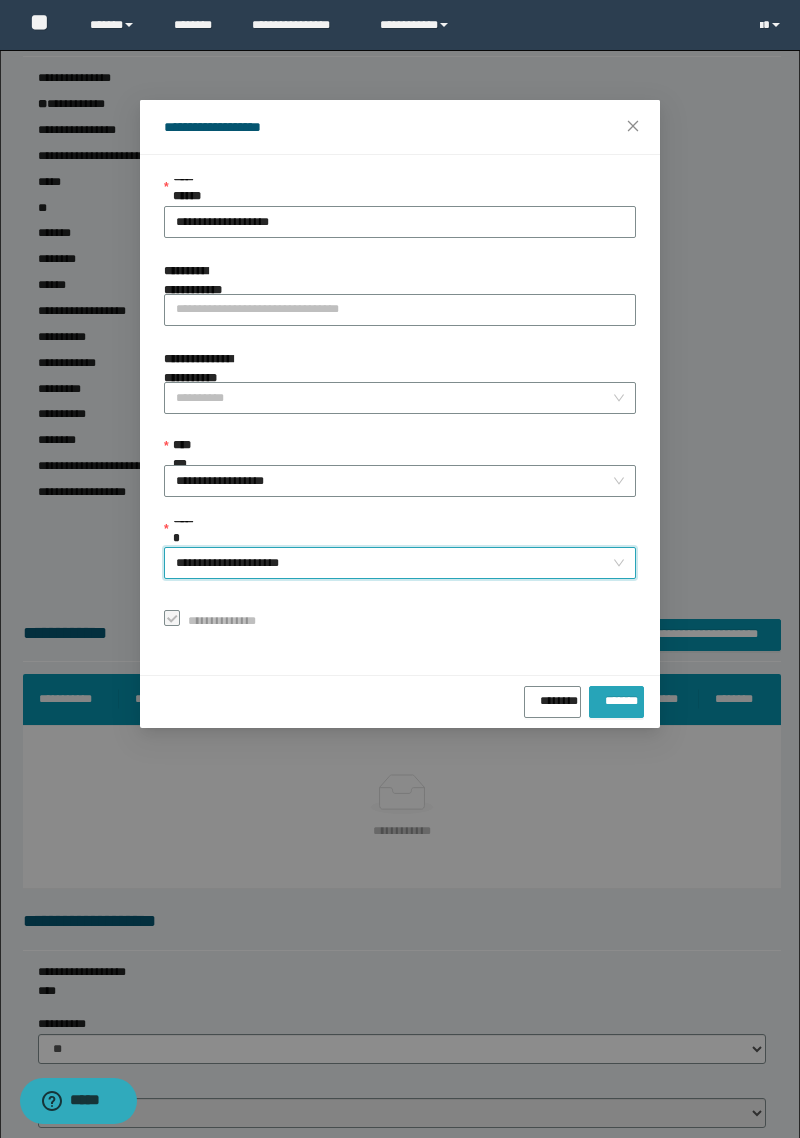 click on "*******" at bounding box center (616, 702) 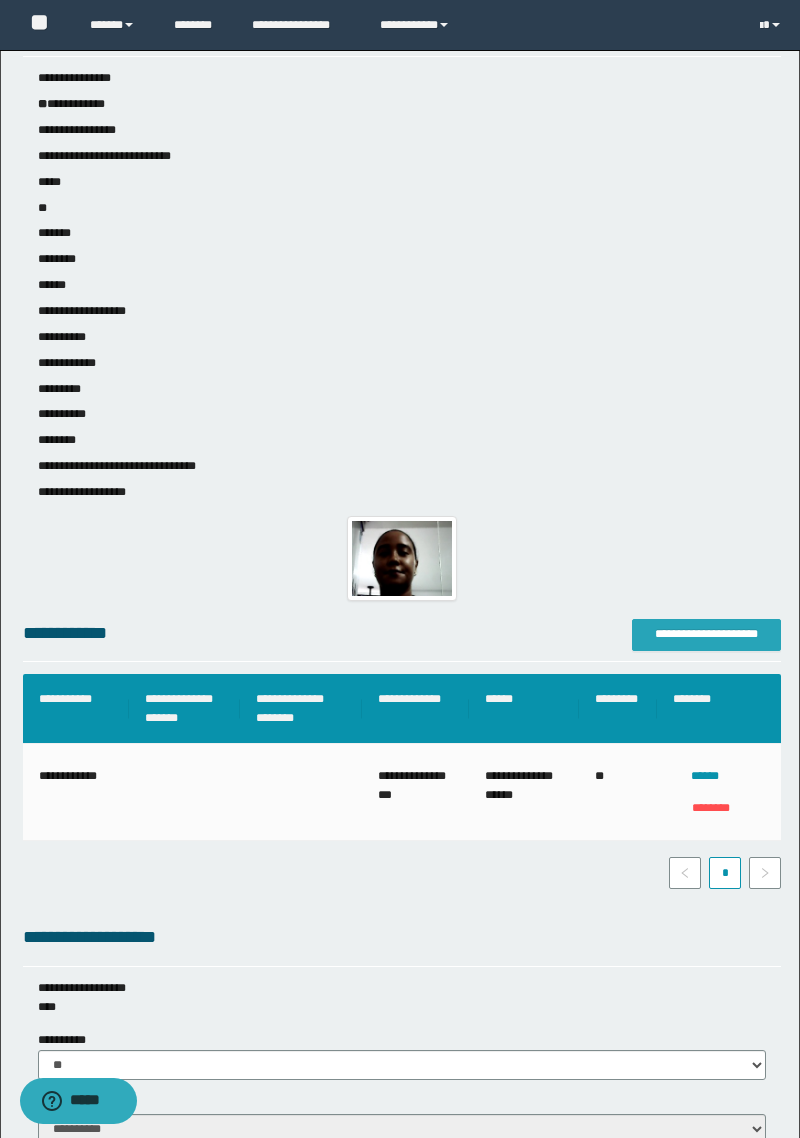 click on "**********" at bounding box center [706, 635] 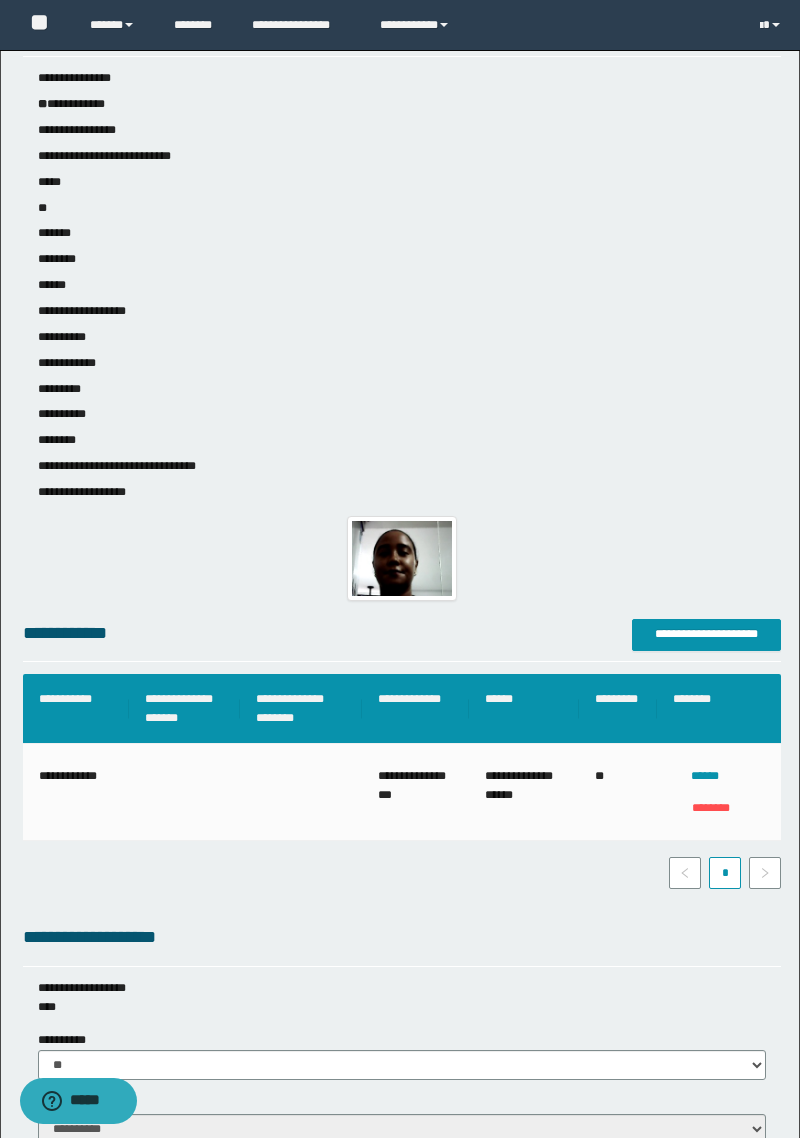 click on "**********" at bounding box center [400, 569] 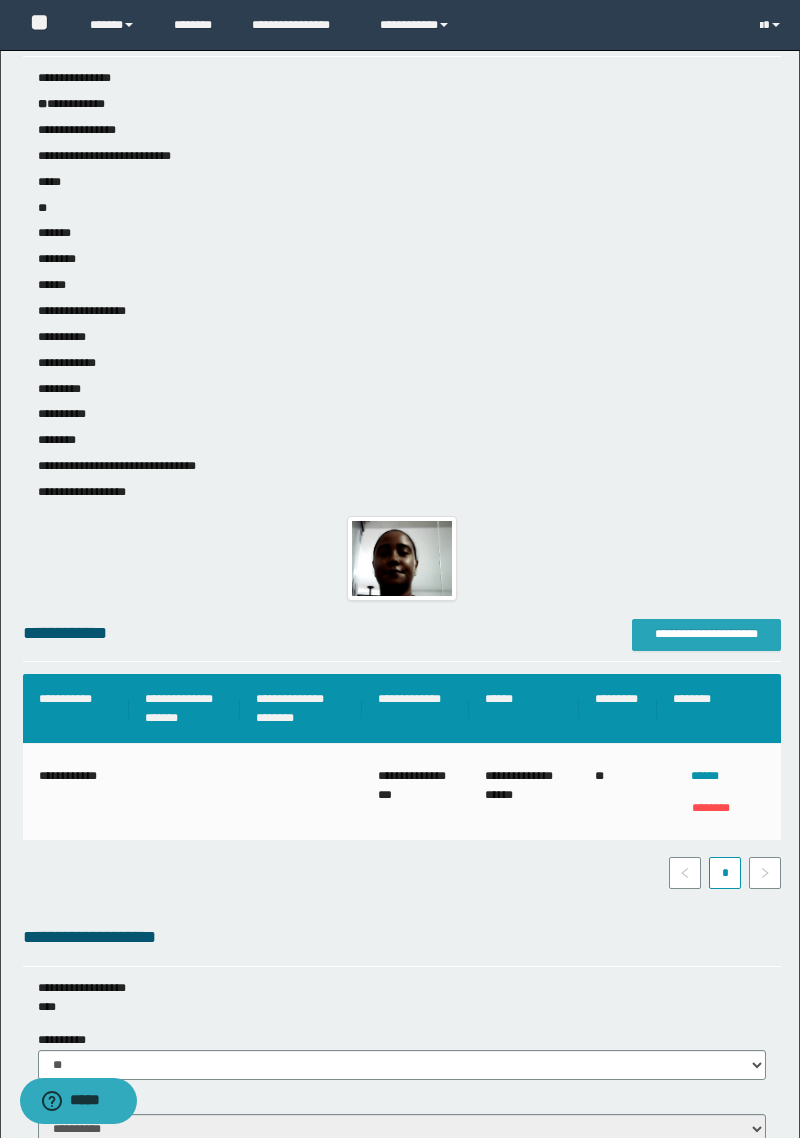 click on "**********" at bounding box center [706, 635] 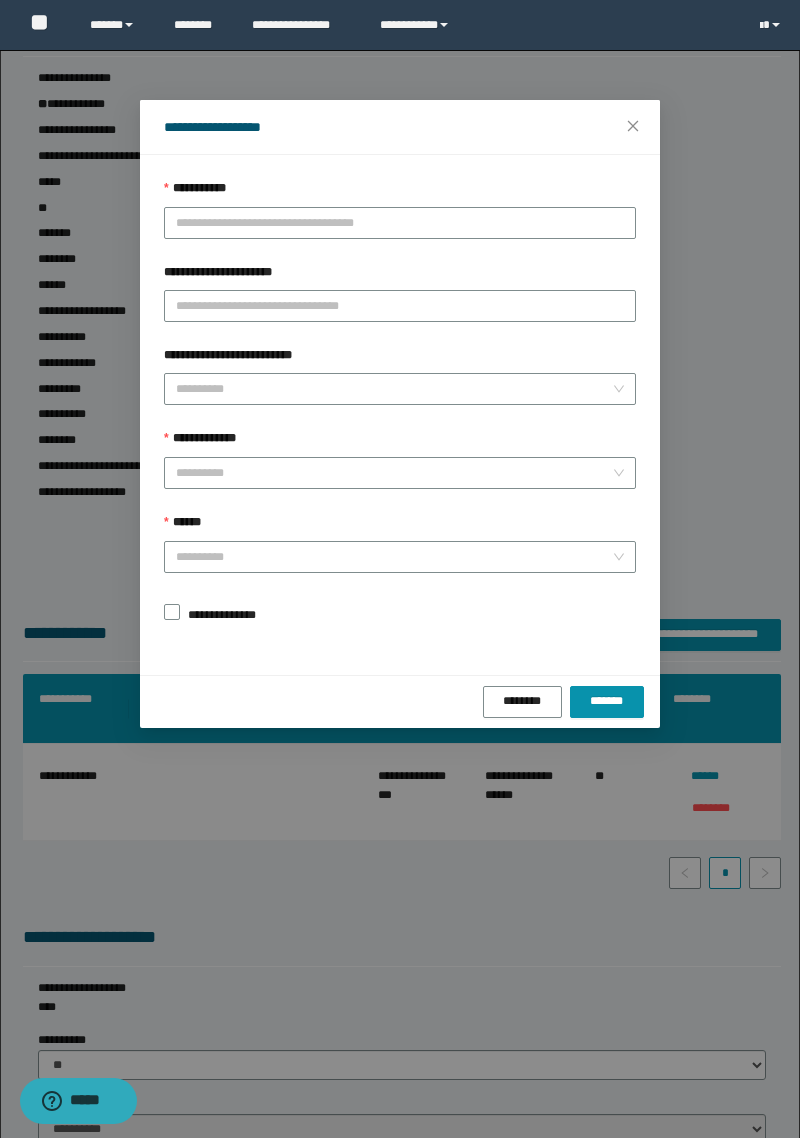click on "**********" at bounding box center [400, 223] 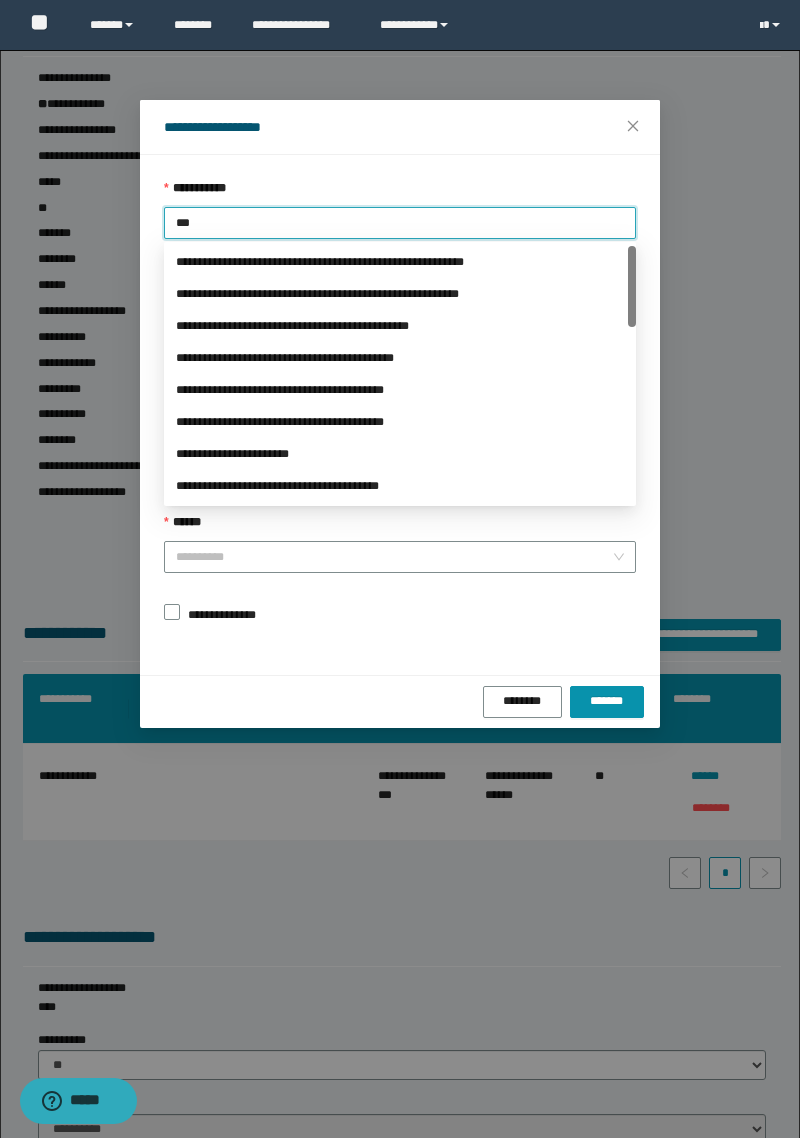 type on "****" 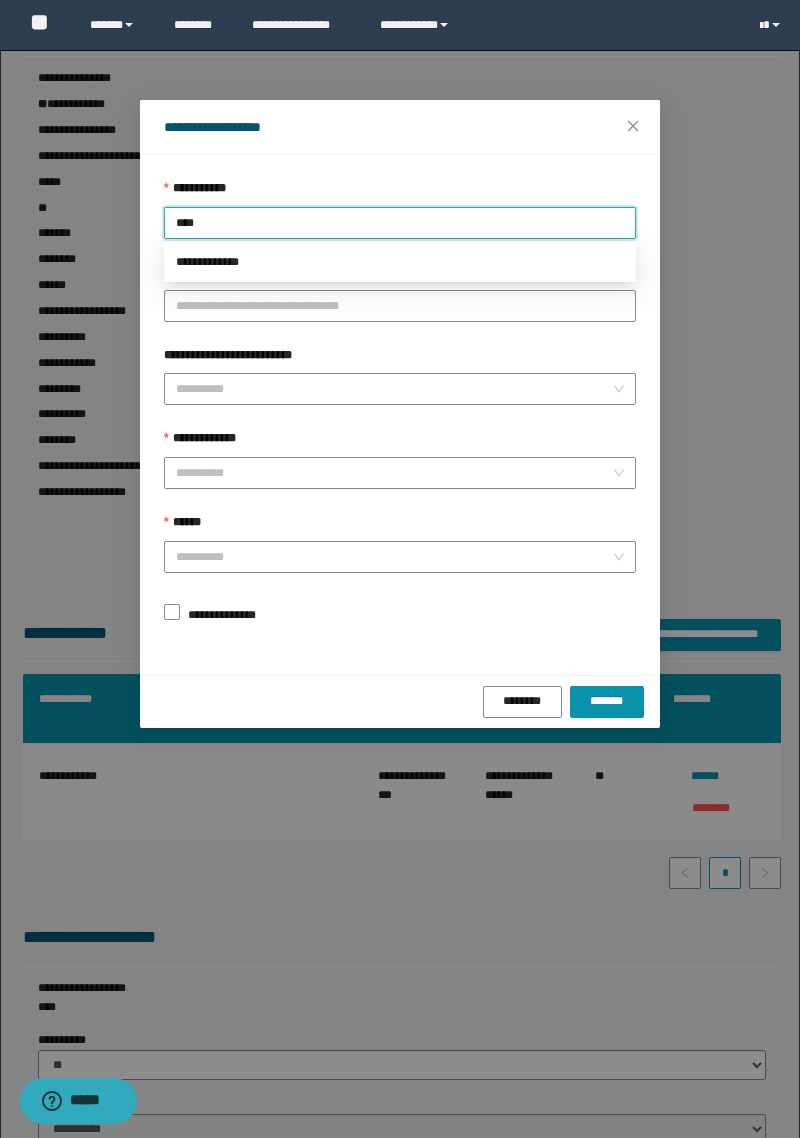 click on "**********" at bounding box center (400, 262) 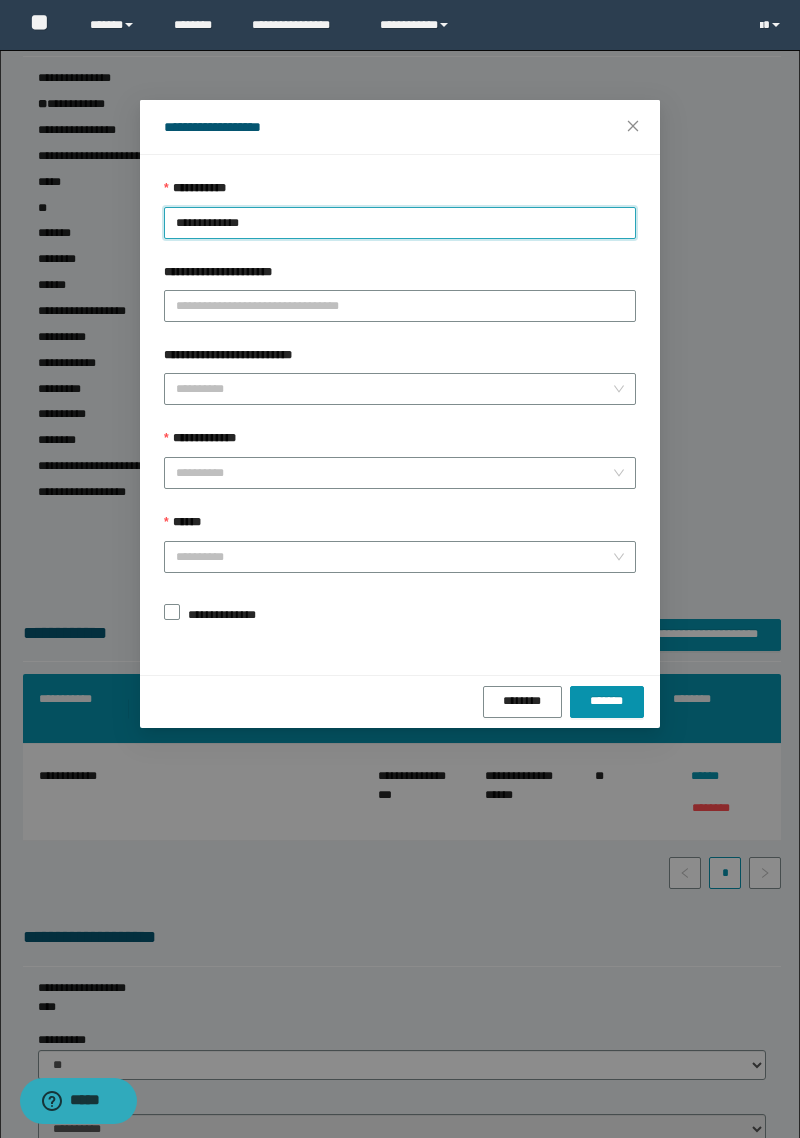 click on "**********" at bounding box center [394, 473] 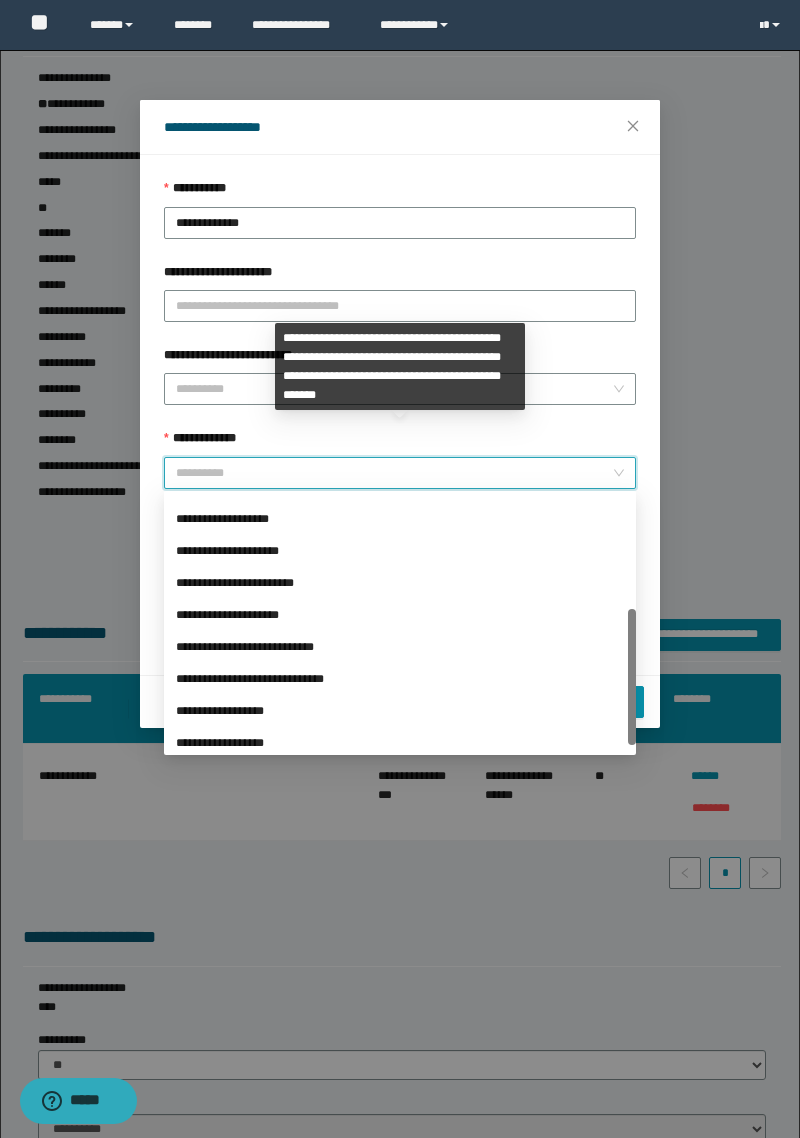 scroll, scrollTop: 224, scrollLeft: 0, axis: vertical 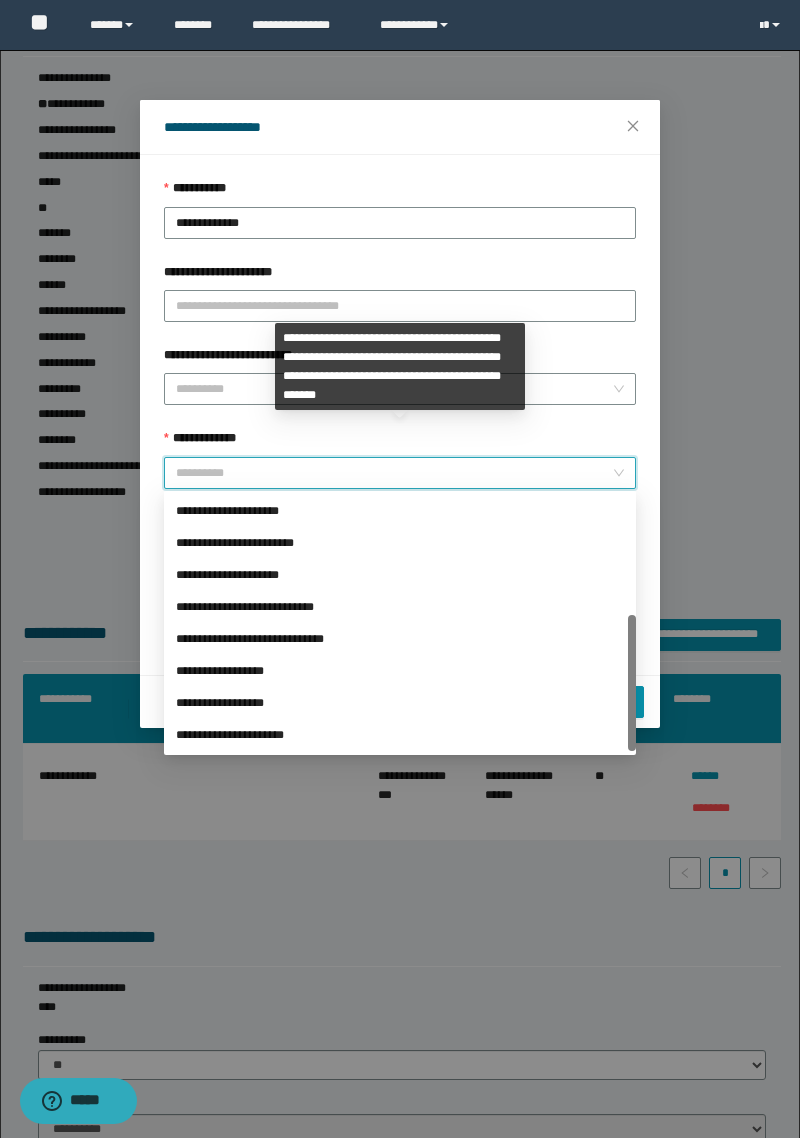 click on "**********" at bounding box center (400, 671) 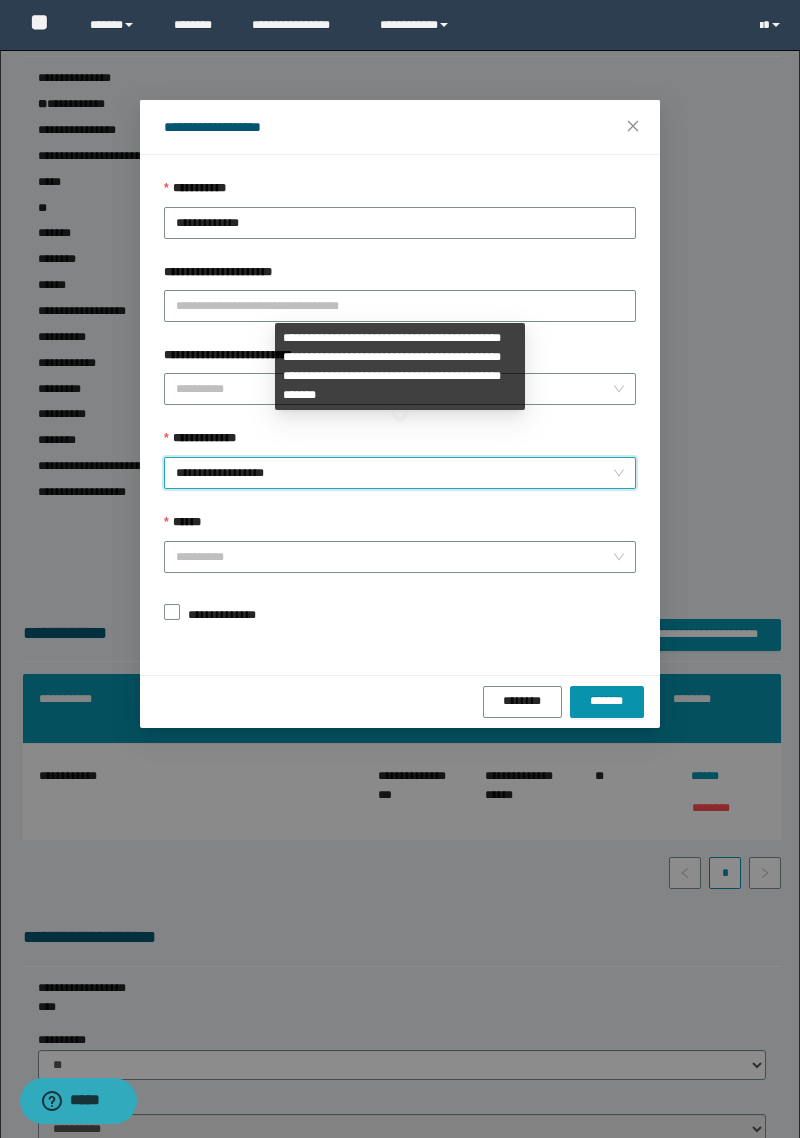 click on "******" at bounding box center [394, 557] 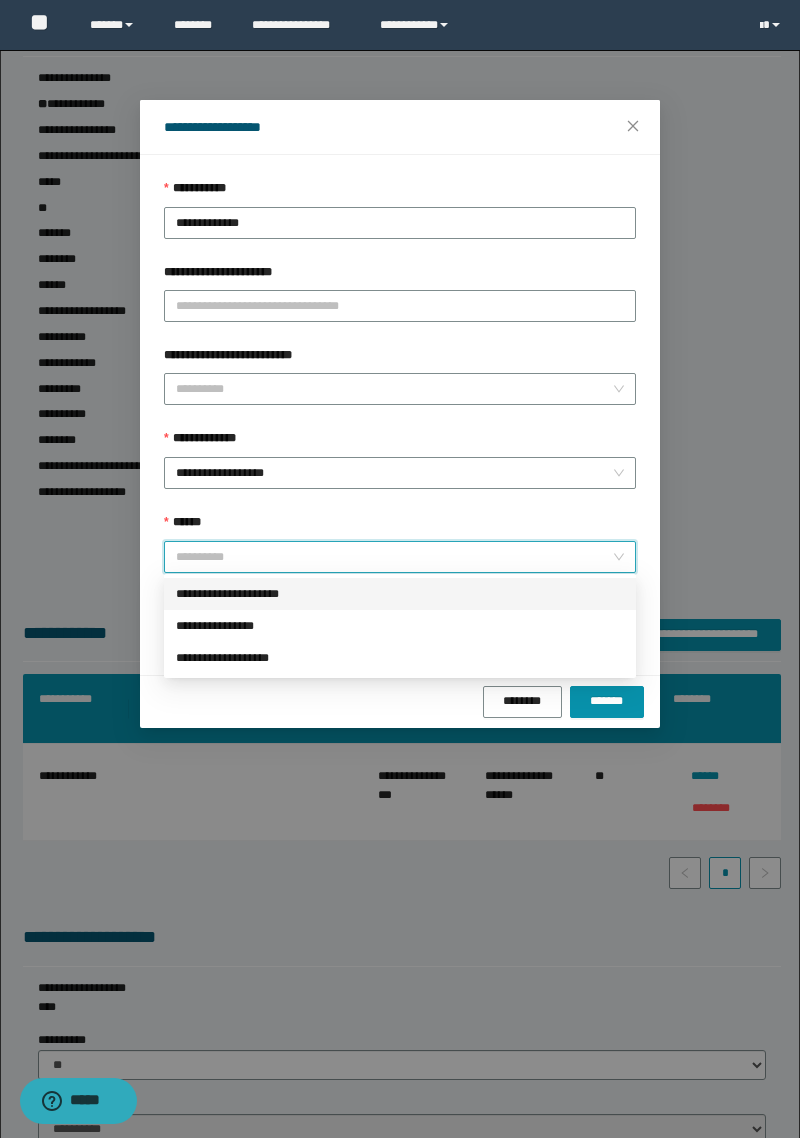 click on "**********" at bounding box center [400, 594] 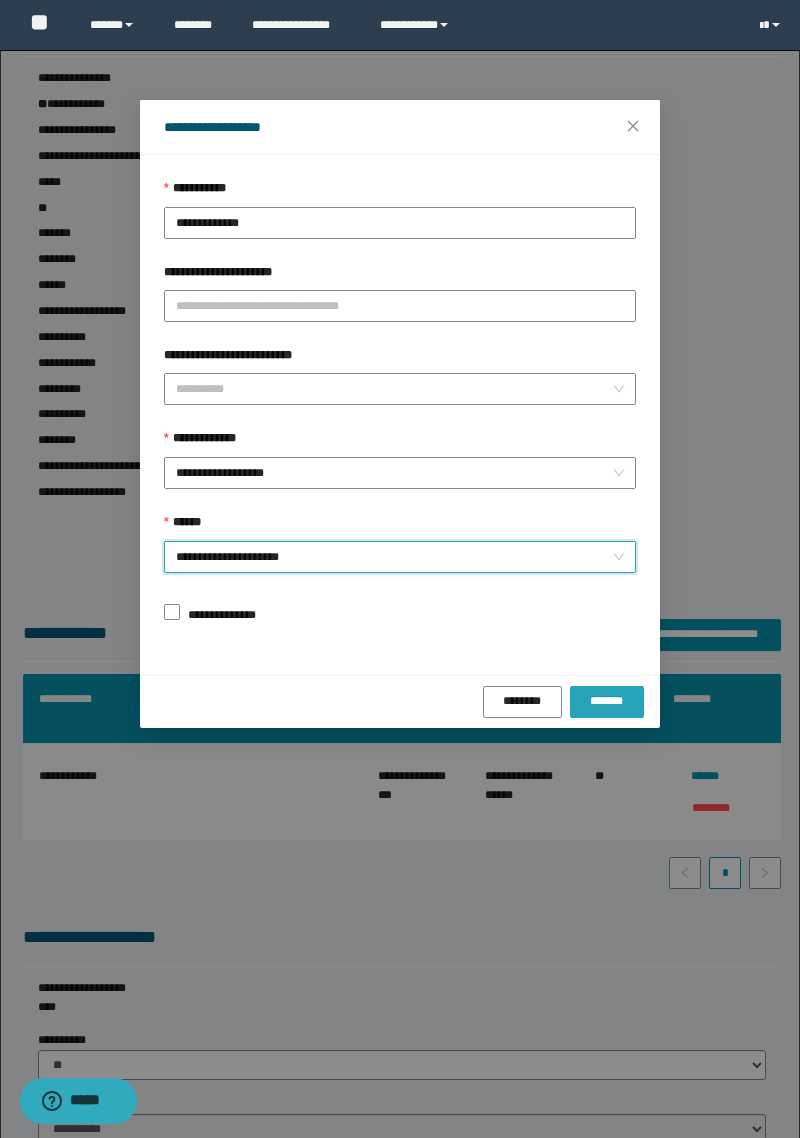 click on "*******" at bounding box center (607, 701) 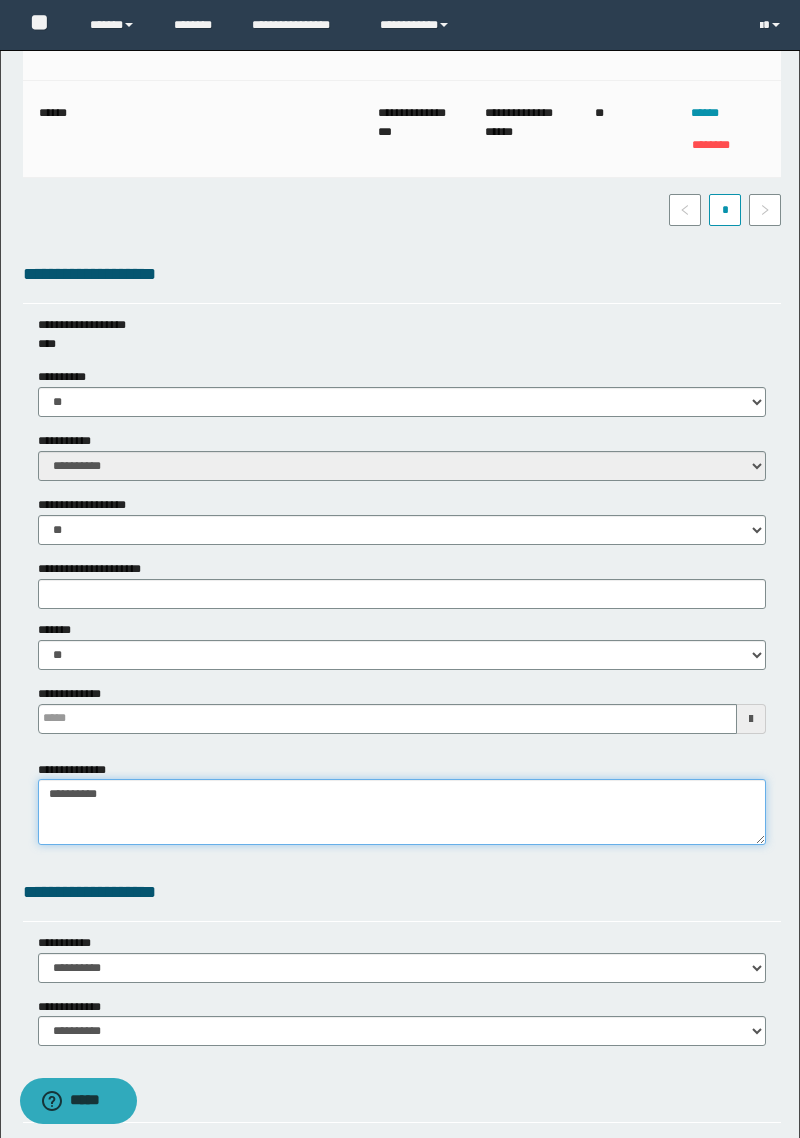 click on "**********" at bounding box center (402, 812) 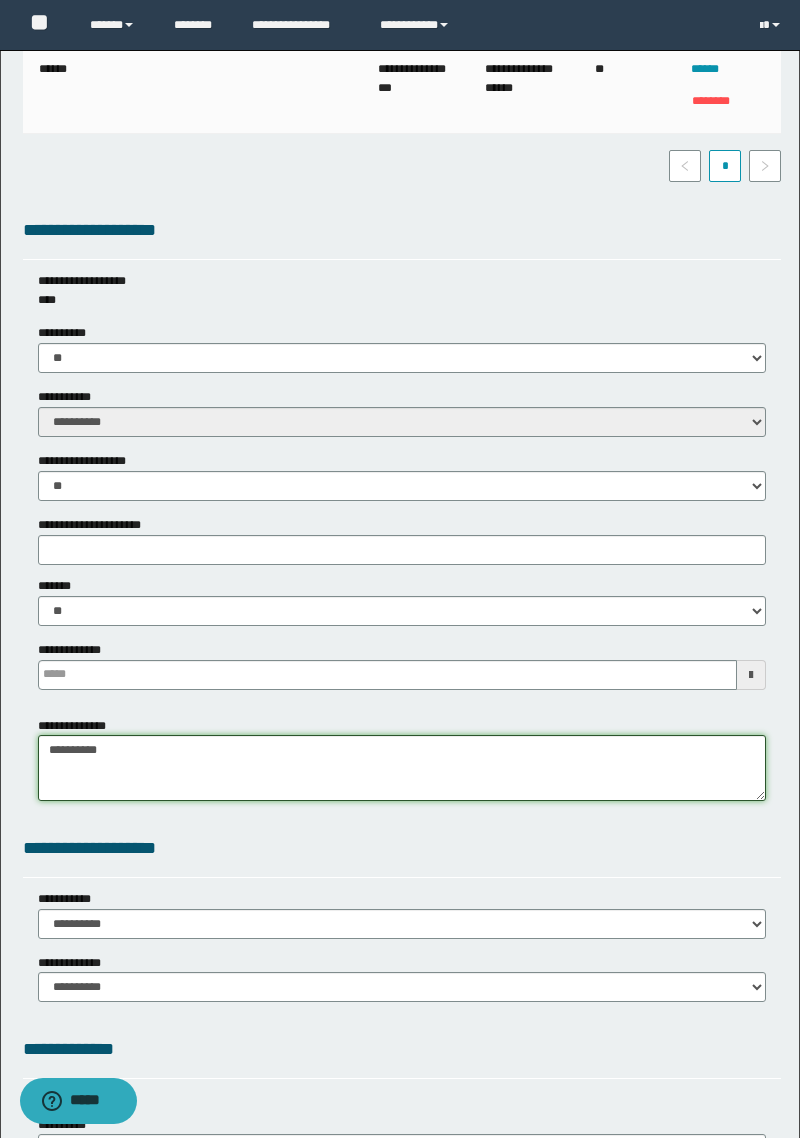 scroll, scrollTop: 901, scrollLeft: 0, axis: vertical 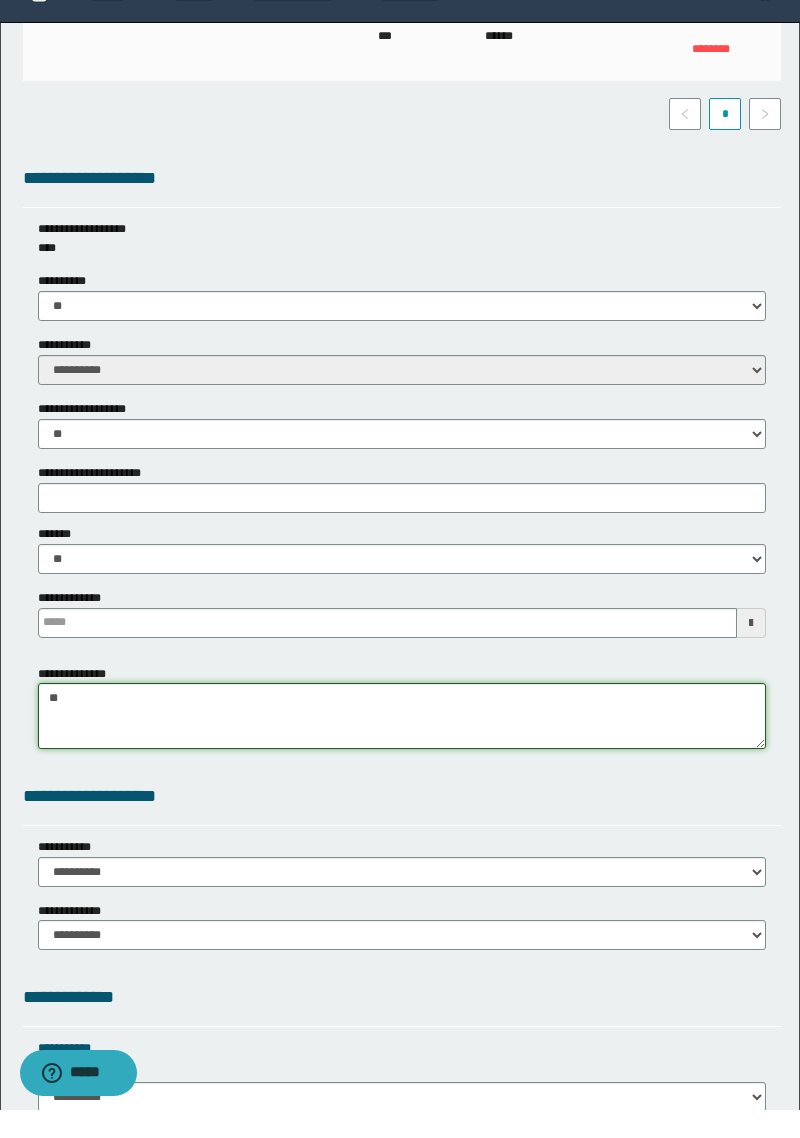 type on "*" 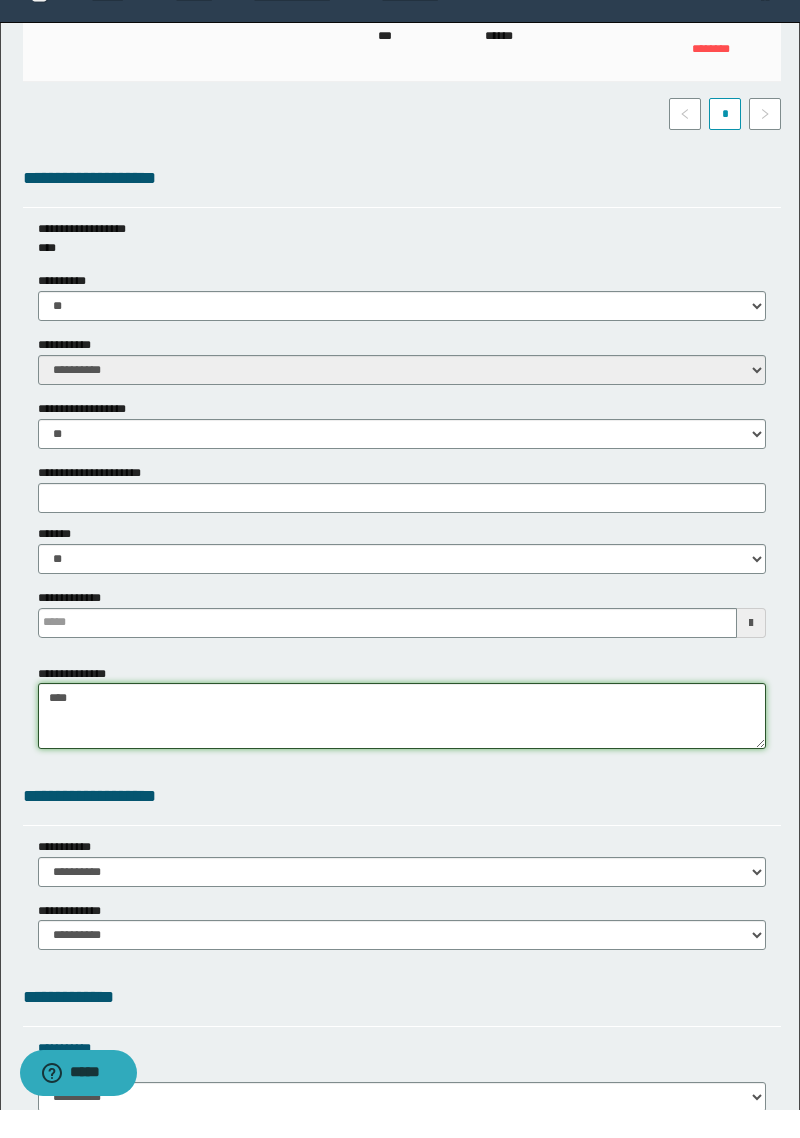 type on "*****" 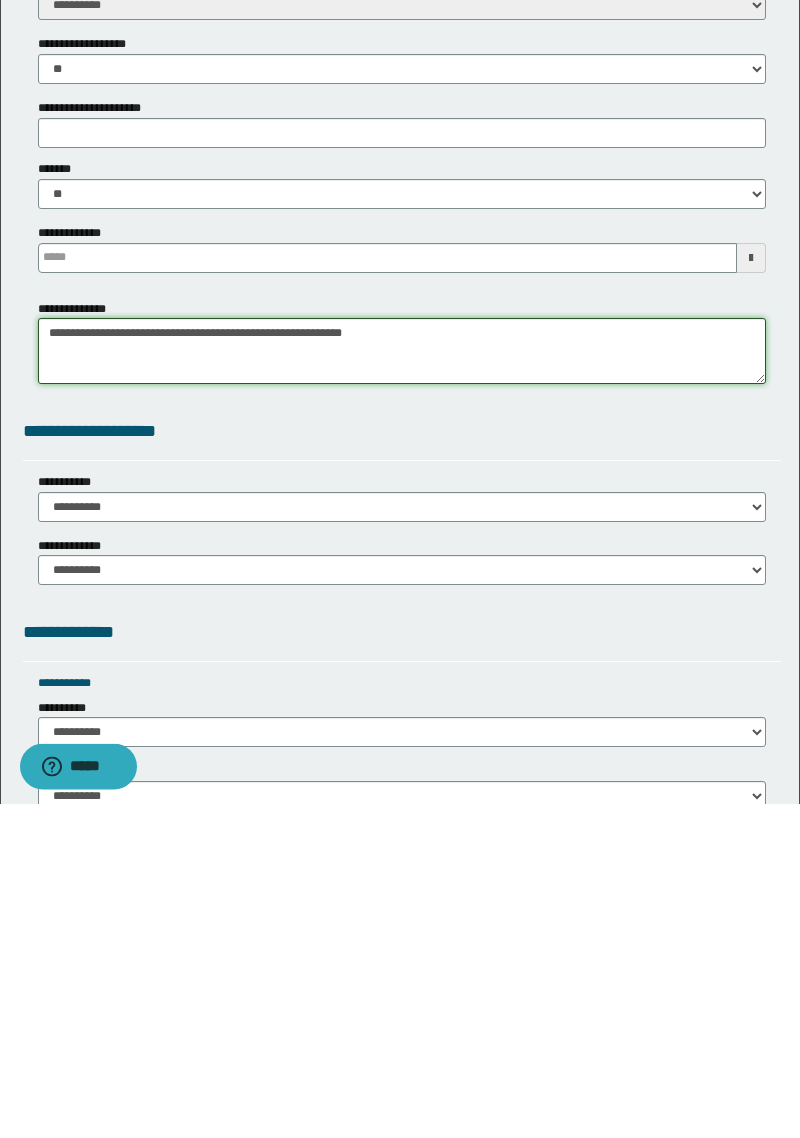 scroll, scrollTop: 967, scrollLeft: 0, axis: vertical 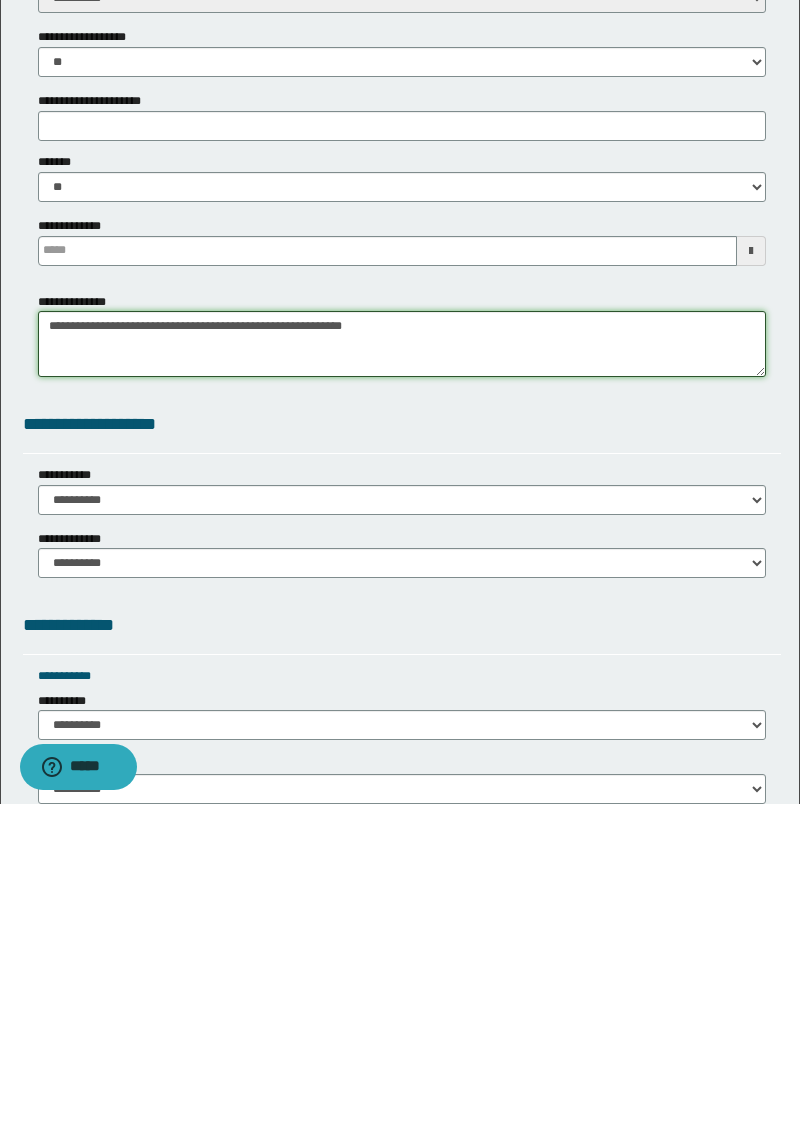 type on "**********" 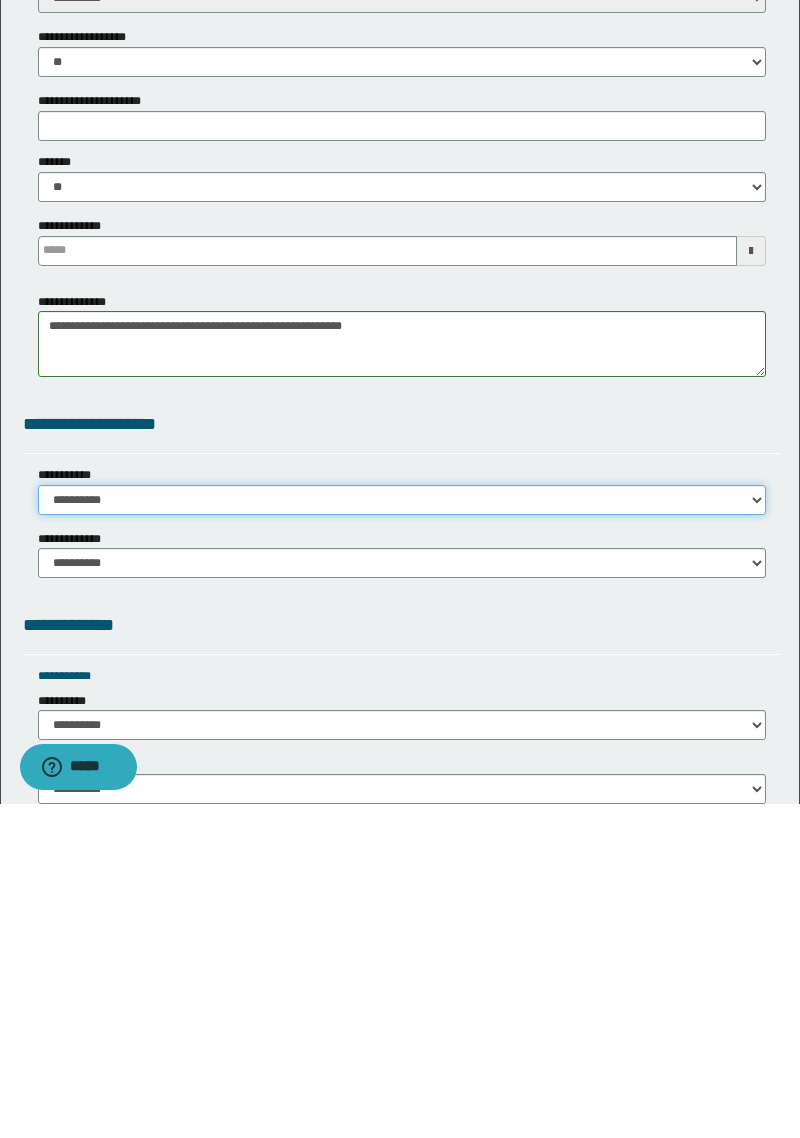click on "**********" at bounding box center [402, 834] 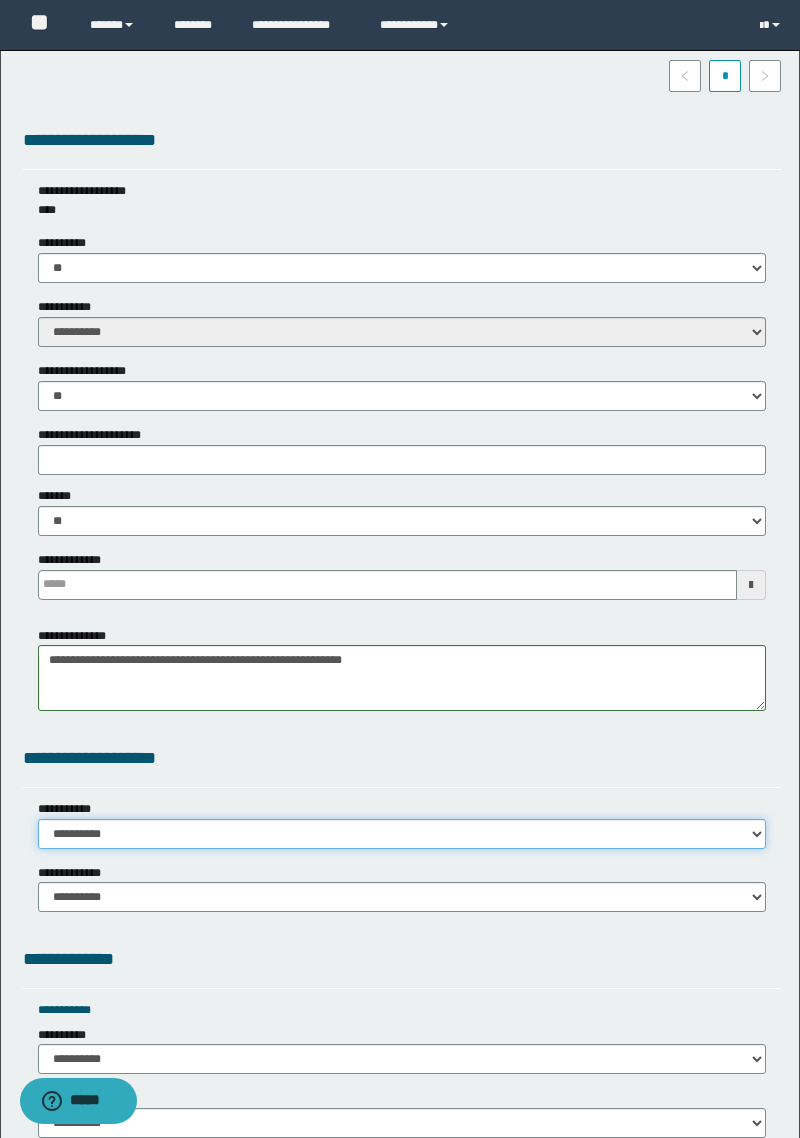 select on "*" 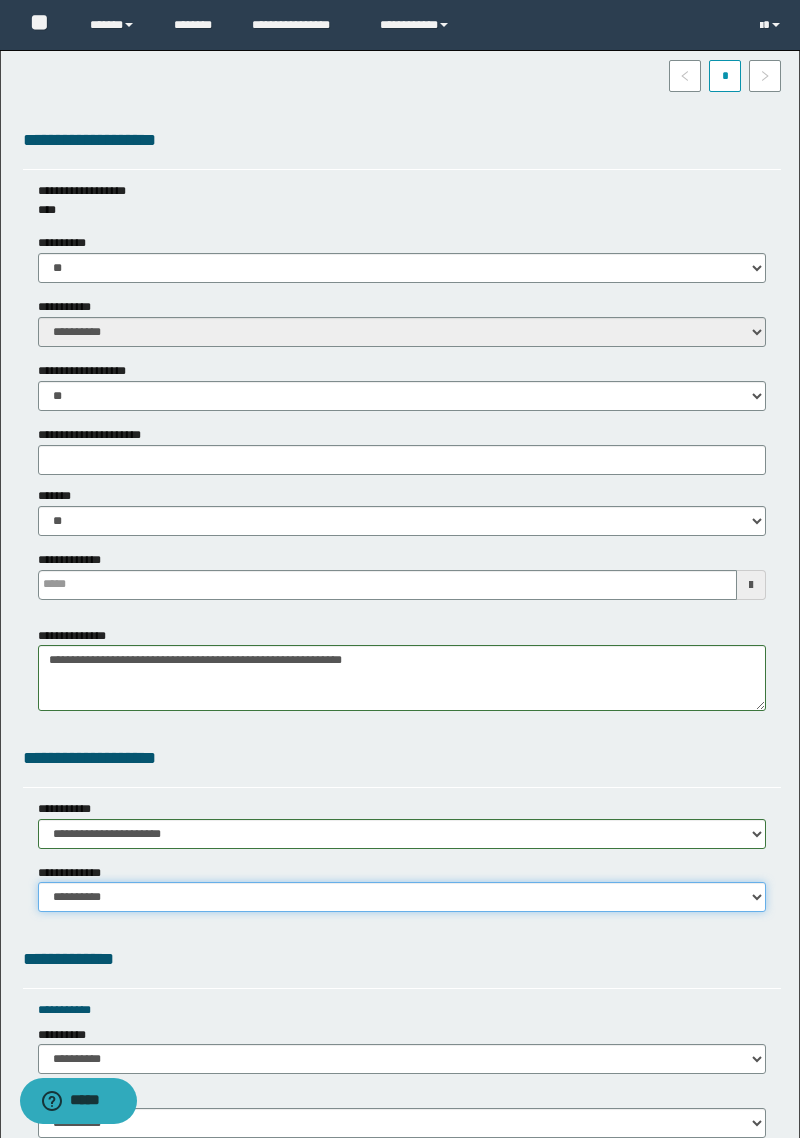 click on "**********" at bounding box center (402, 897) 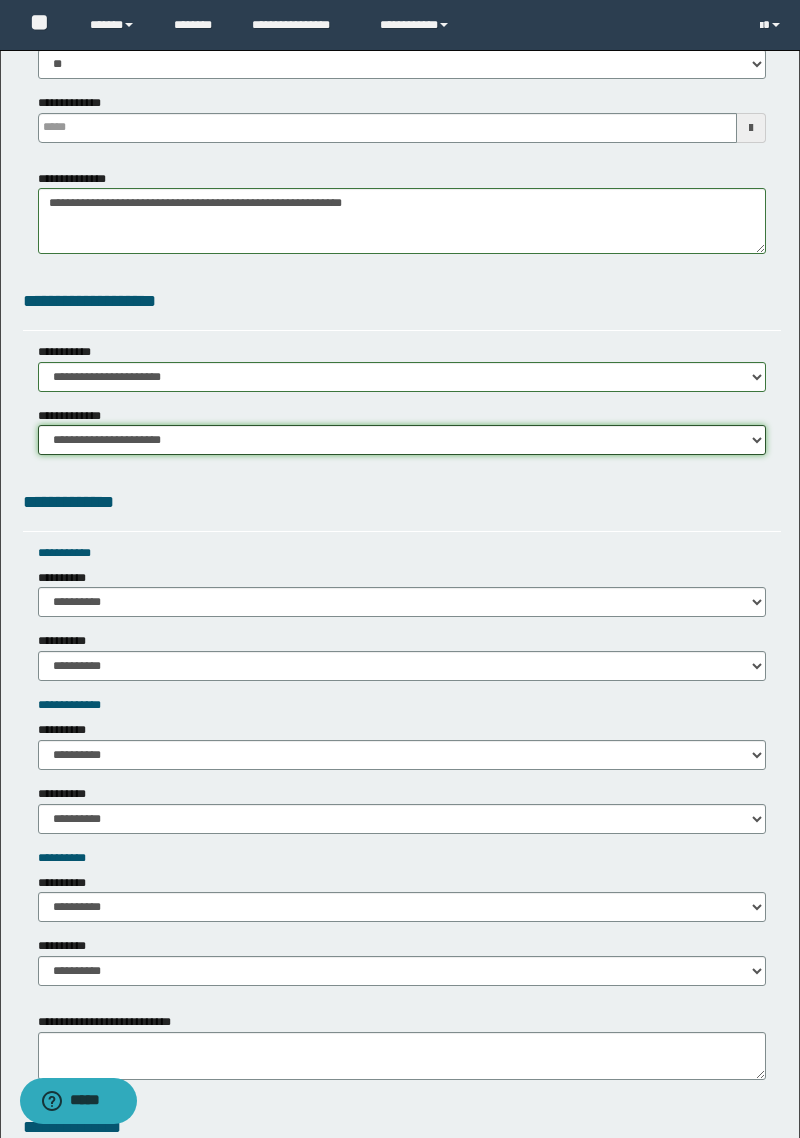 scroll, scrollTop: 1424, scrollLeft: 0, axis: vertical 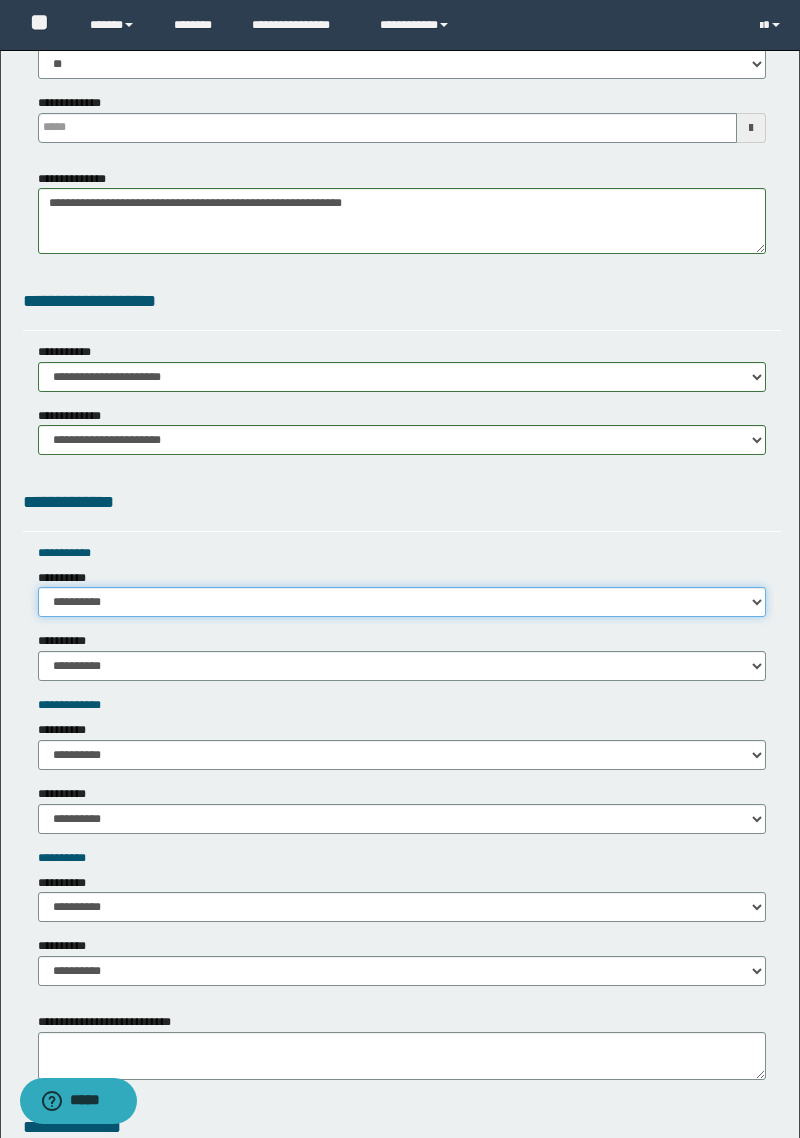 click on "**********" at bounding box center [402, 602] 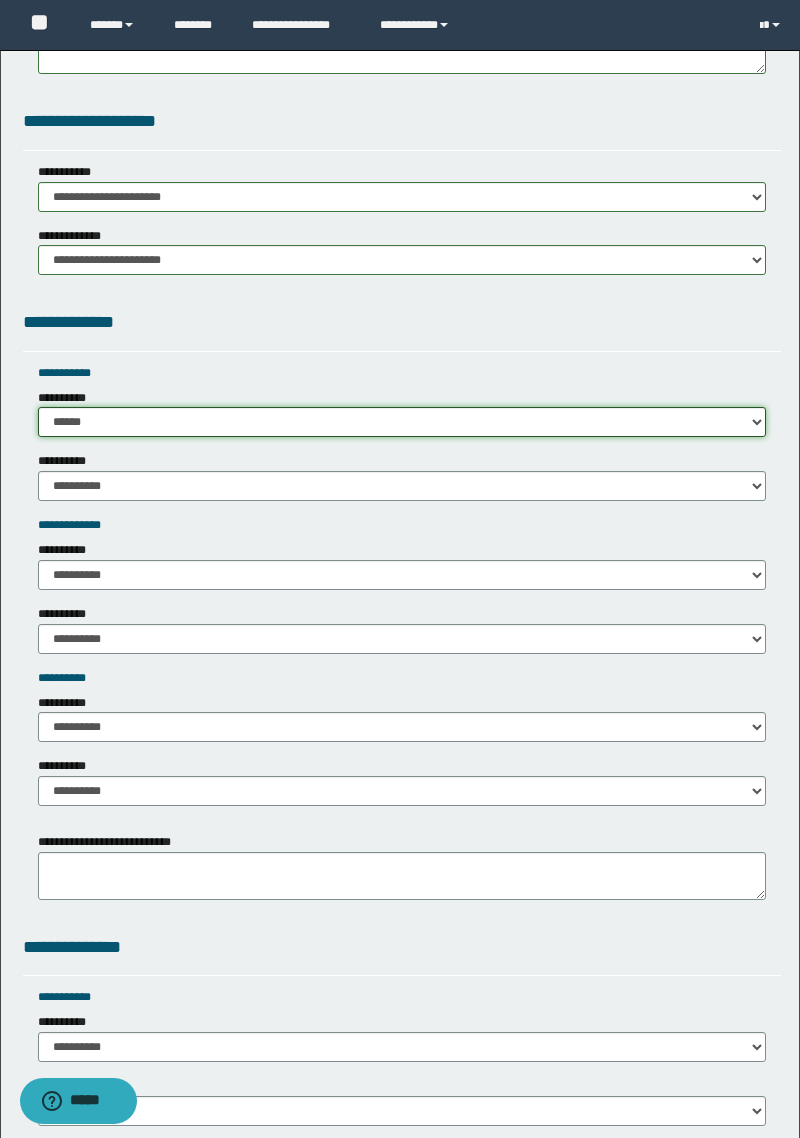 scroll, scrollTop: 1606, scrollLeft: 0, axis: vertical 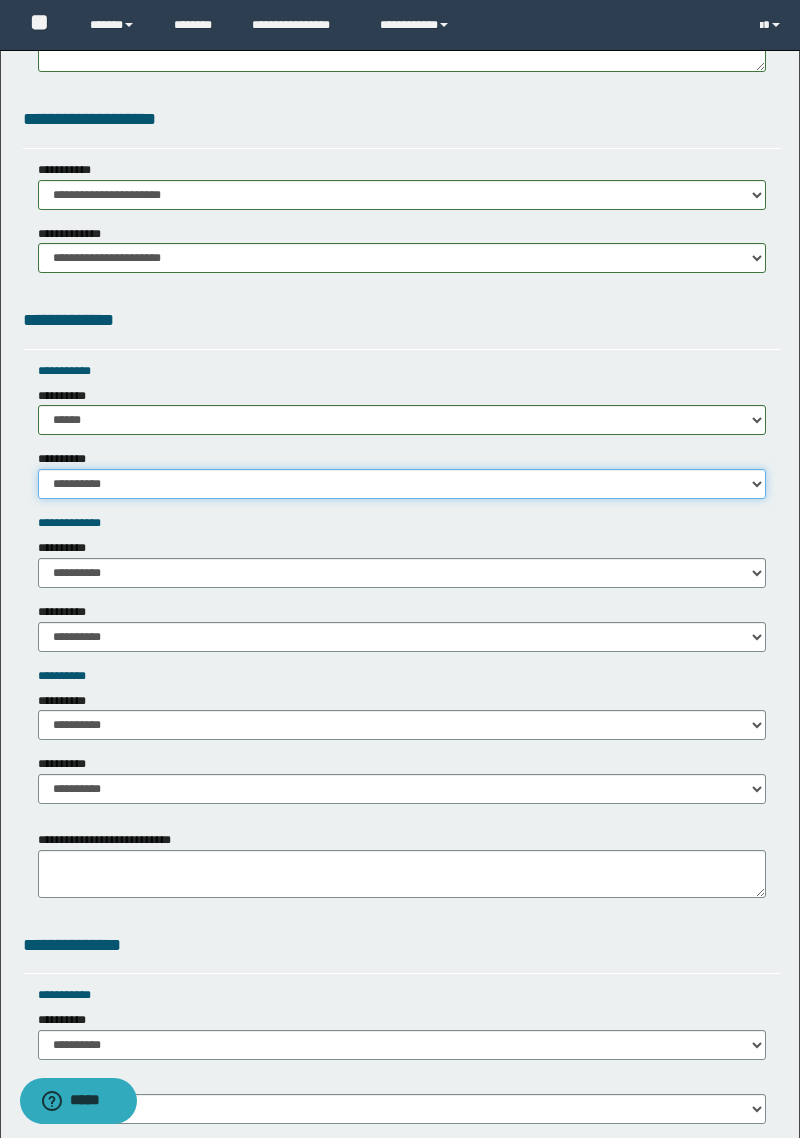 click on "**********" at bounding box center [402, 484] 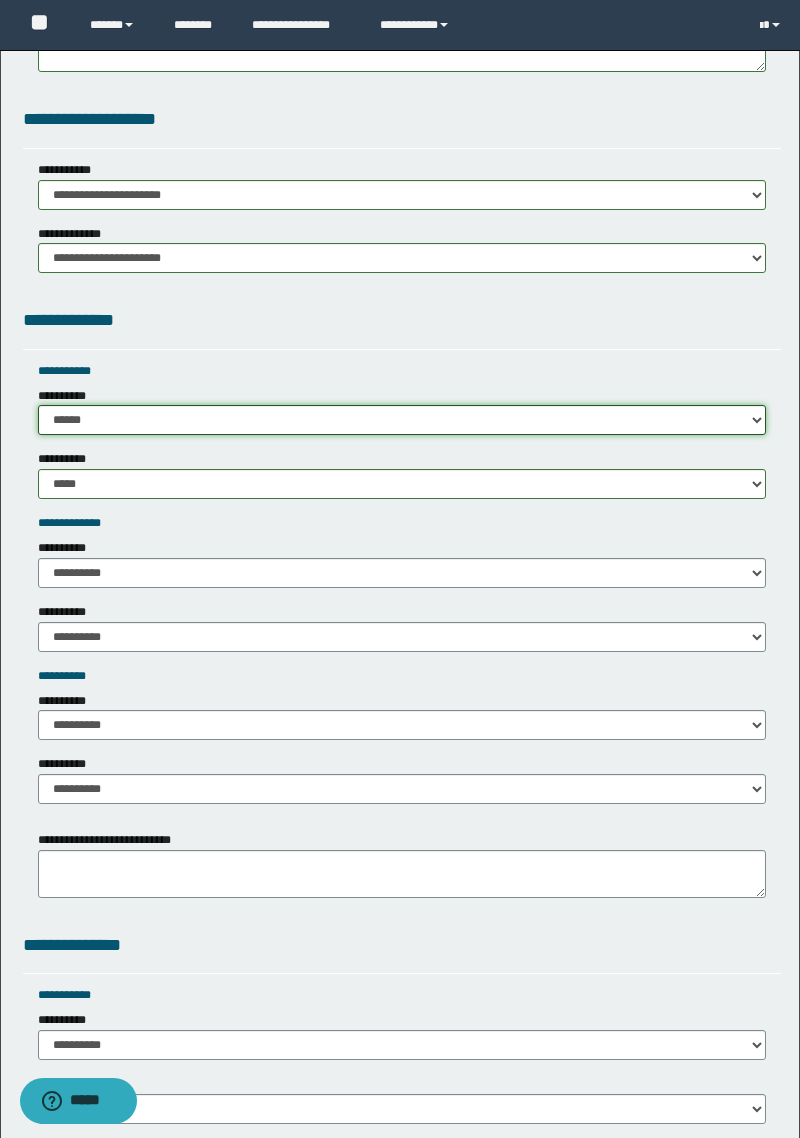 click on "**********" at bounding box center [402, 420] 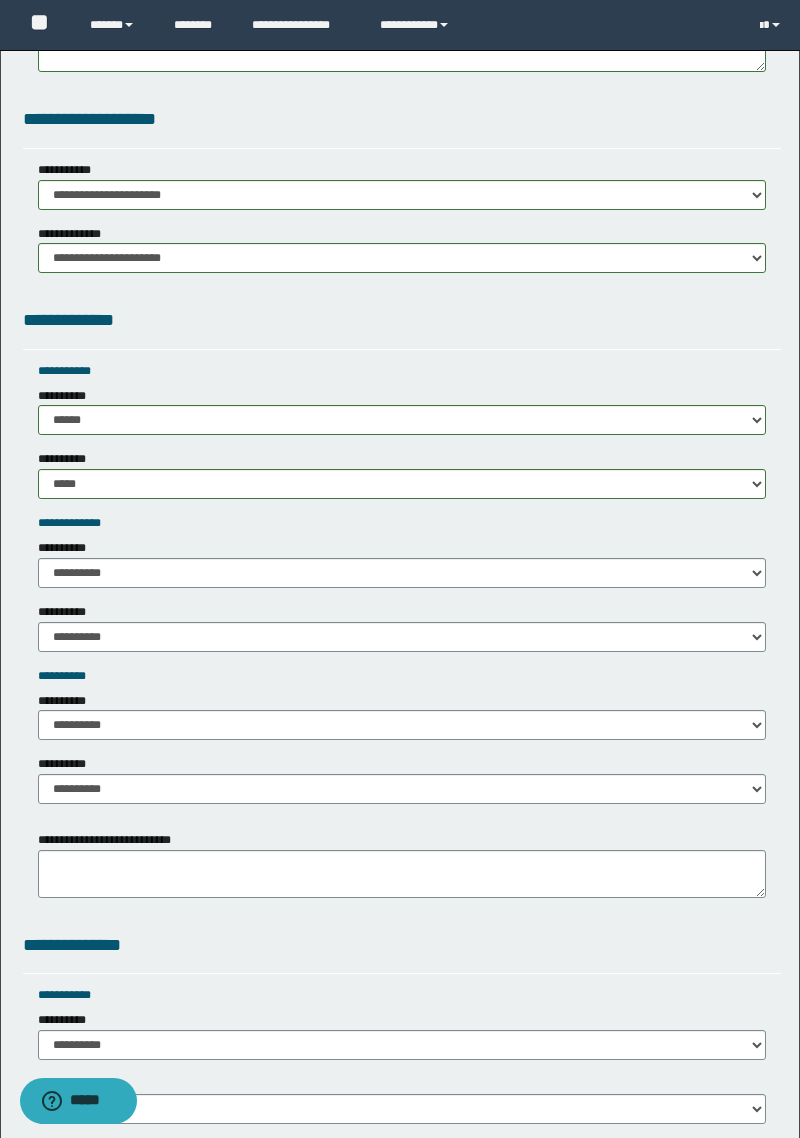 click on "**********" at bounding box center (402, 603) 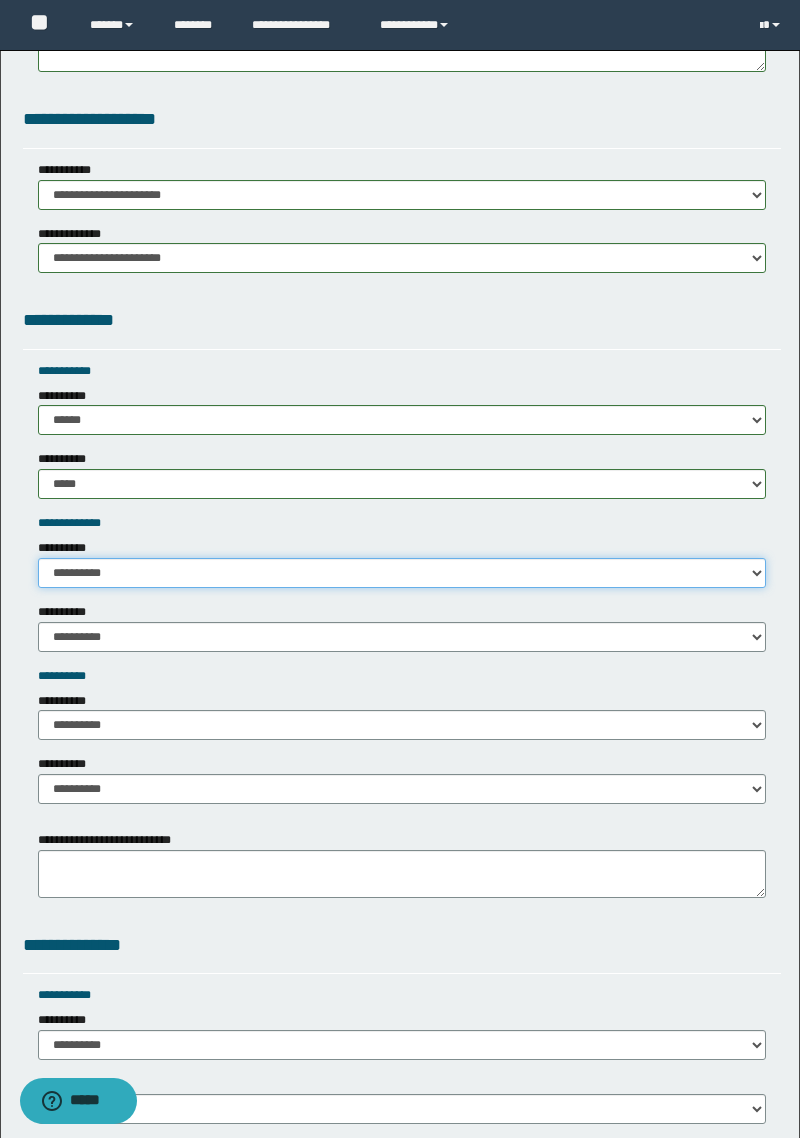 click on "**********" at bounding box center (402, 573) 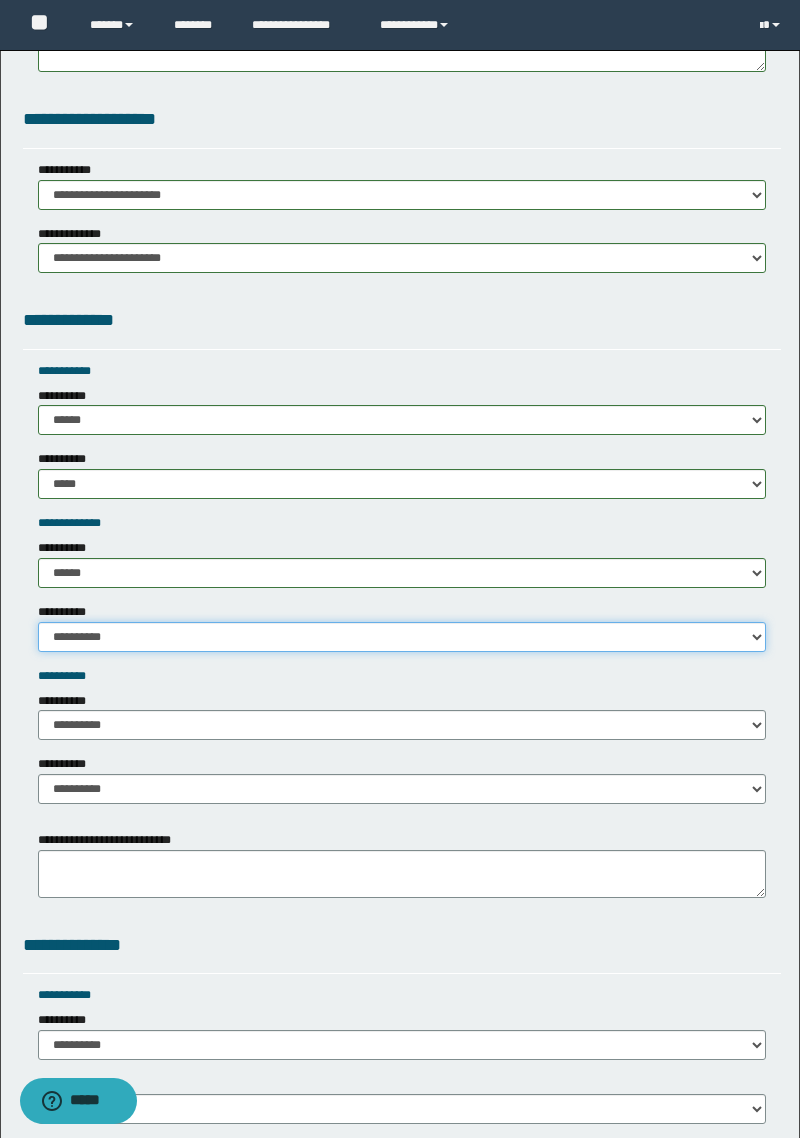 click on "**********" at bounding box center [402, 637] 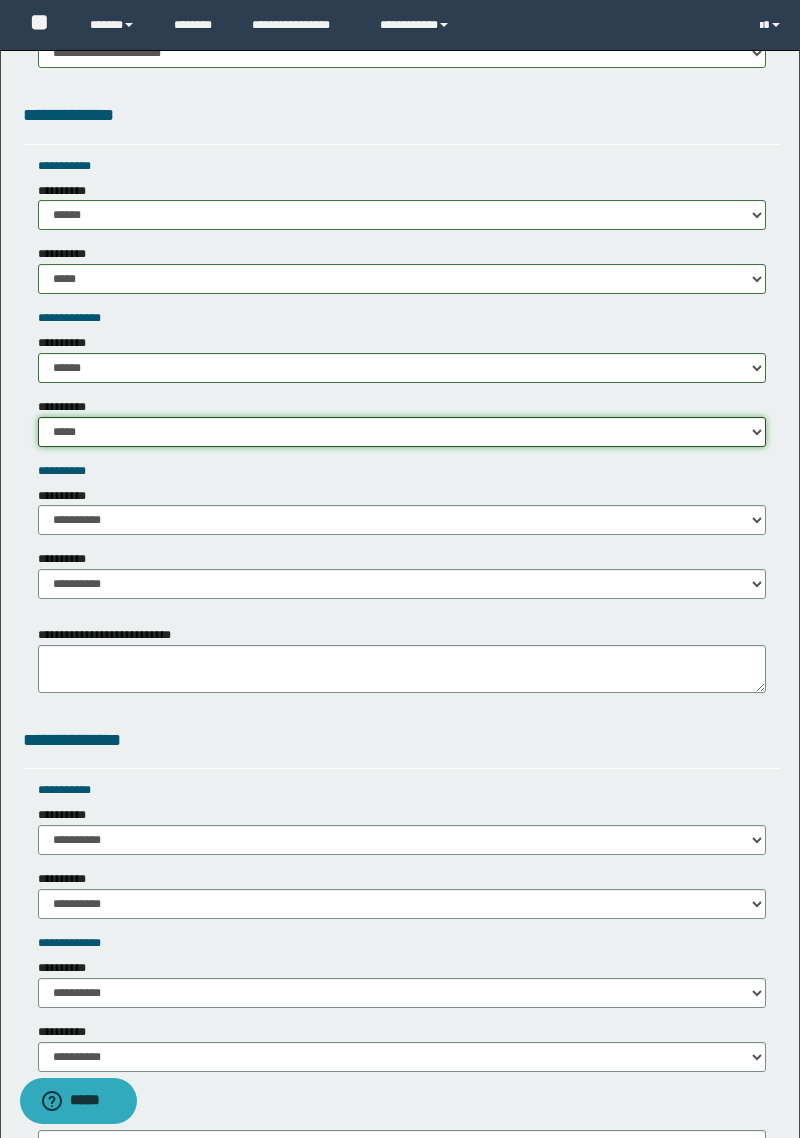 scroll, scrollTop: 1814, scrollLeft: 0, axis: vertical 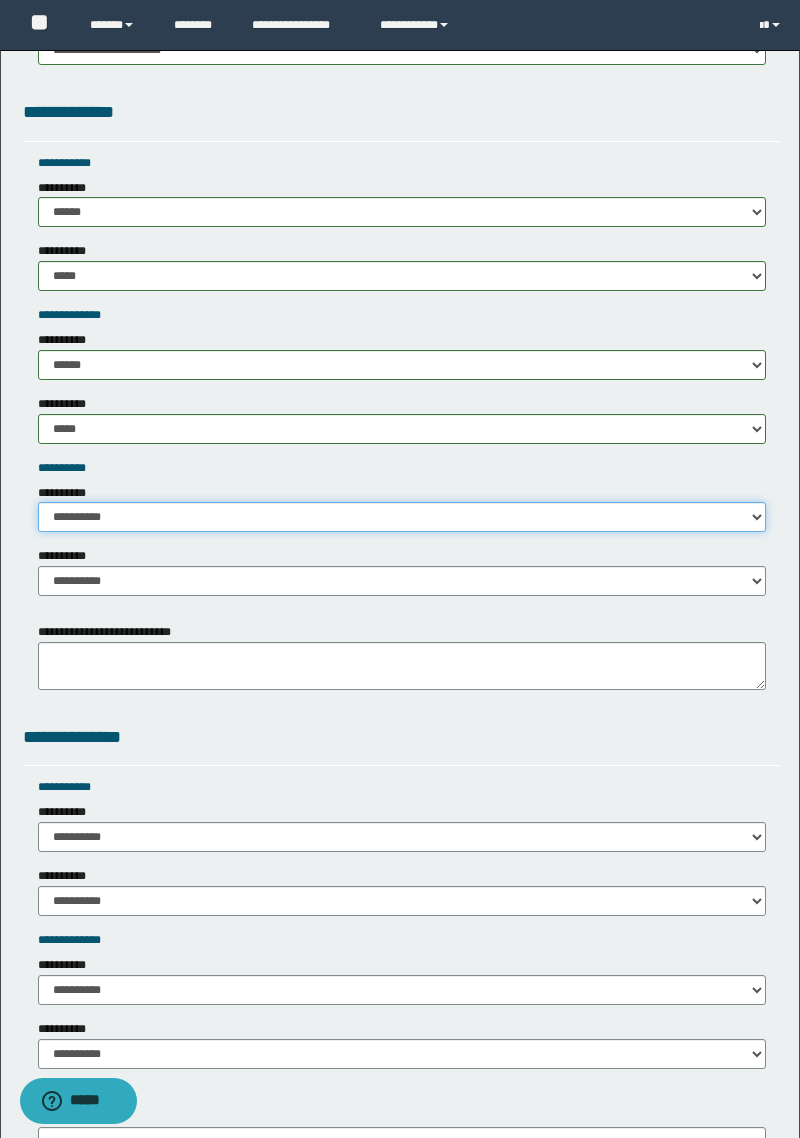 click on "**********" at bounding box center [402, 517] 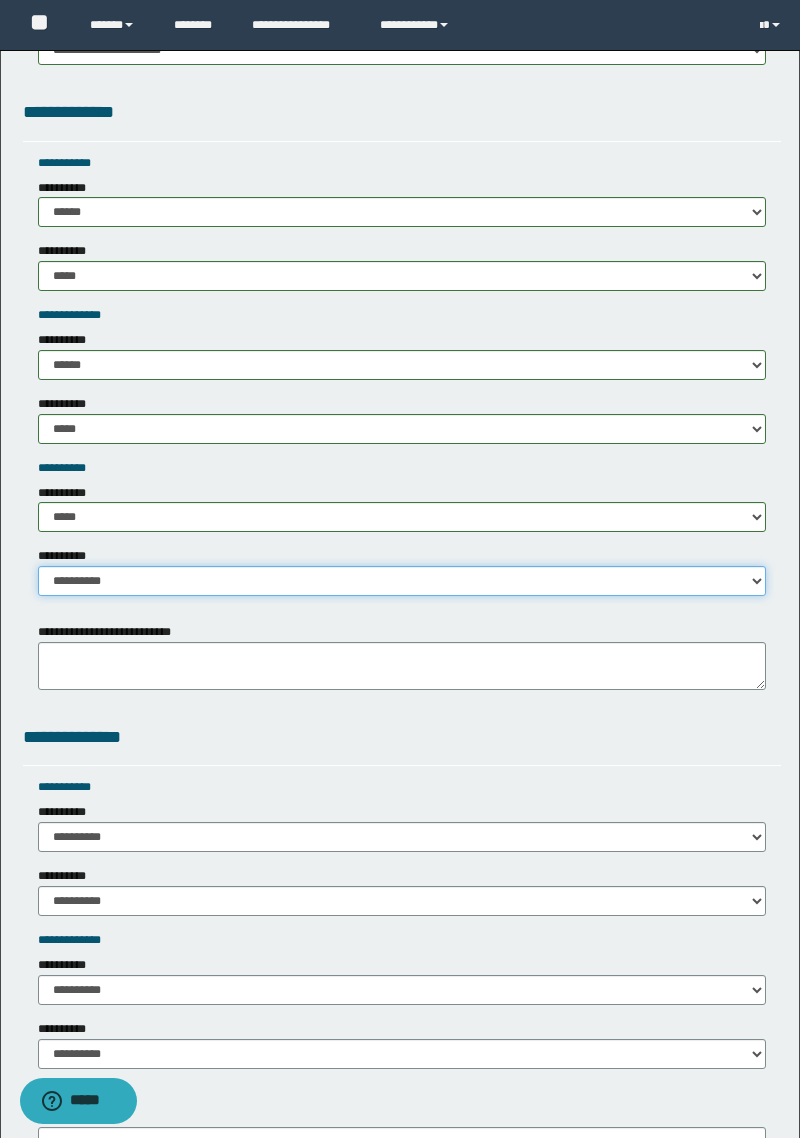 click on "**********" at bounding box center (402, 581) 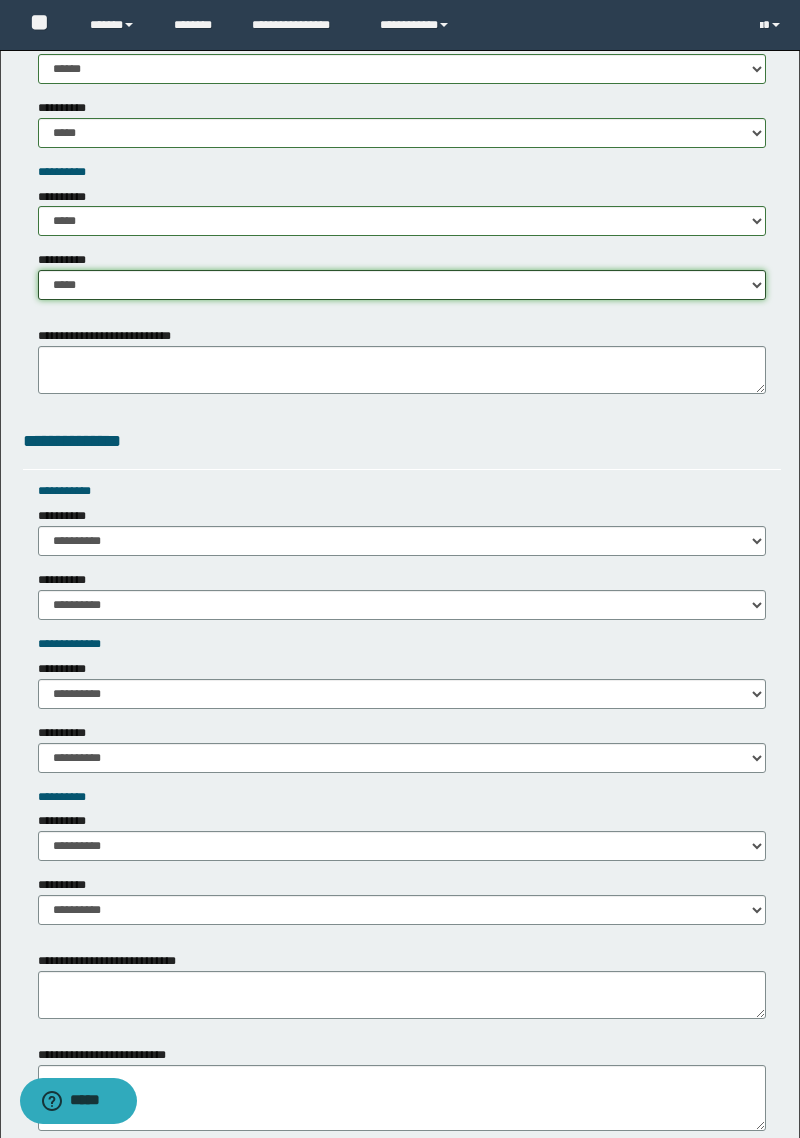 scroll, scrollTop: 2113, scrollLeft: 0, axis: vertical 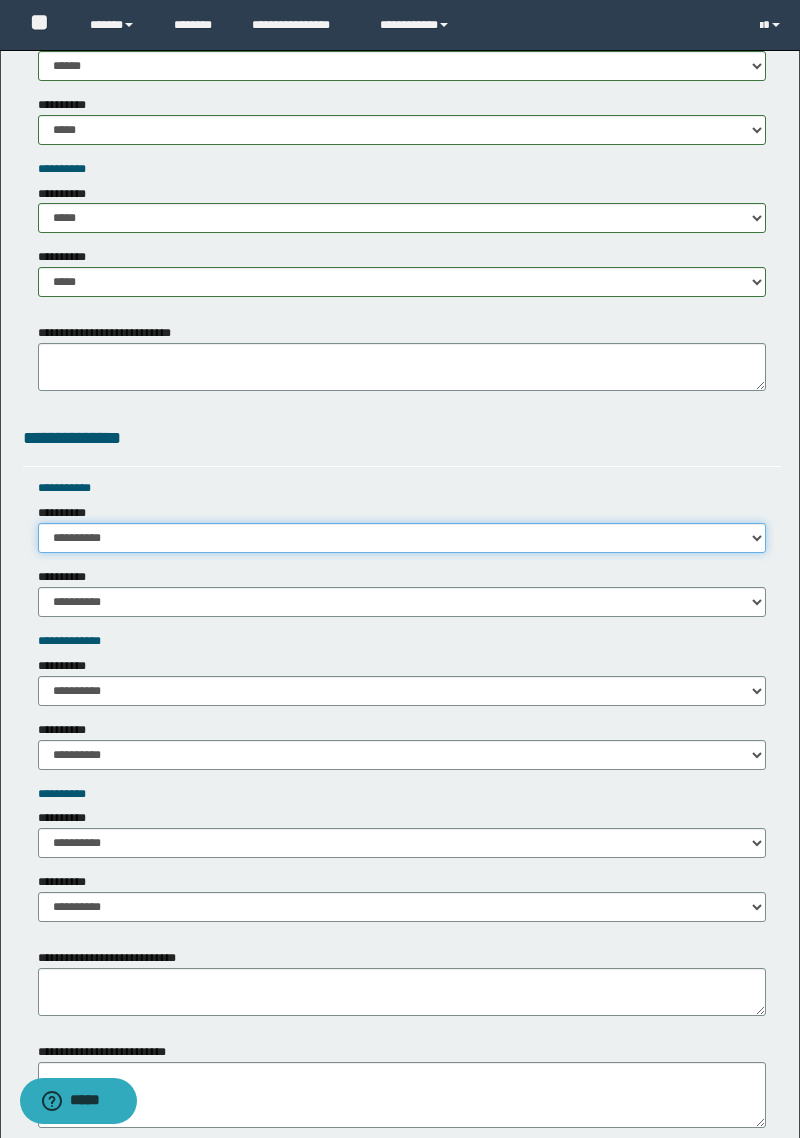 click on "**********" at bounding box center [402, 538] 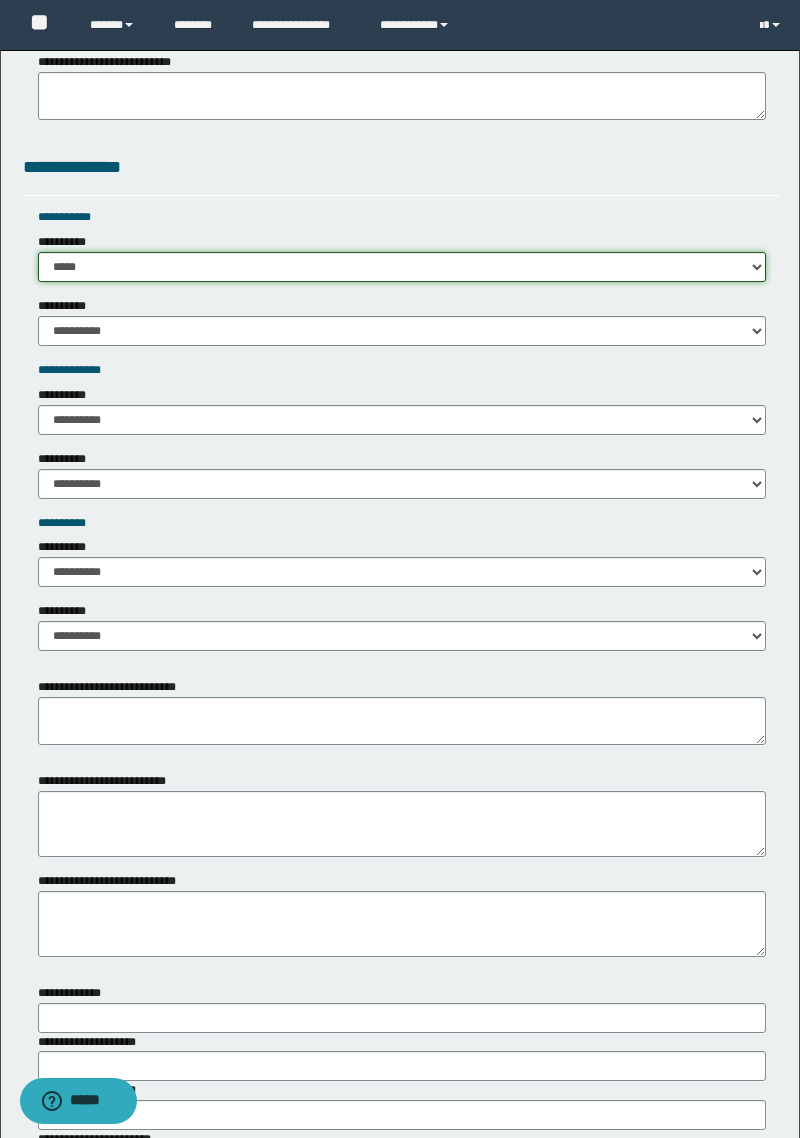 scroll, scrollTop: 2389, scrollLeft: 0, axis: vertical 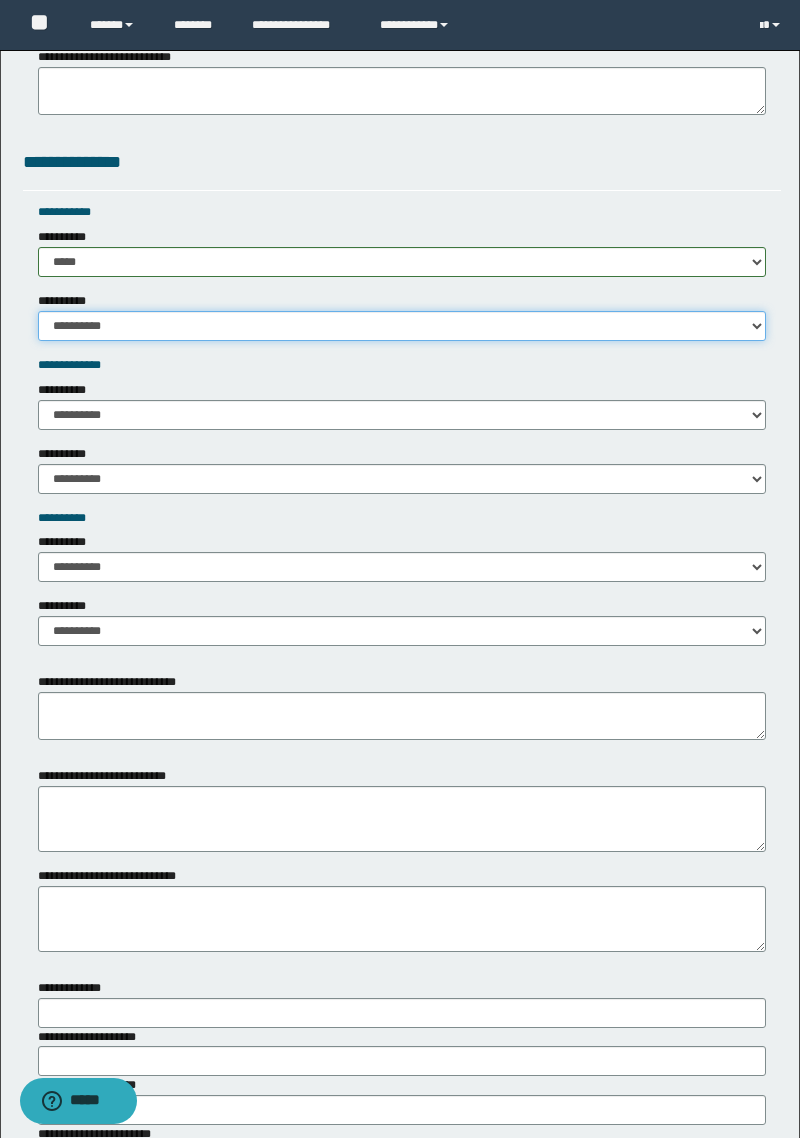 click on "**********" at bounding box center [402, 326] 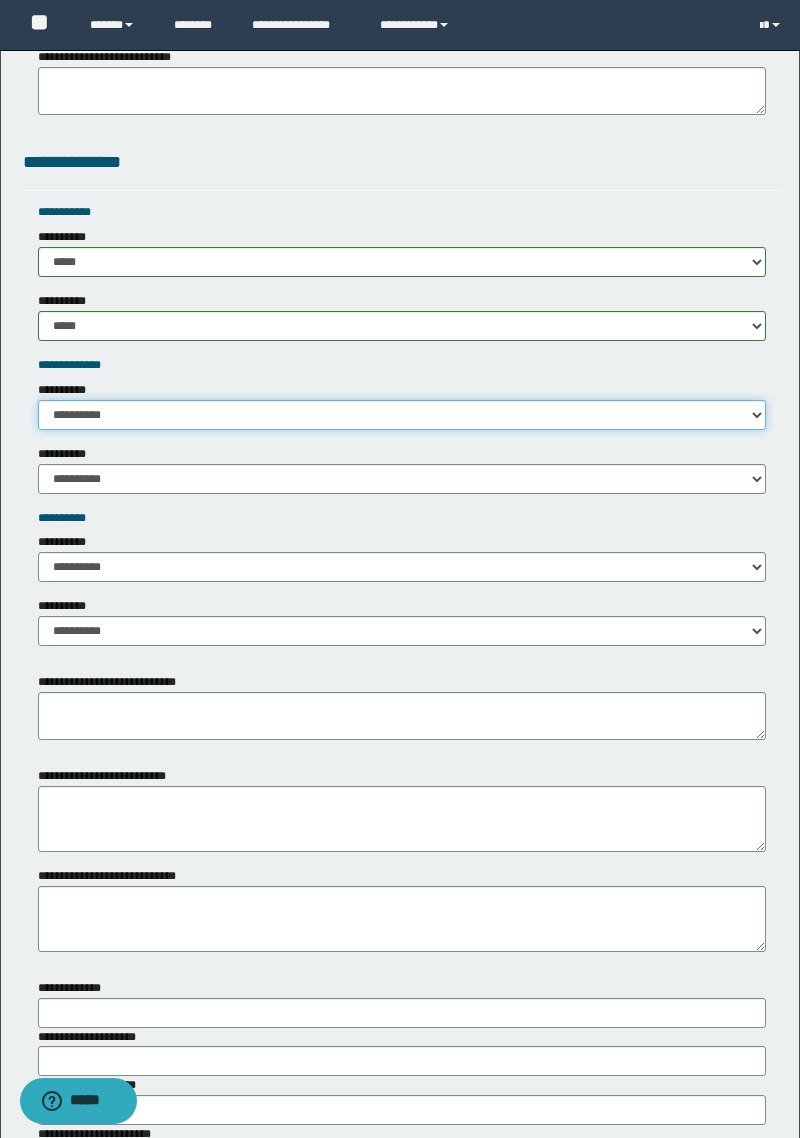 click on "**********" at bounding box center [402, 415] 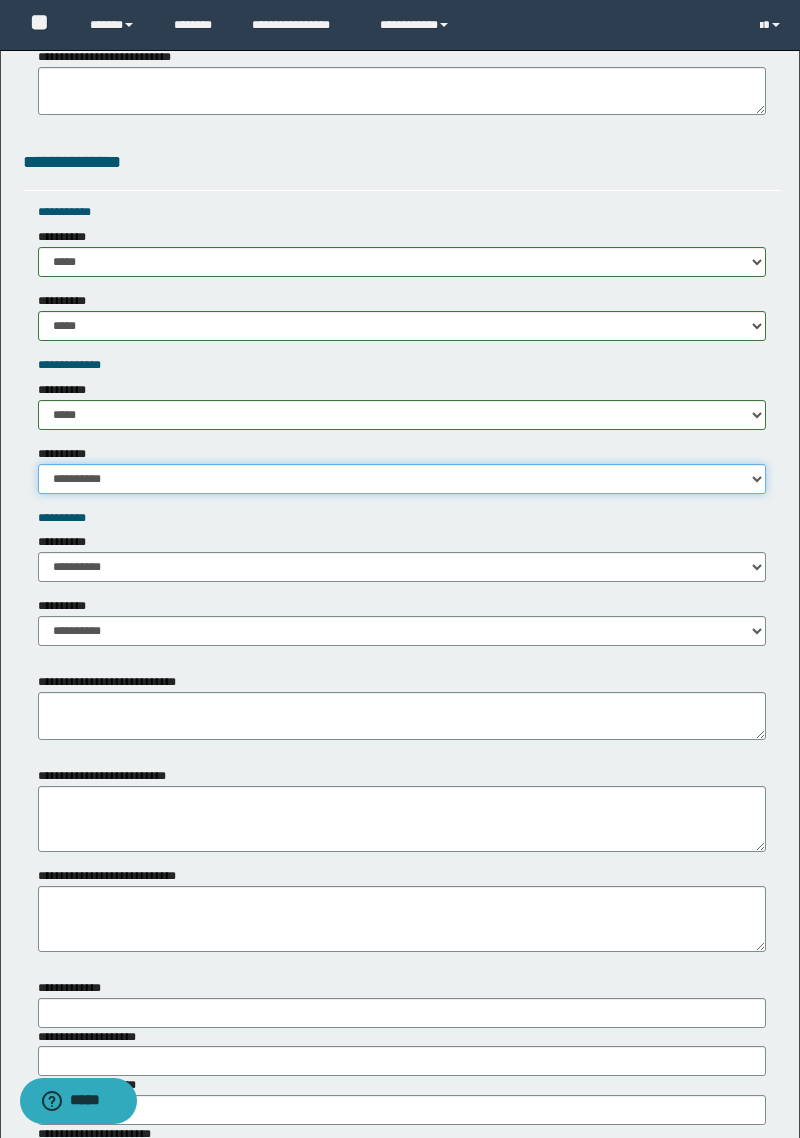 click on "**********" at bounding box center [402, 479] 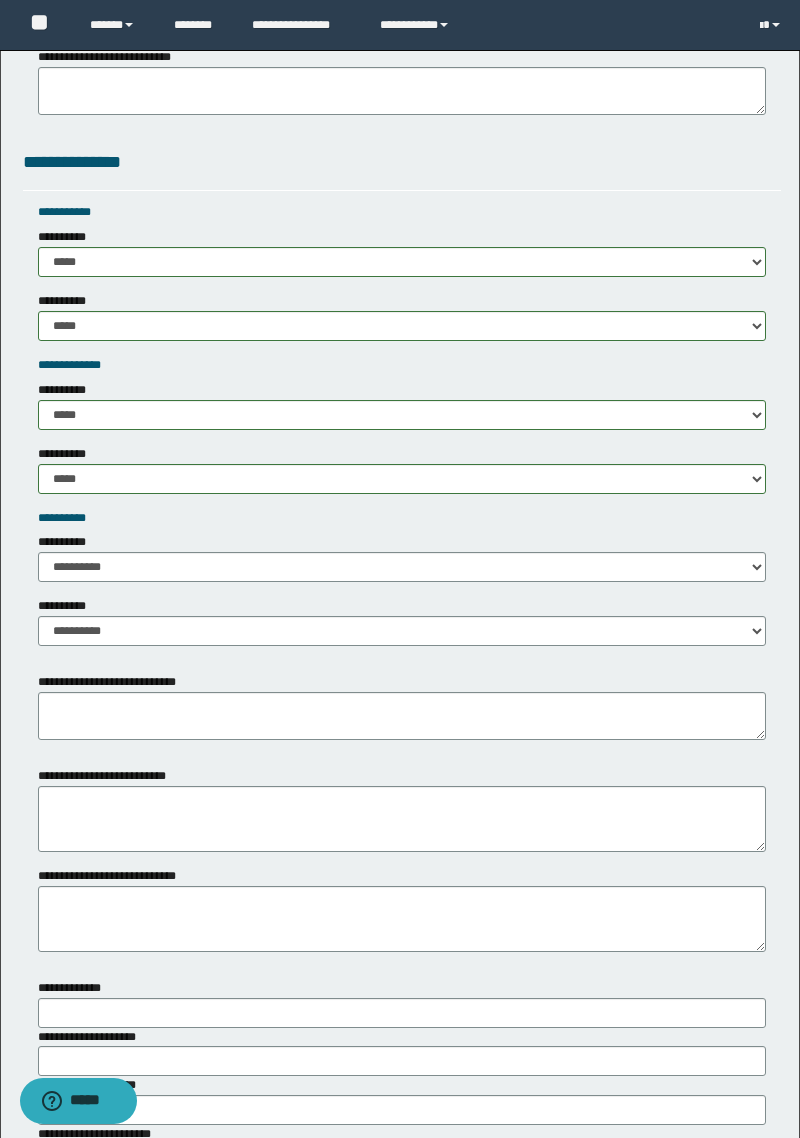 click on "**********" at bounding box center [66, 454] 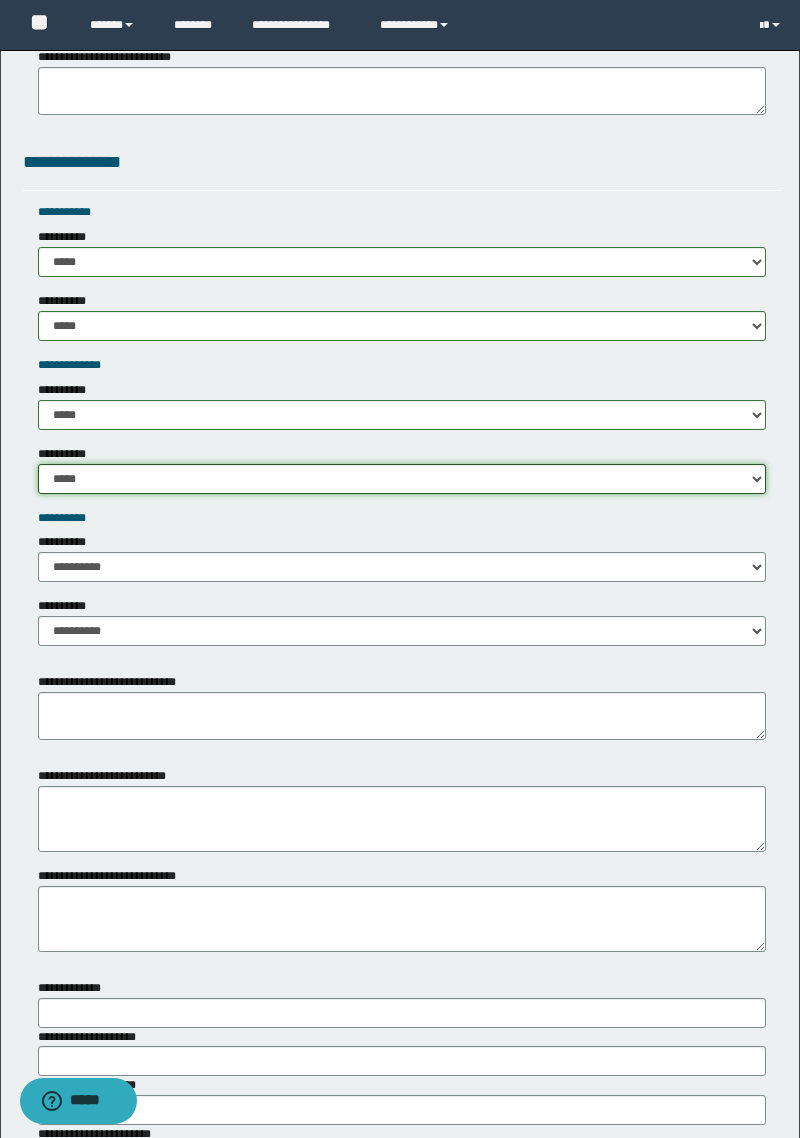 click on "**********" at bounding box center [402, 479] 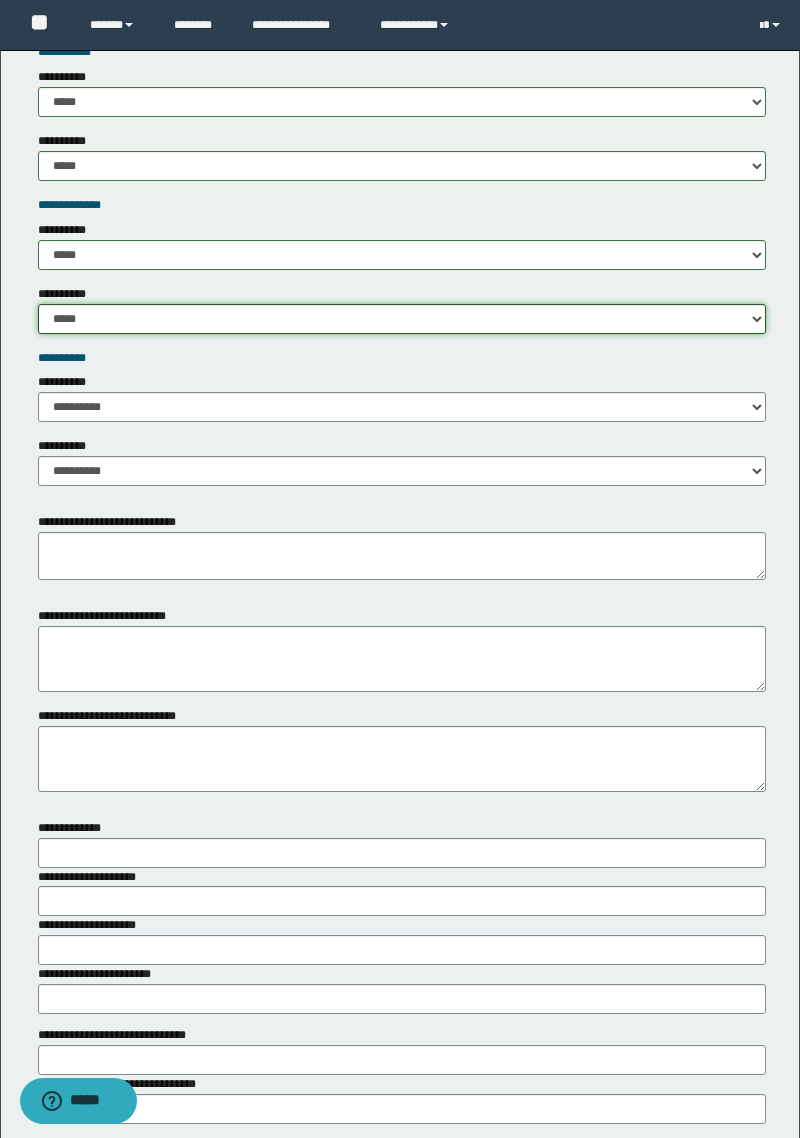 scroll, scrollTop: 2555, scrollLeft: 0, axis: vertical 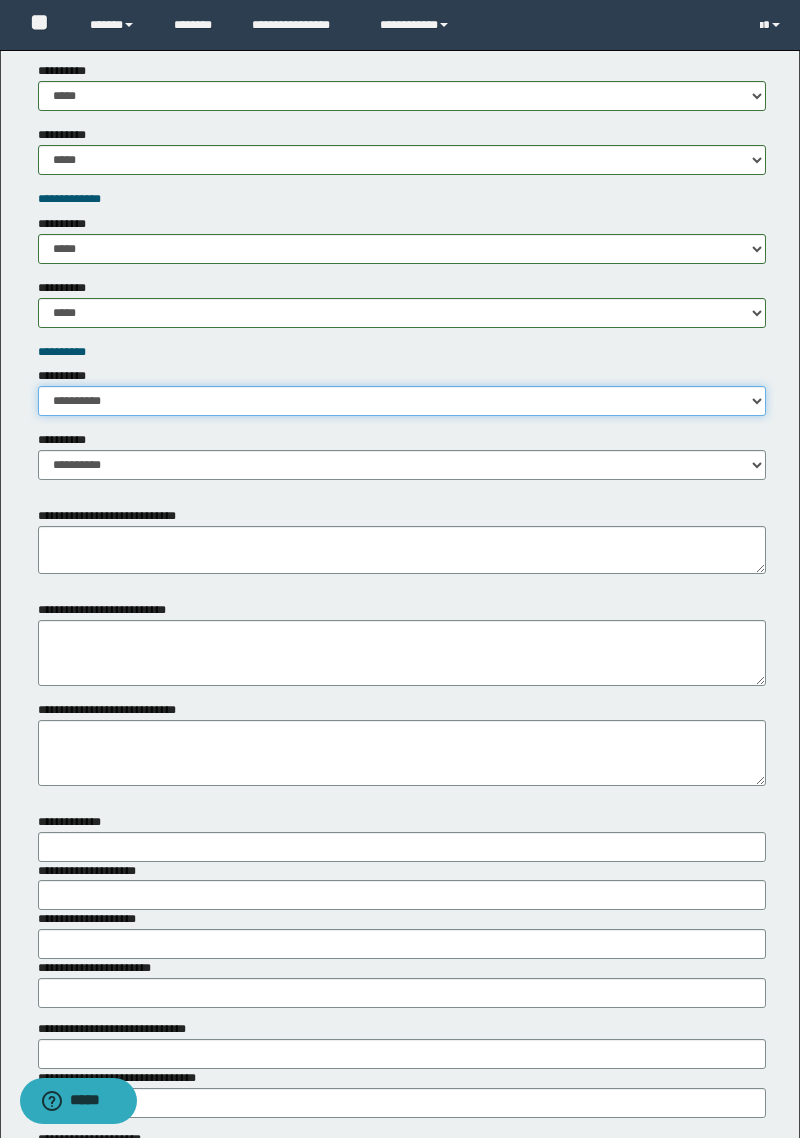 click on "**********" at bounding box center [402, 401] 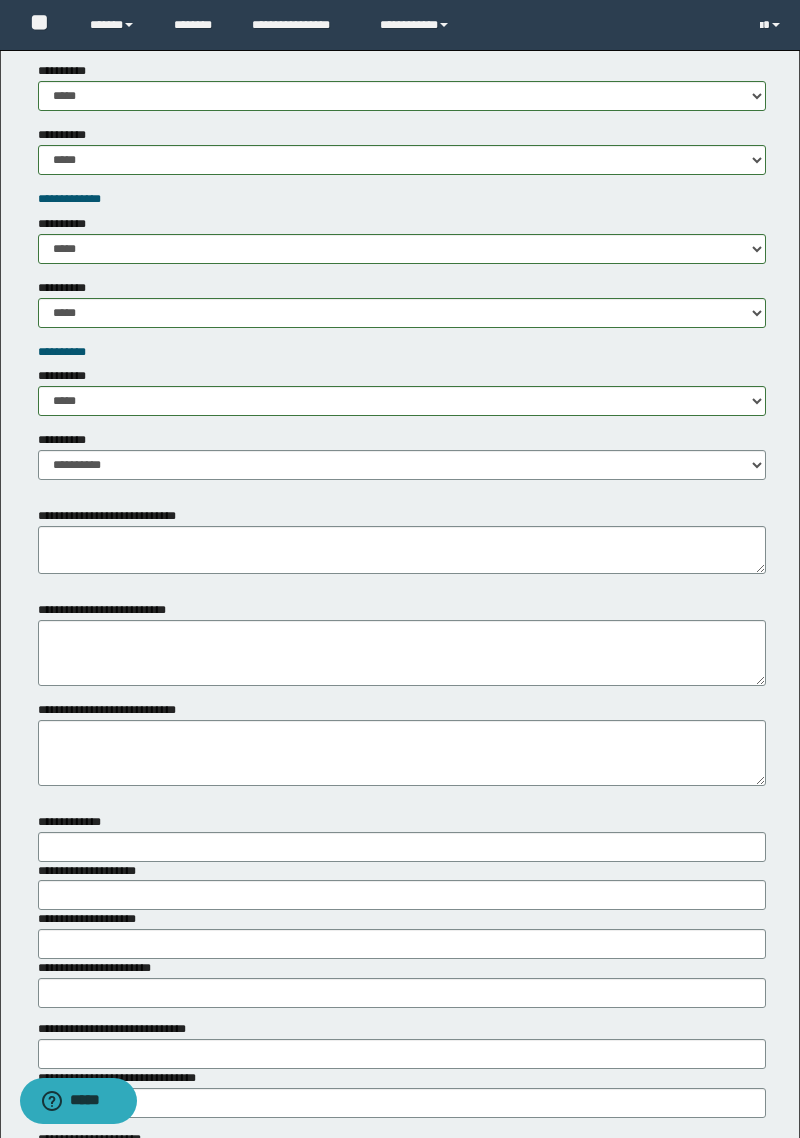 click on "**********" at bounding box center [116, 516] 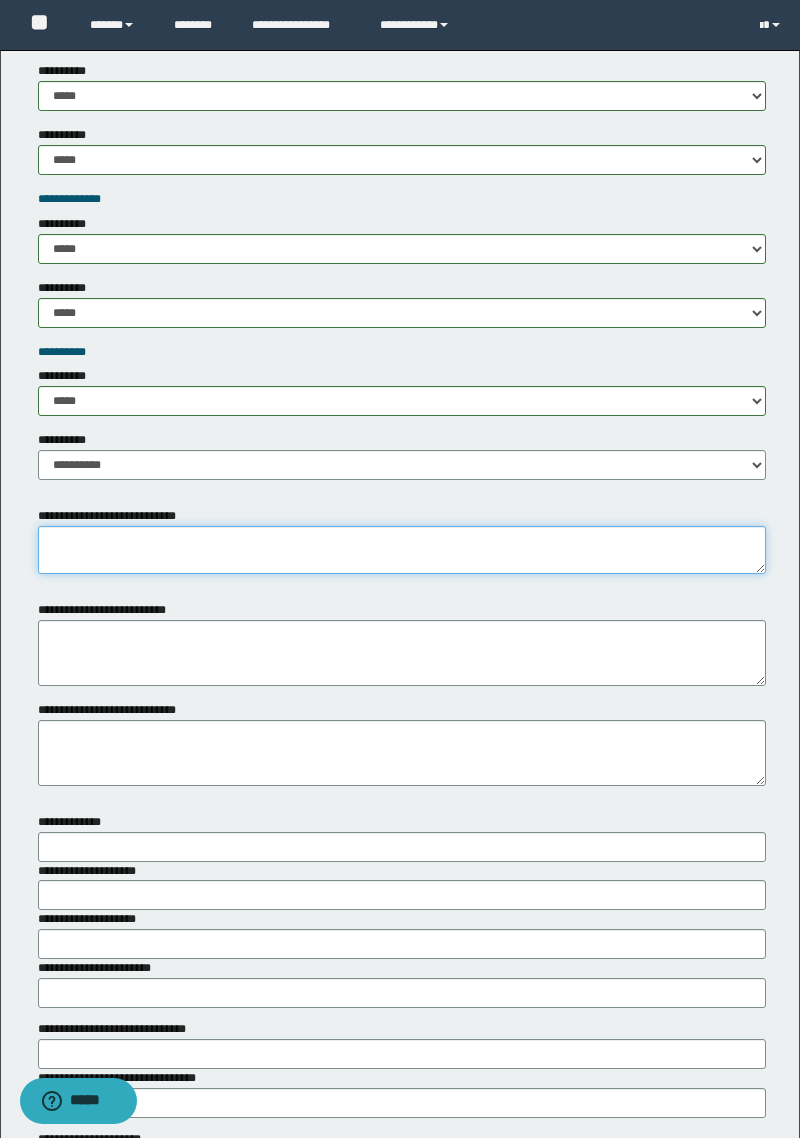 click on "**********" at bounding box center (402, 550) 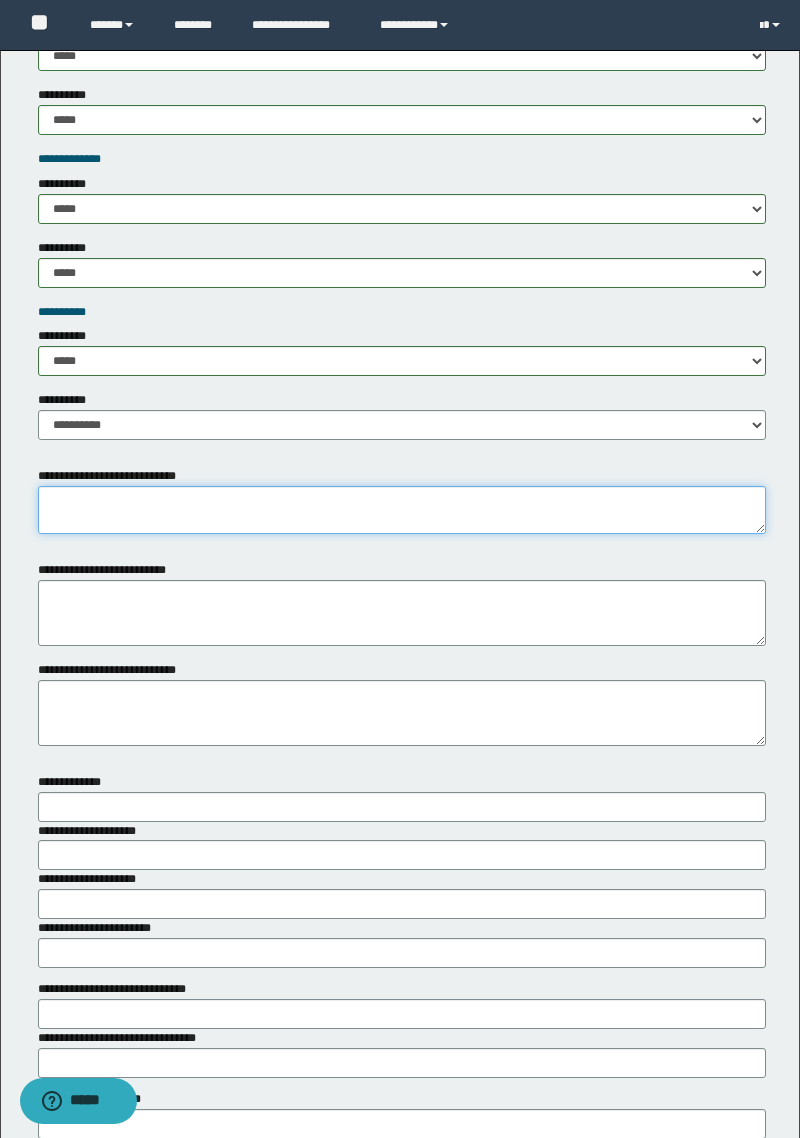 scroll, scrollTop: 2619, scrollLeft: 0, axis: vertical 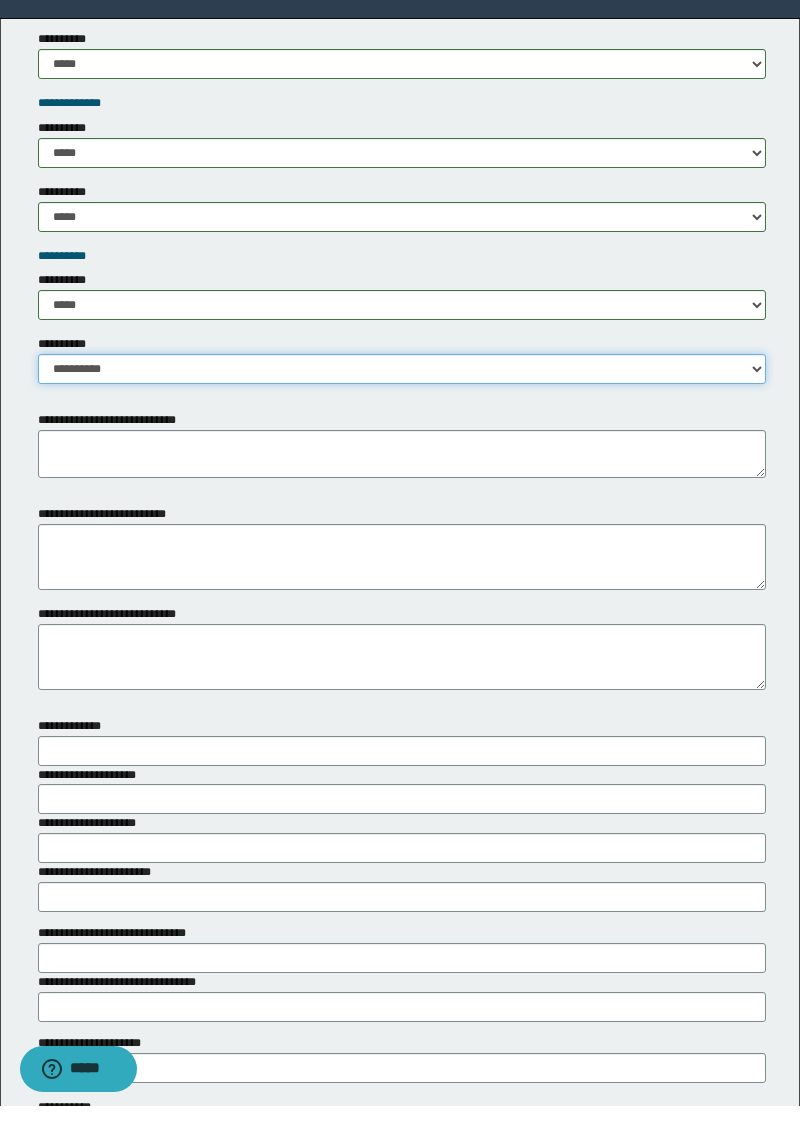 click on "**********" at bounding box center (402, 401) 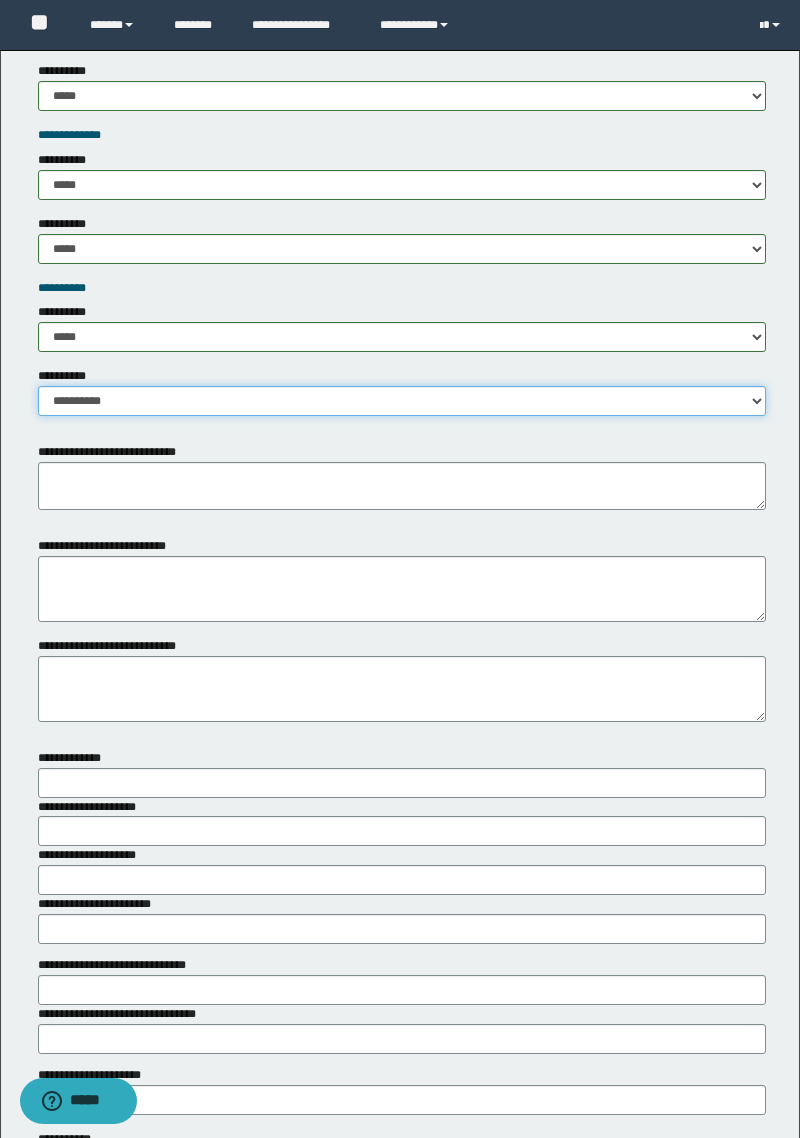 select on "*****" 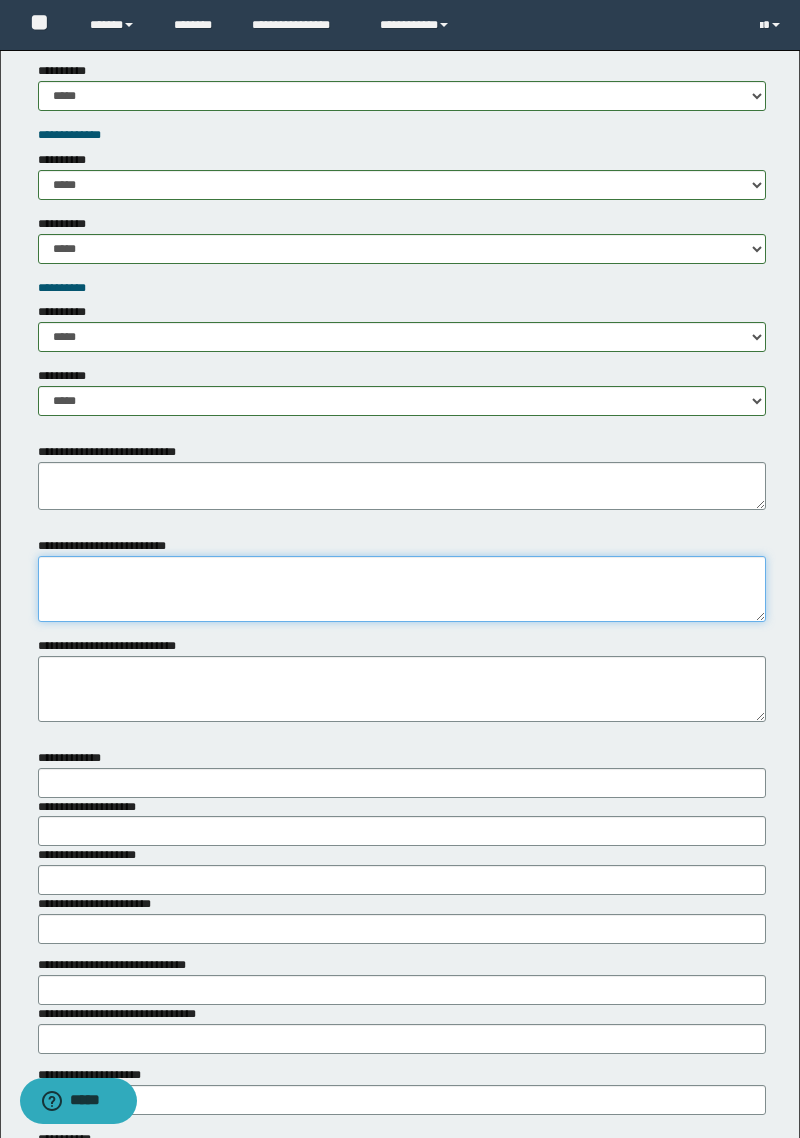 click on "**********" at bounding box center [402, 589] 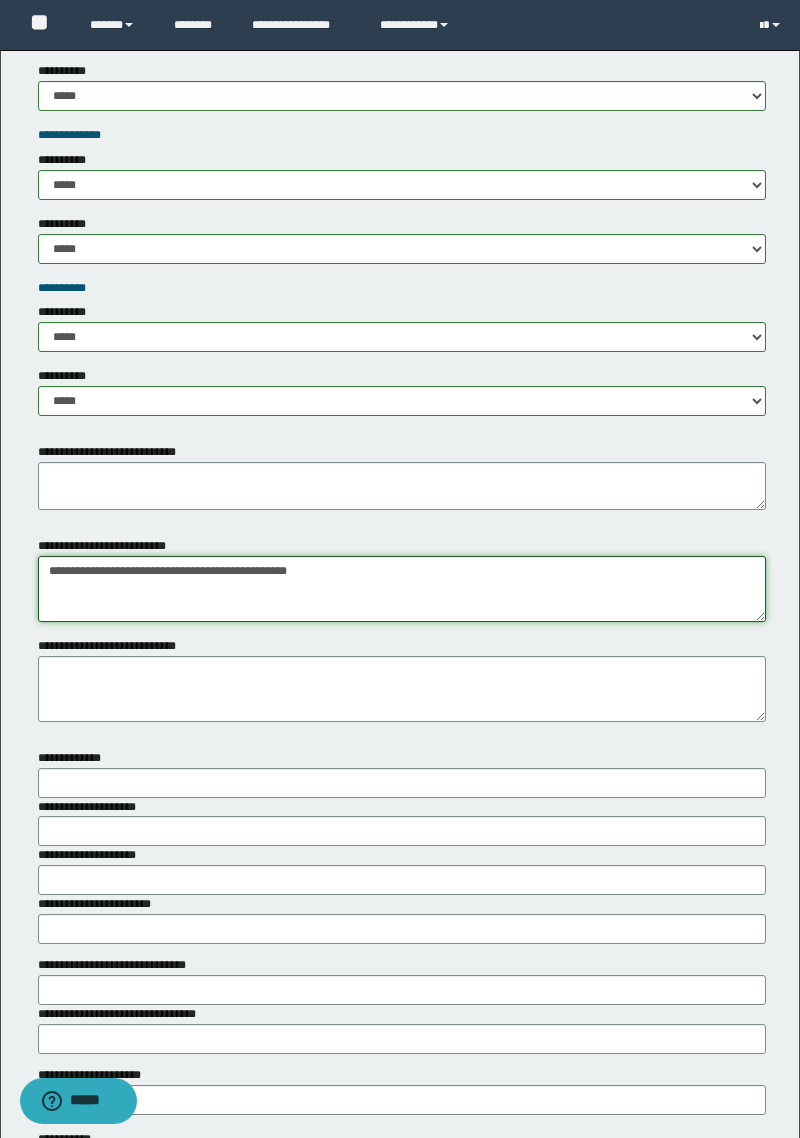type on "**********" 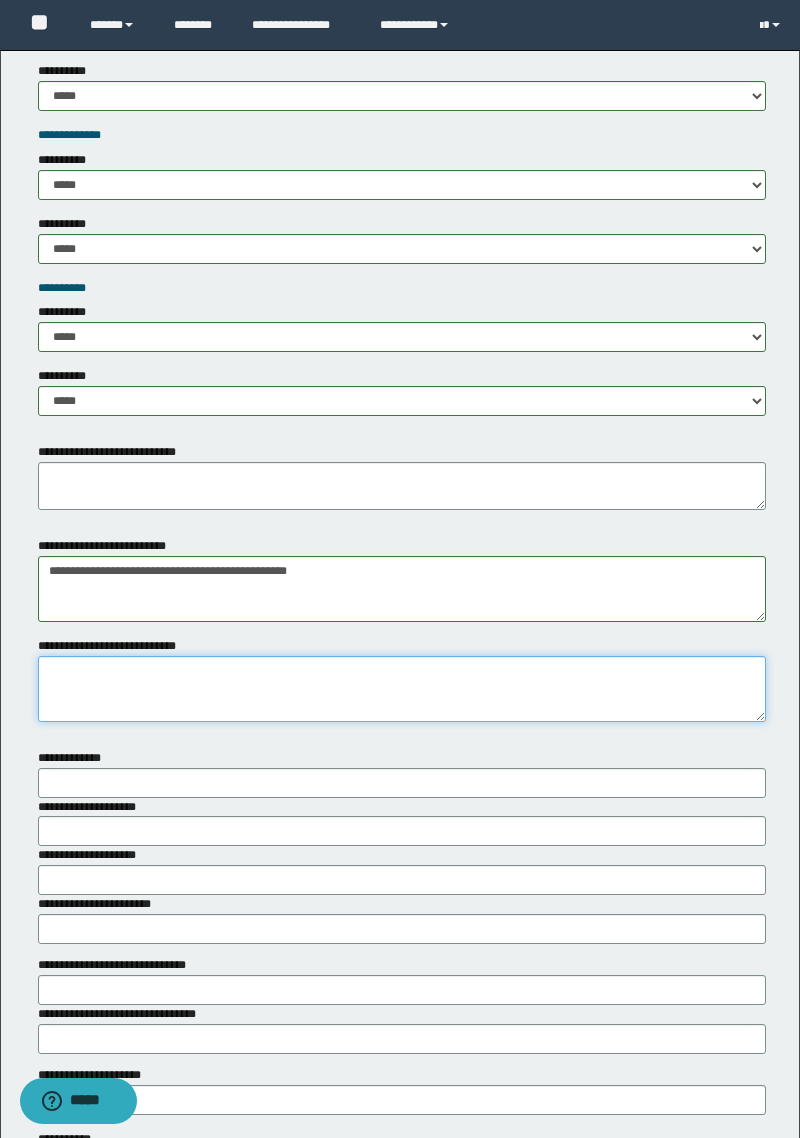 click on "**********" at bounding box center (402, 689) 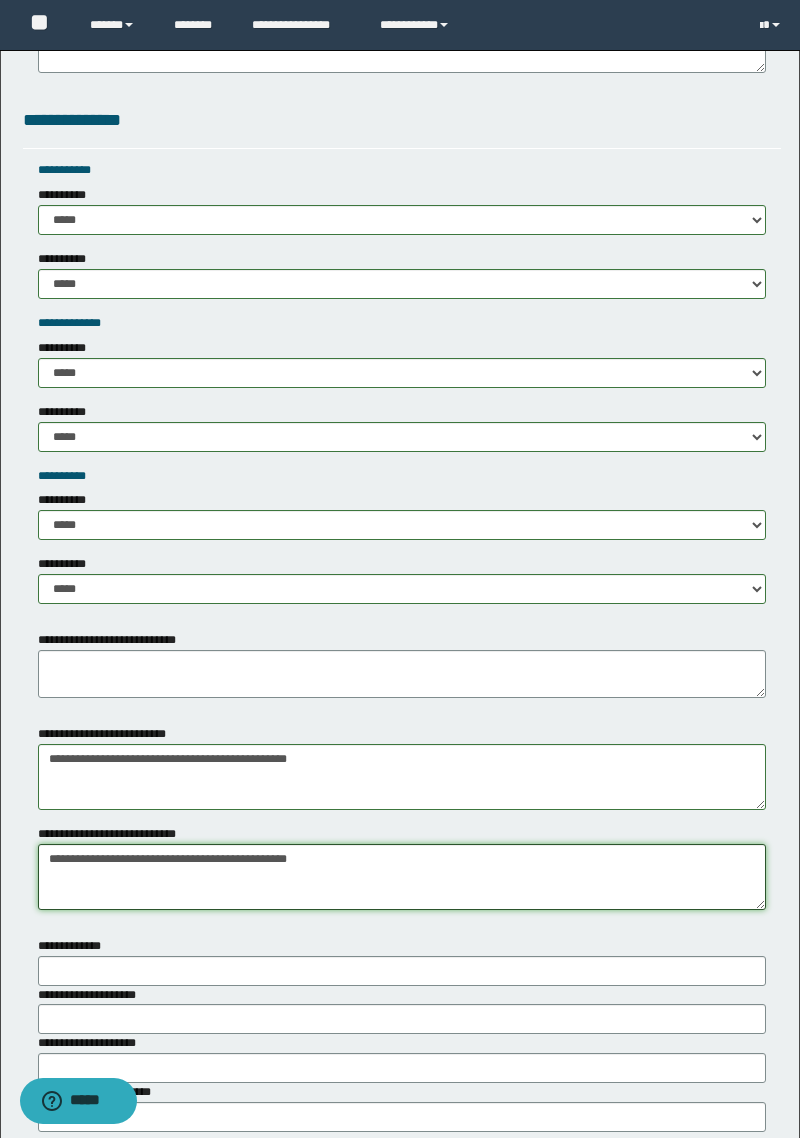 scroll, scrollTop: 2427, scrollLeft: 0, axis: vertical 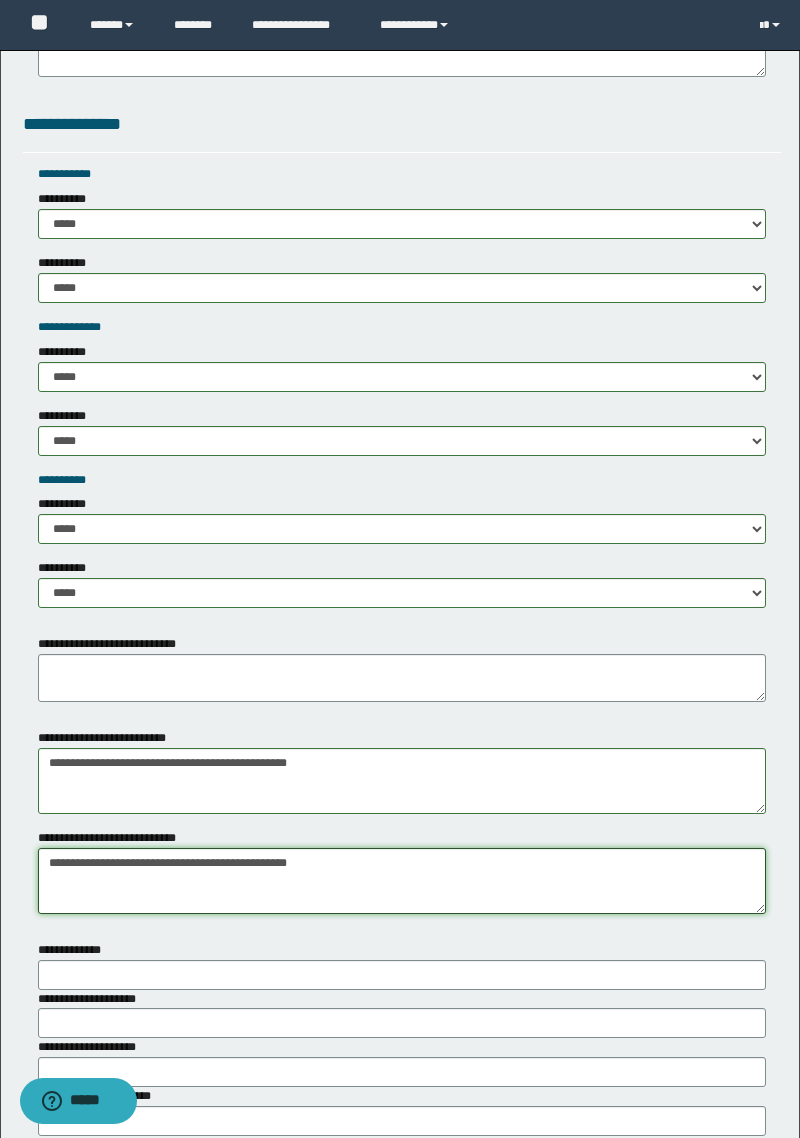 type on "**********" 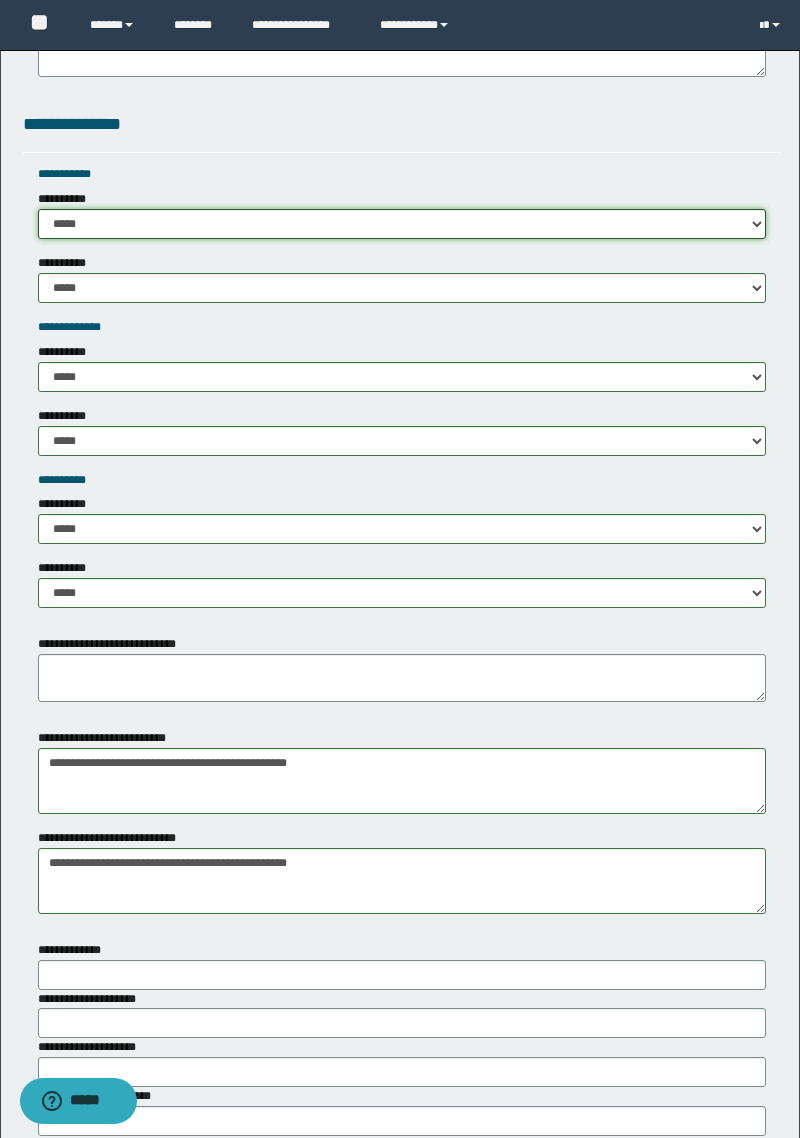 click on "**********" at bounding box center [402, 224] 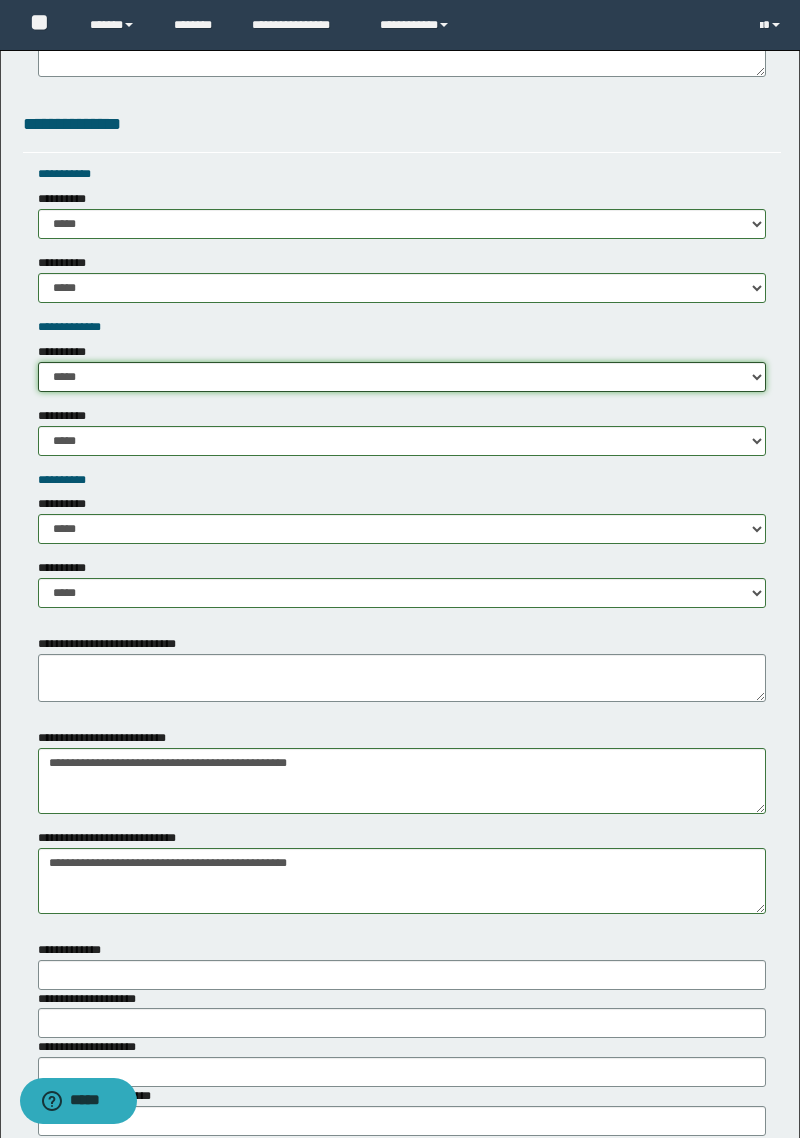 click on "**********" at bounding box center (402, 377) 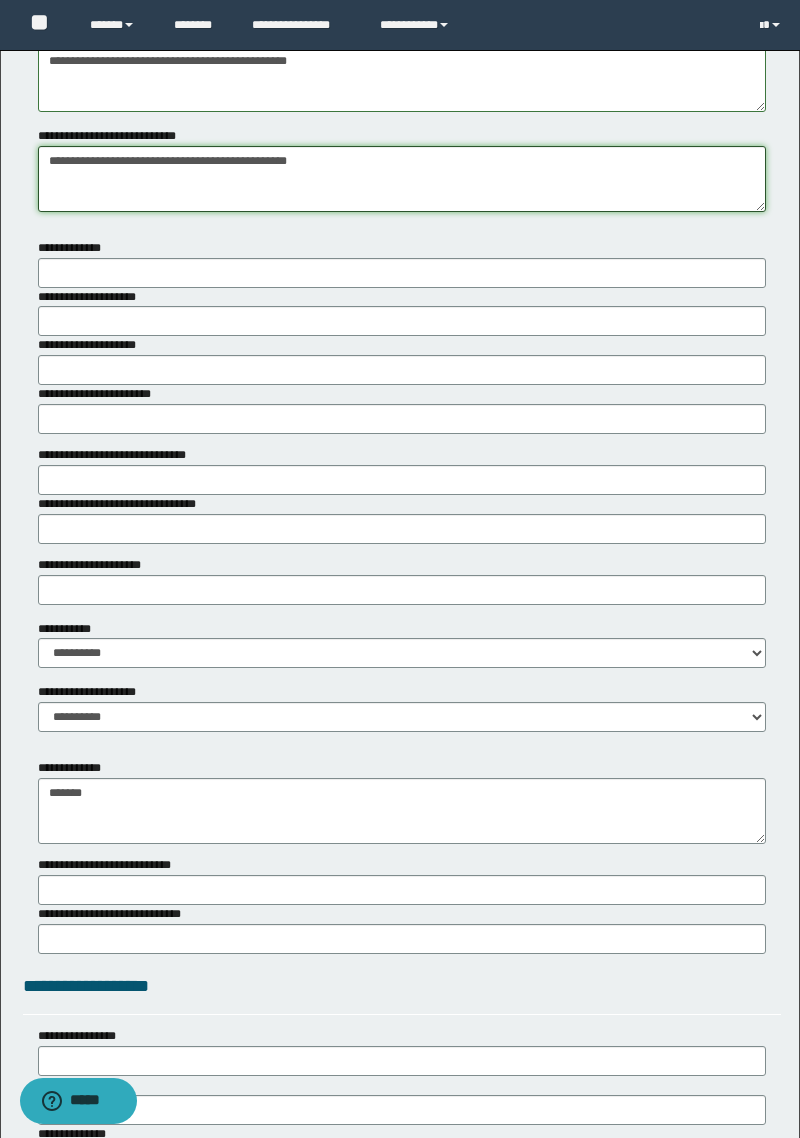 scroll, scrollTop: 3131, scrollLeft: 0, axis: vertical 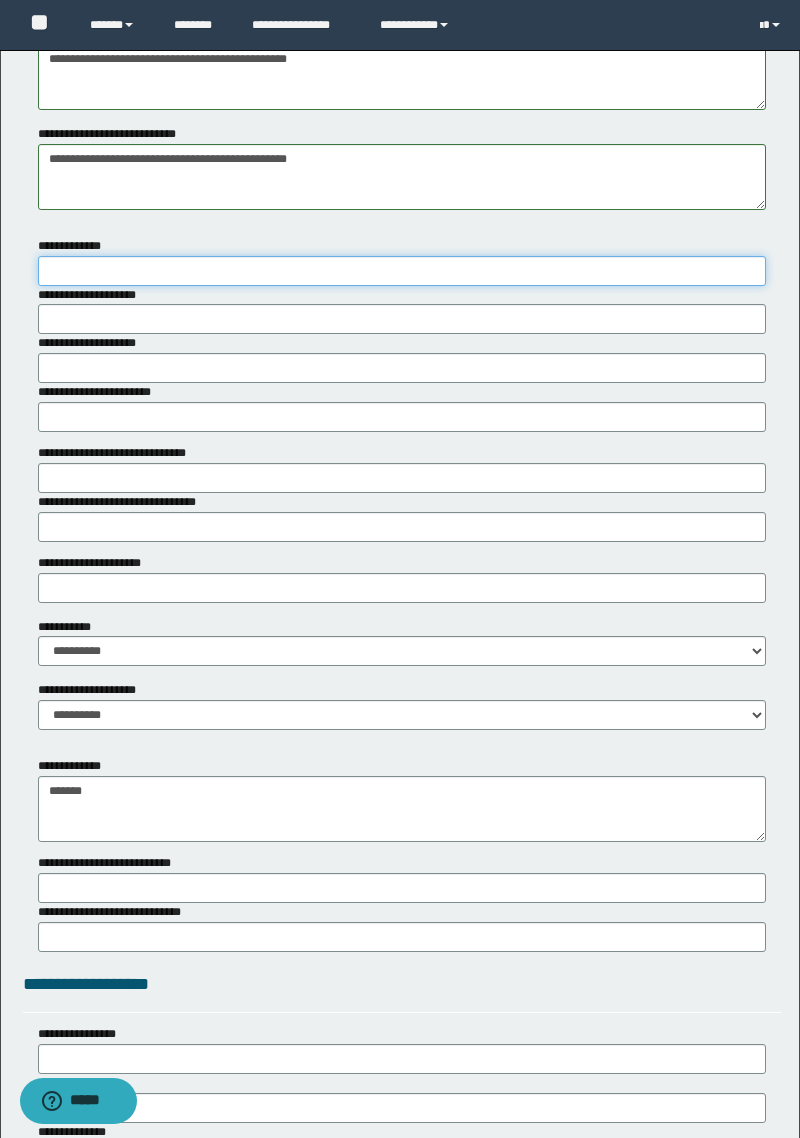 click on "**********" at bounding box center (402, 271) 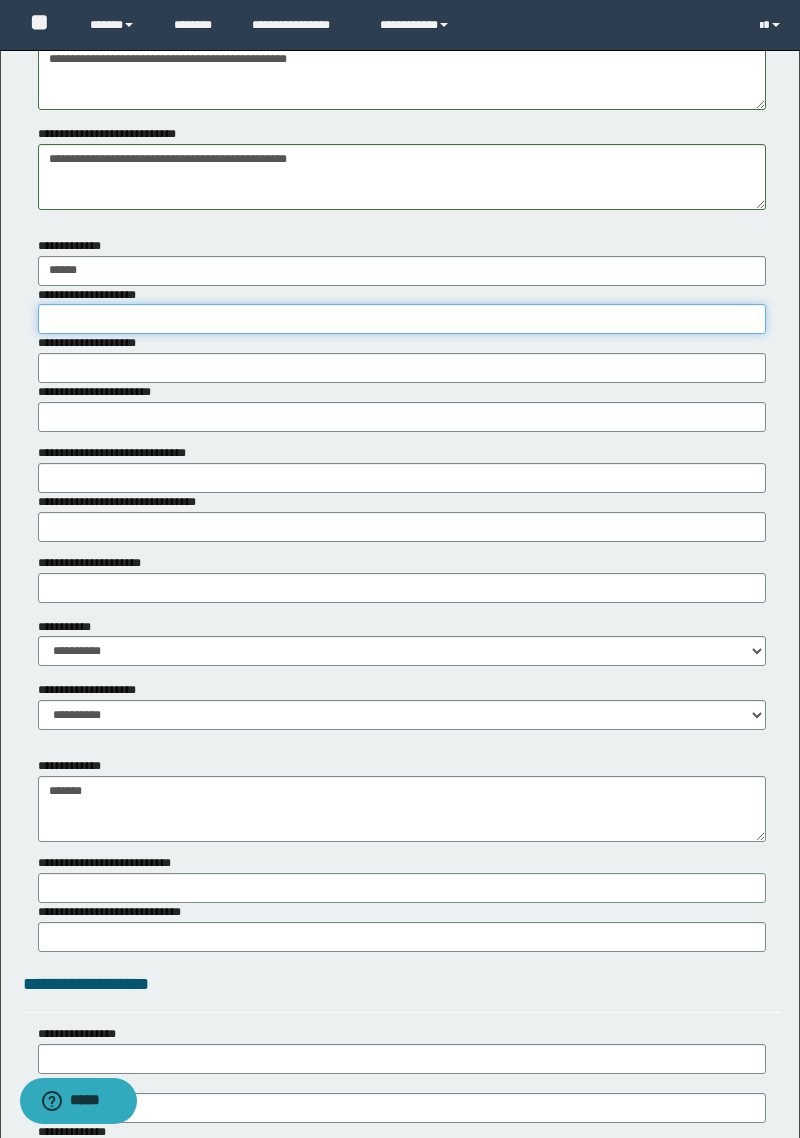 click on "**********" at bounding box center [402, 319] 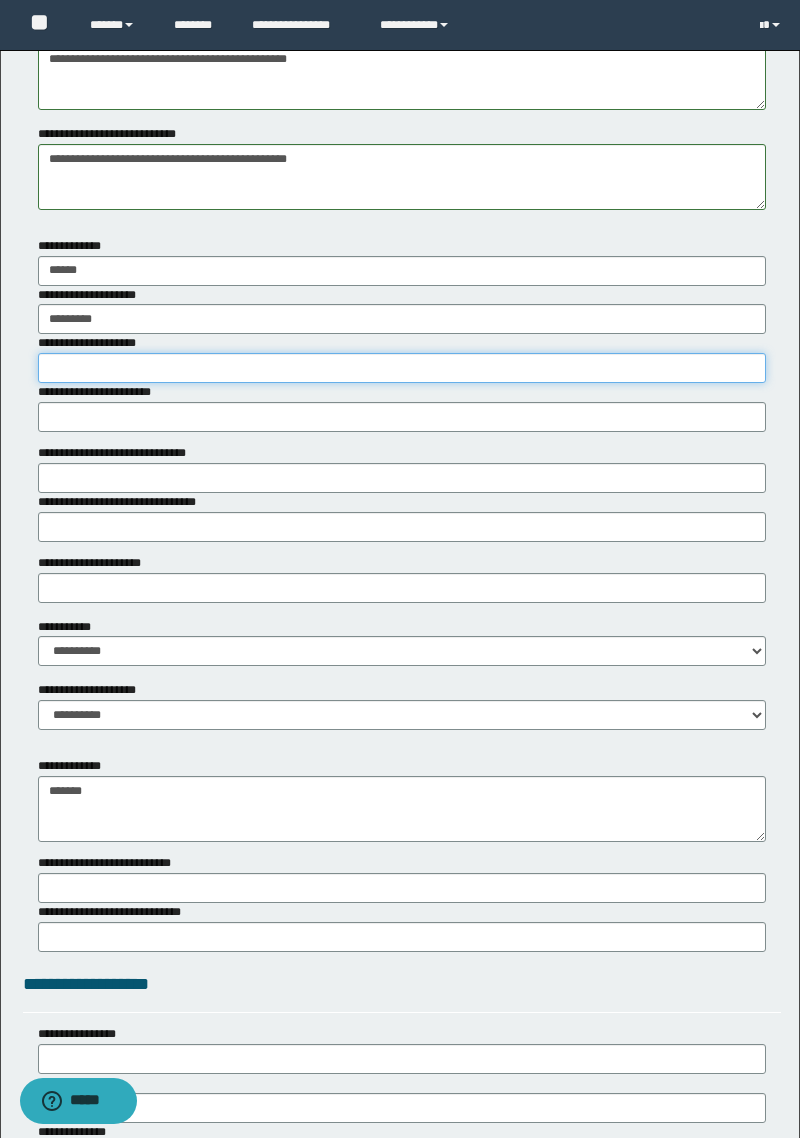 click on "**********" at bounding box center [402, 368] 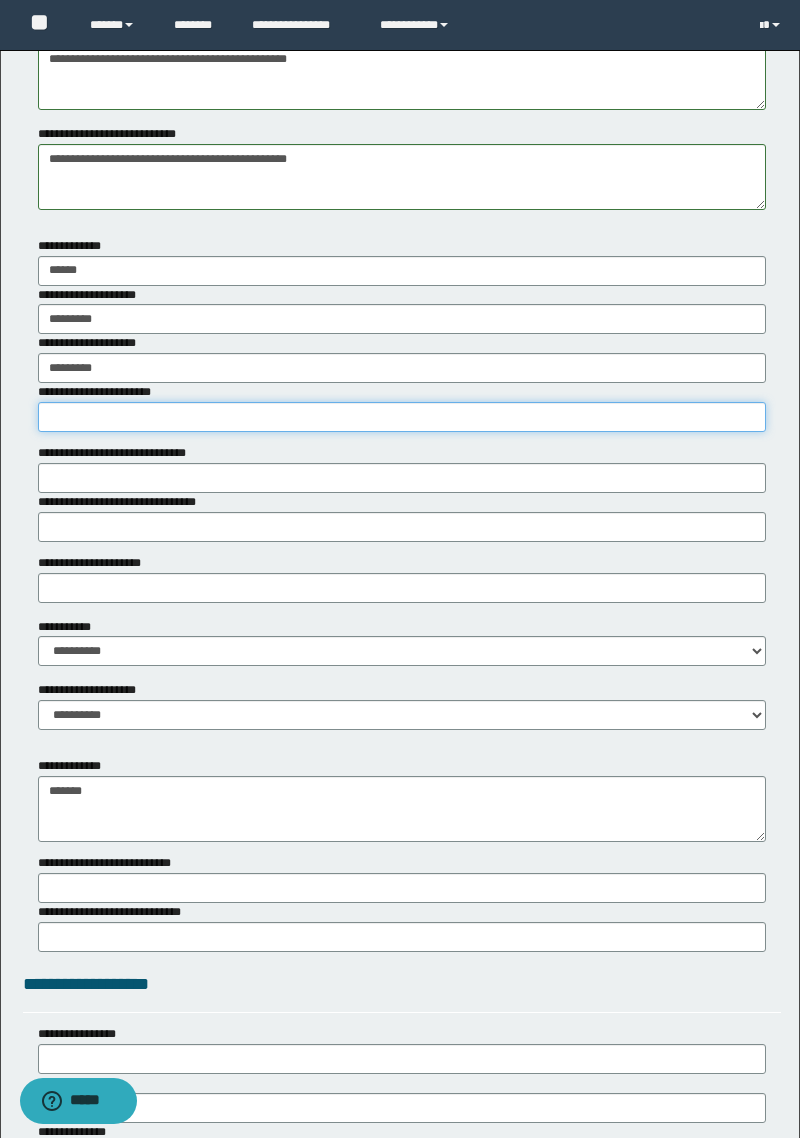 click on "**********" at bounding box center [402, 417] 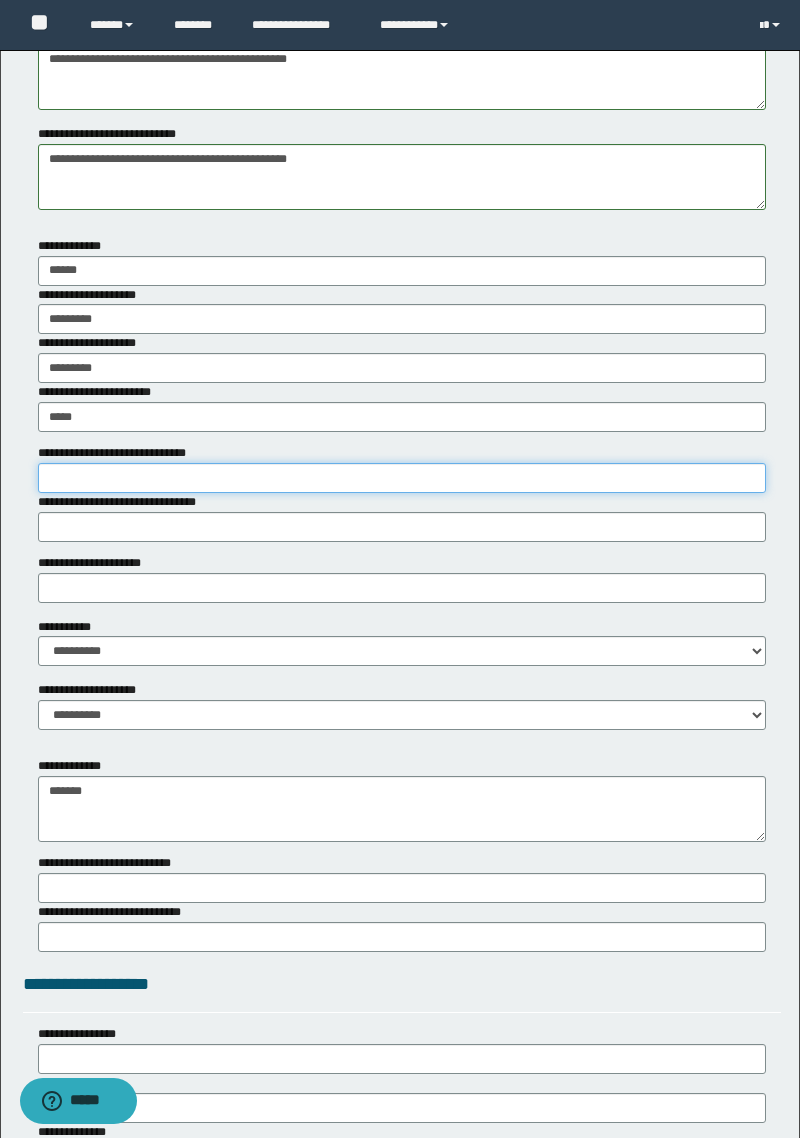 click on "**********" at bounding box center [402, 478] 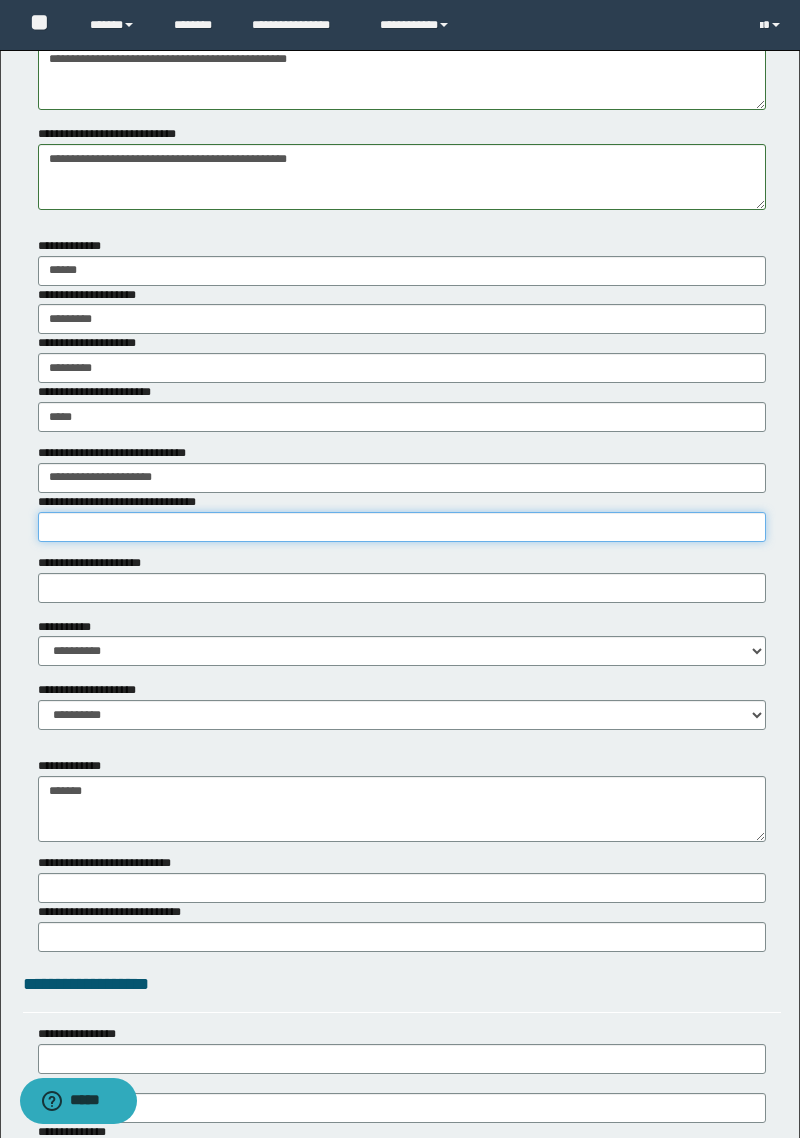 click on "**********" at bounding box center (402, 527) 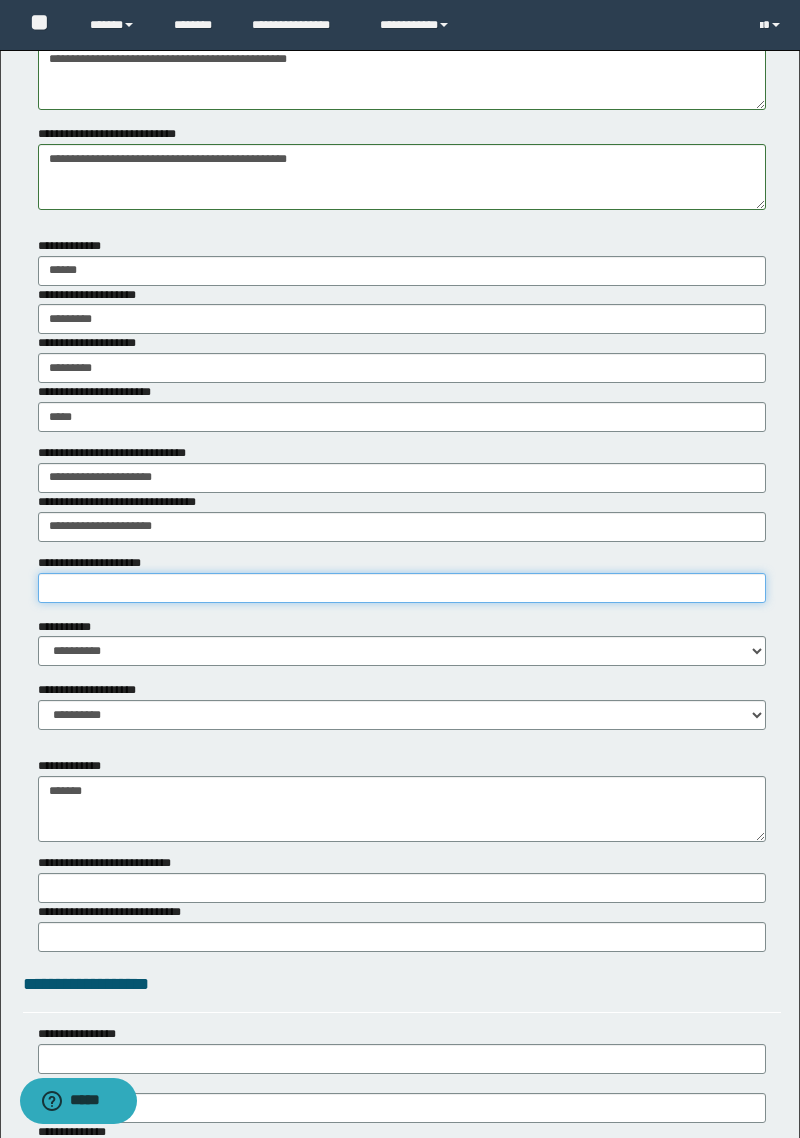 click on "**********" at bounding box center (402, 588) 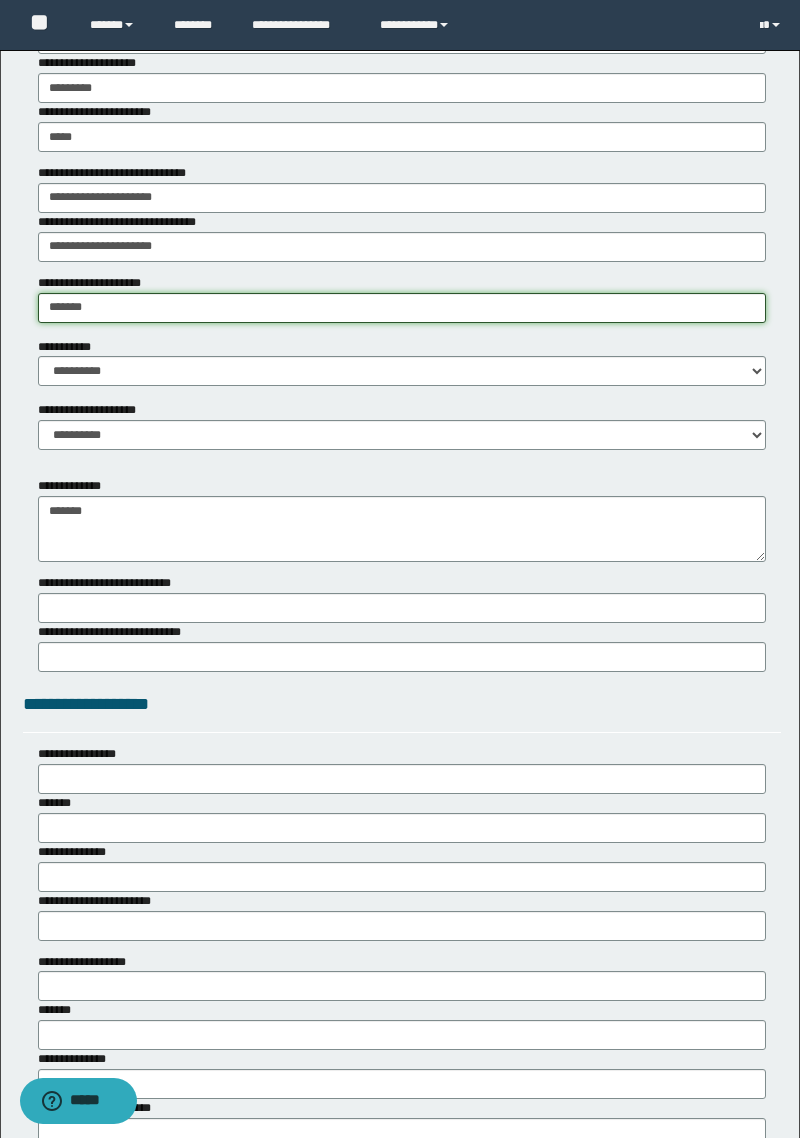 scroll, scrollTop: 3413, scrollLeft: 0, axis: vertical 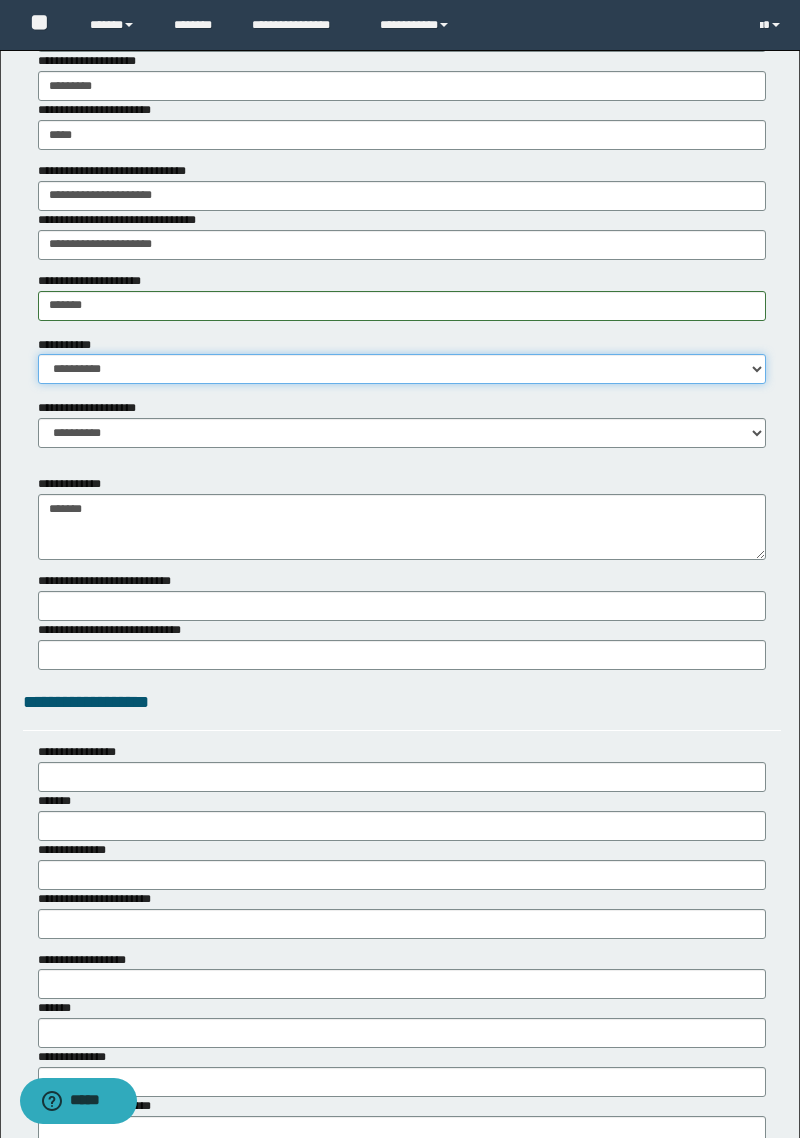 click on "**********" at bounding box center (402, 369) 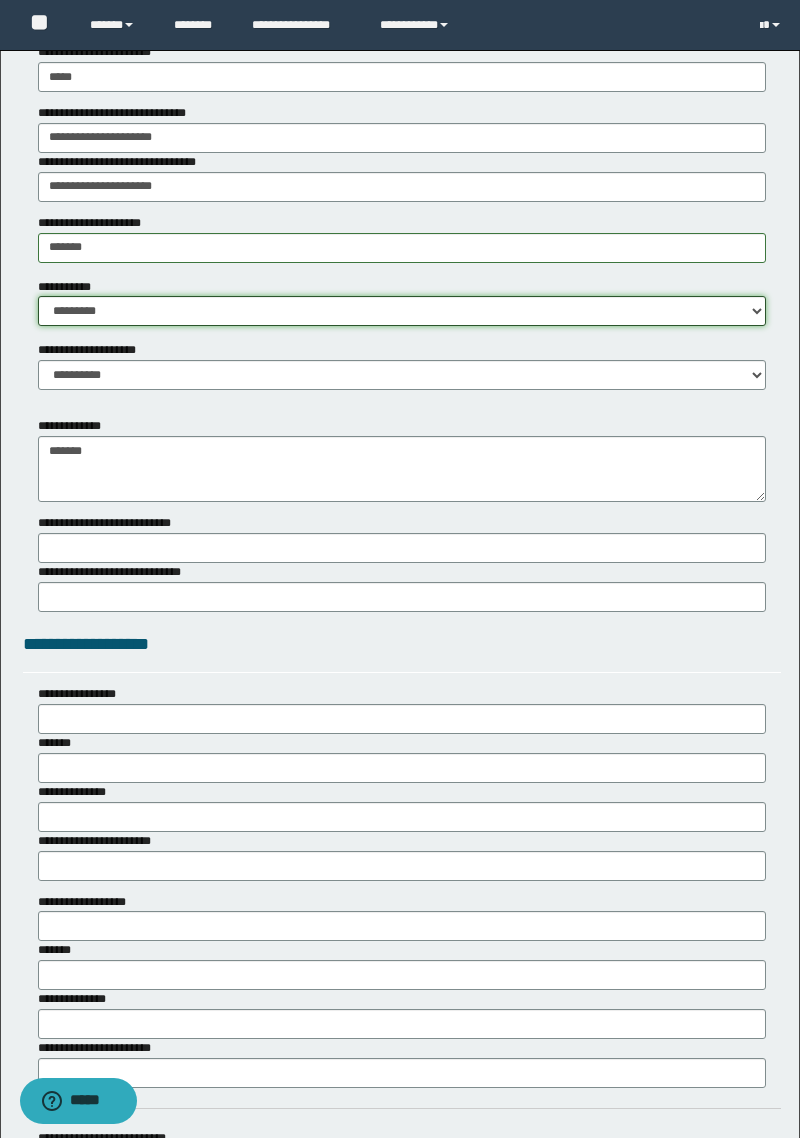 scroll, scrollTop: 3480, scrollLeft: 0, axis: vertical 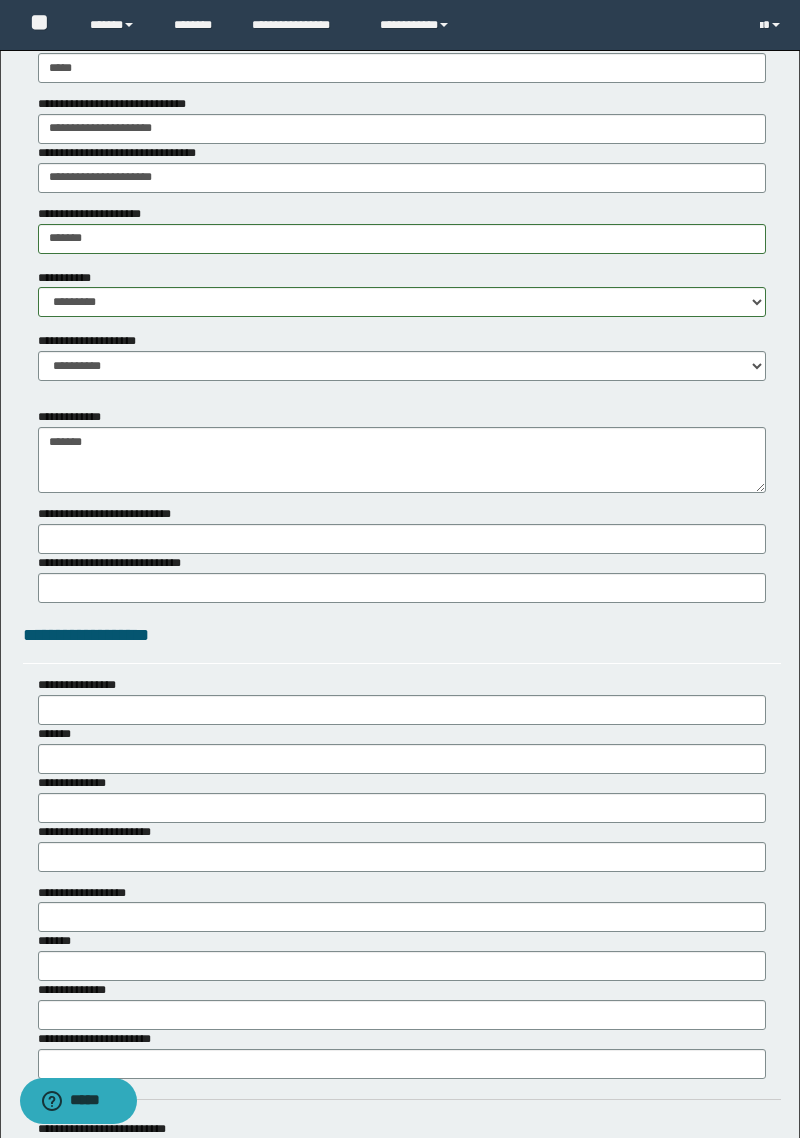 click on "**********" at bounding box center [113, 563] 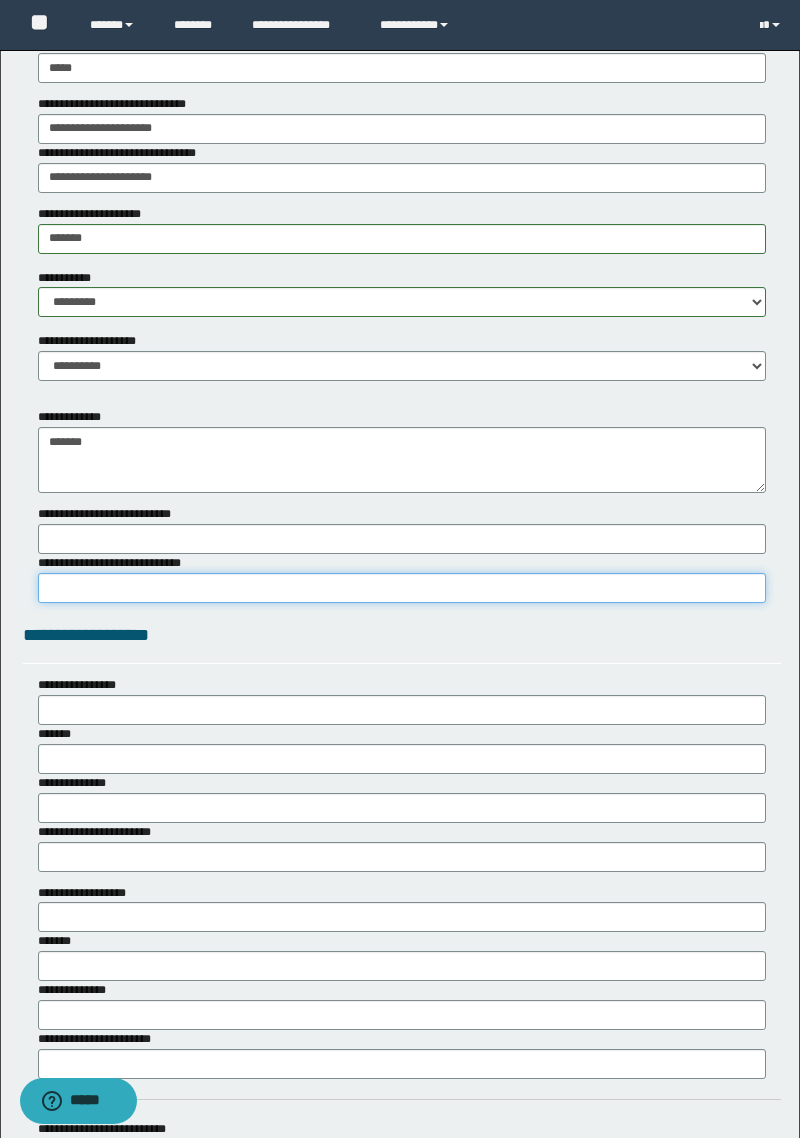 click on "**********" at bounding box center (402, 588) 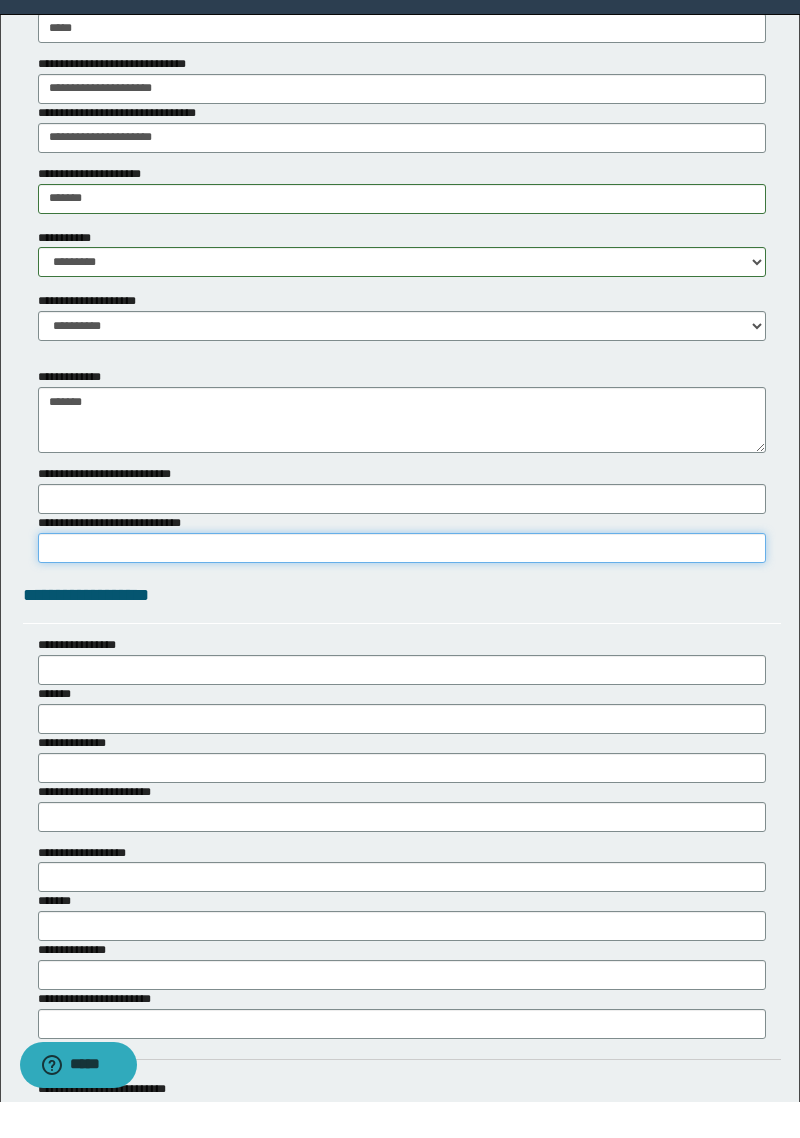 scroll, scrollTop: 3485, scrollLeft: 0, axis: vertical 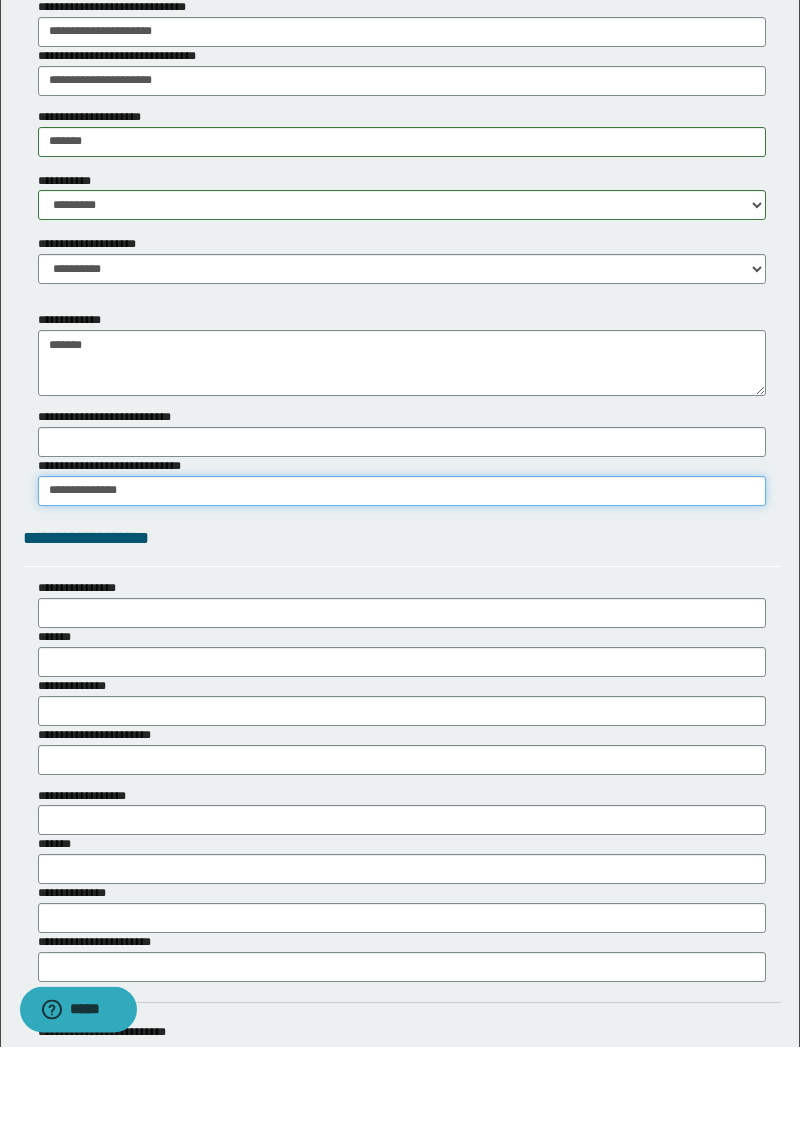 type on "**********" 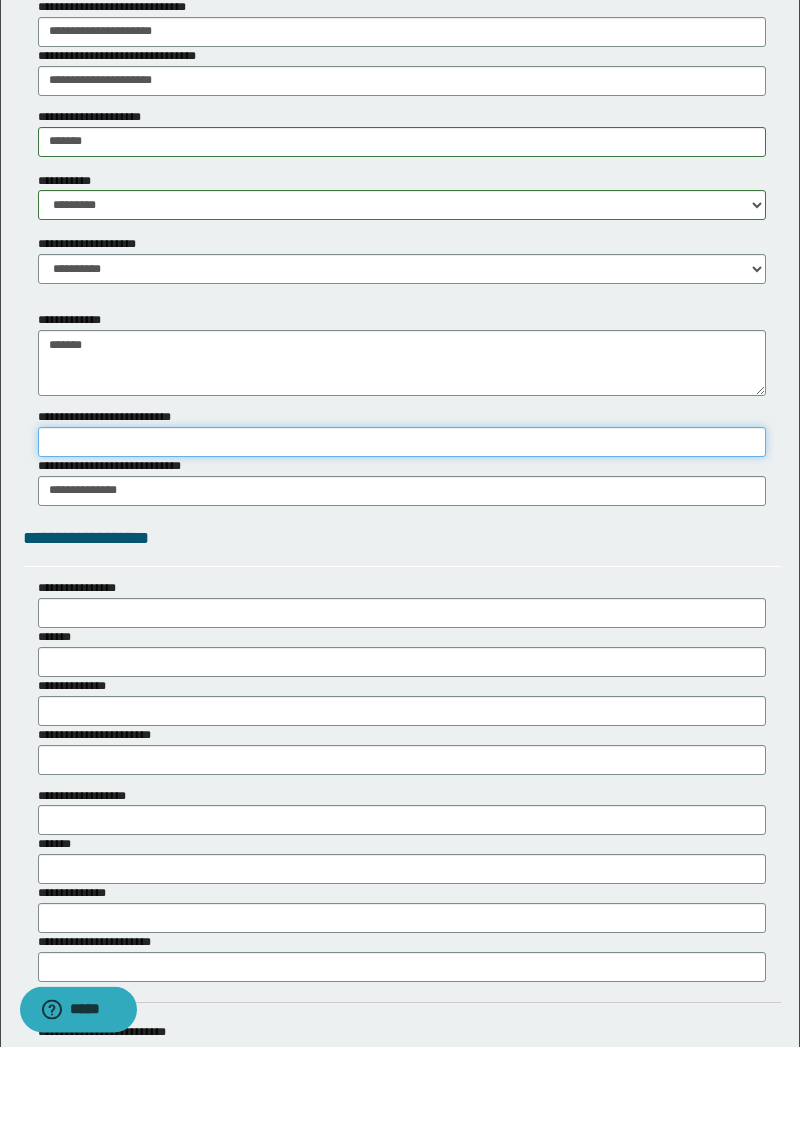 click on "**********" at bounding box center (402, 534) 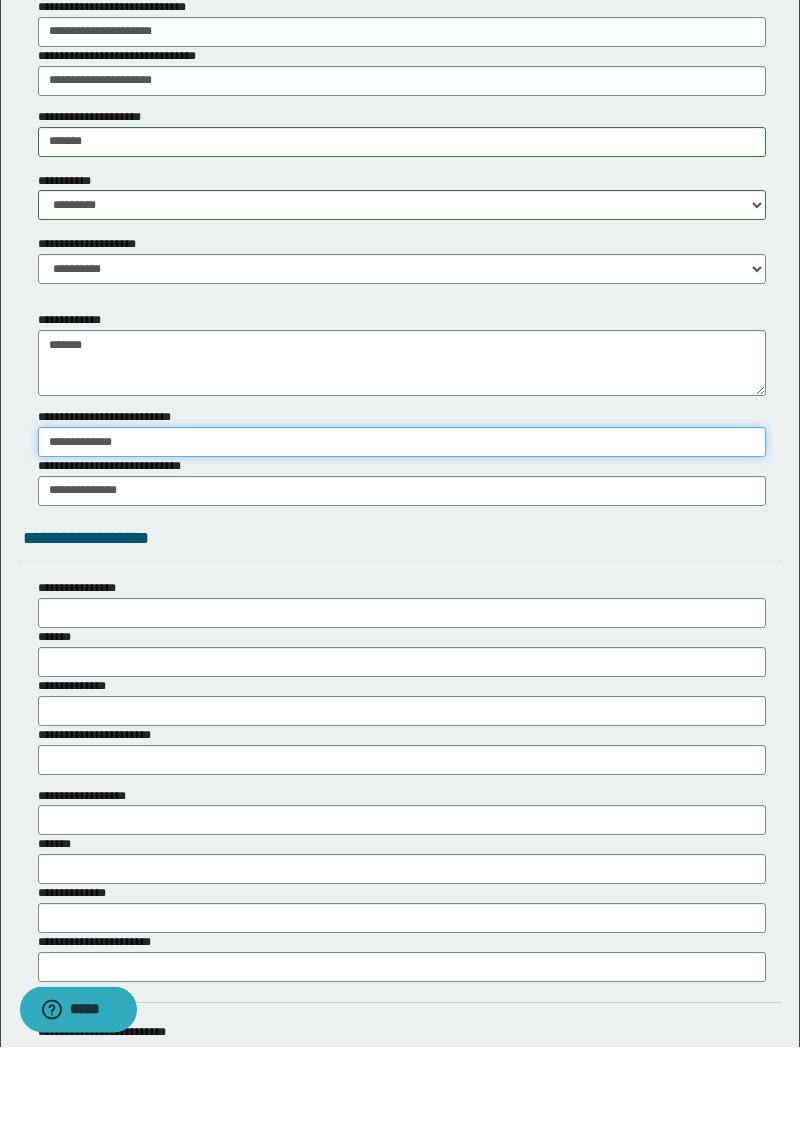 click on "**********" at bounding box center [402, 534] 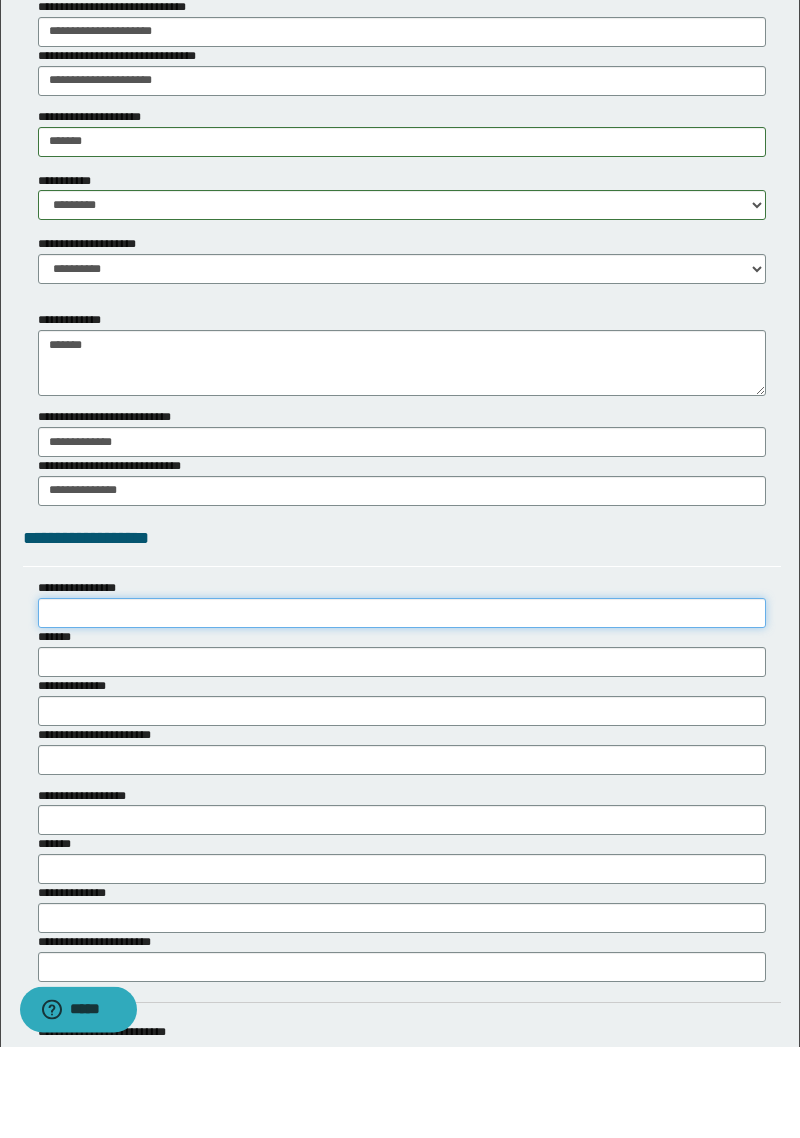 click on "**********" at bounding box center [402, 705] 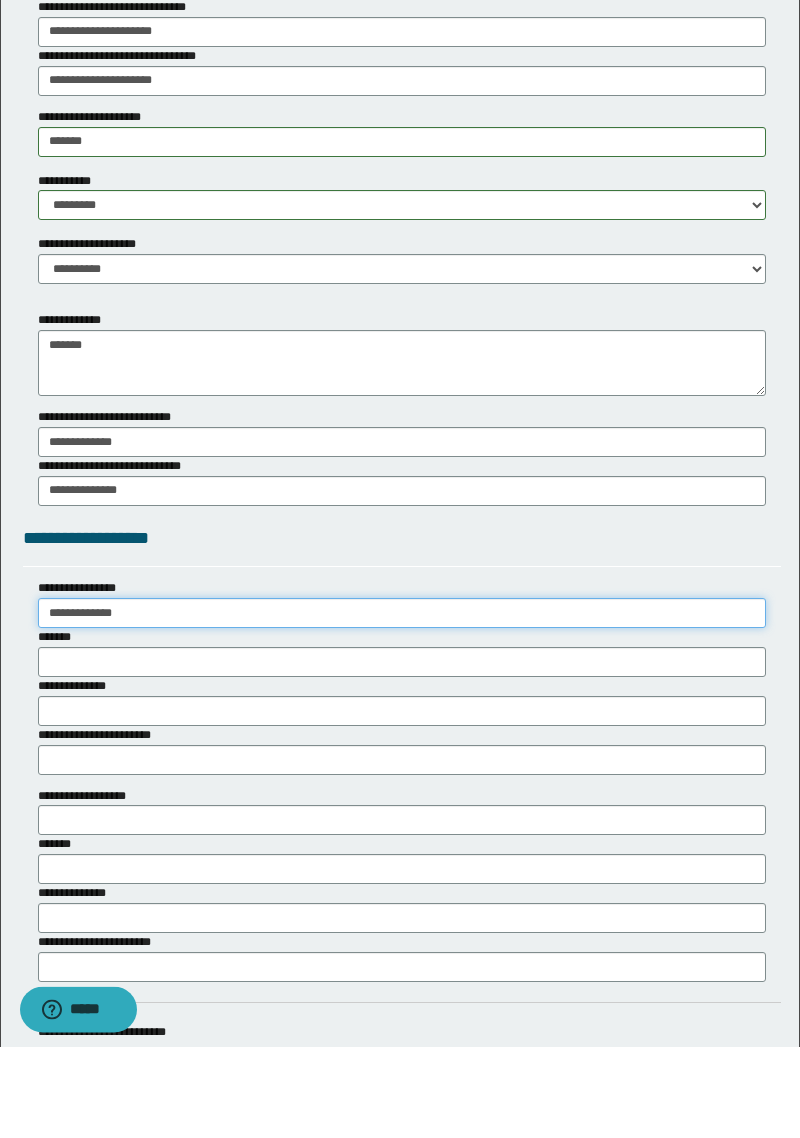 type on "**********" 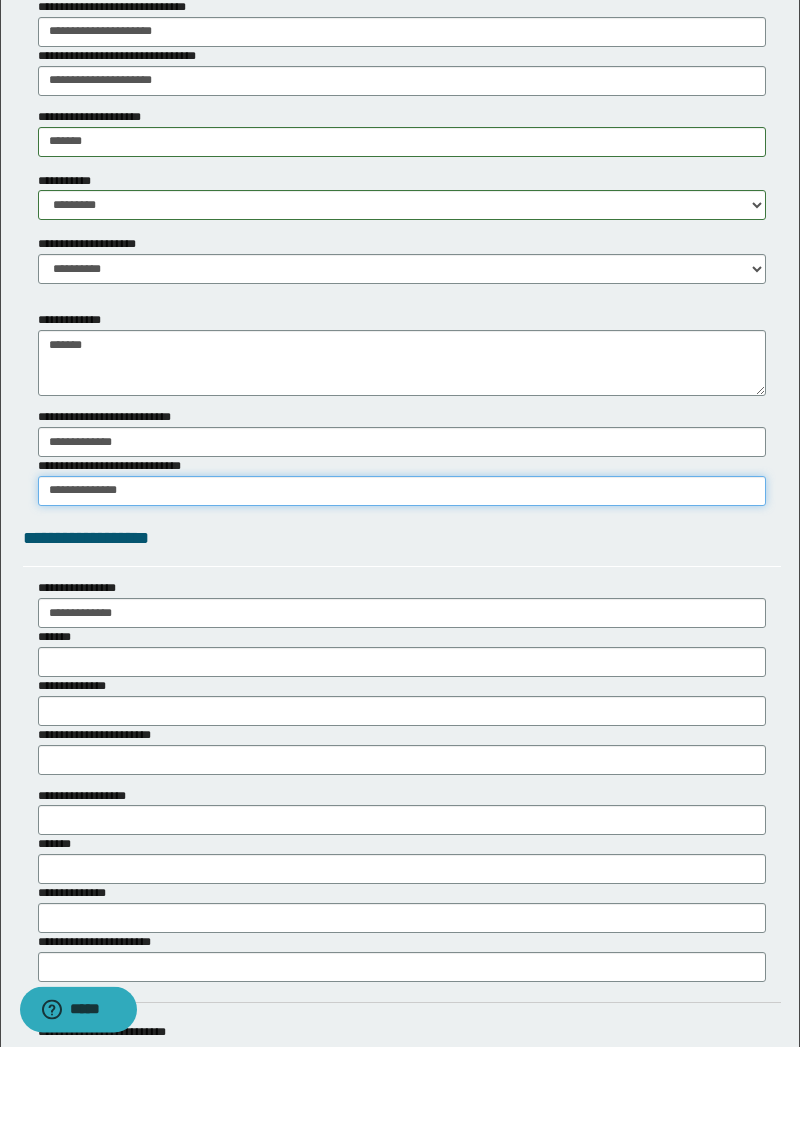 click on "**********" at bounding box center (402, 583) 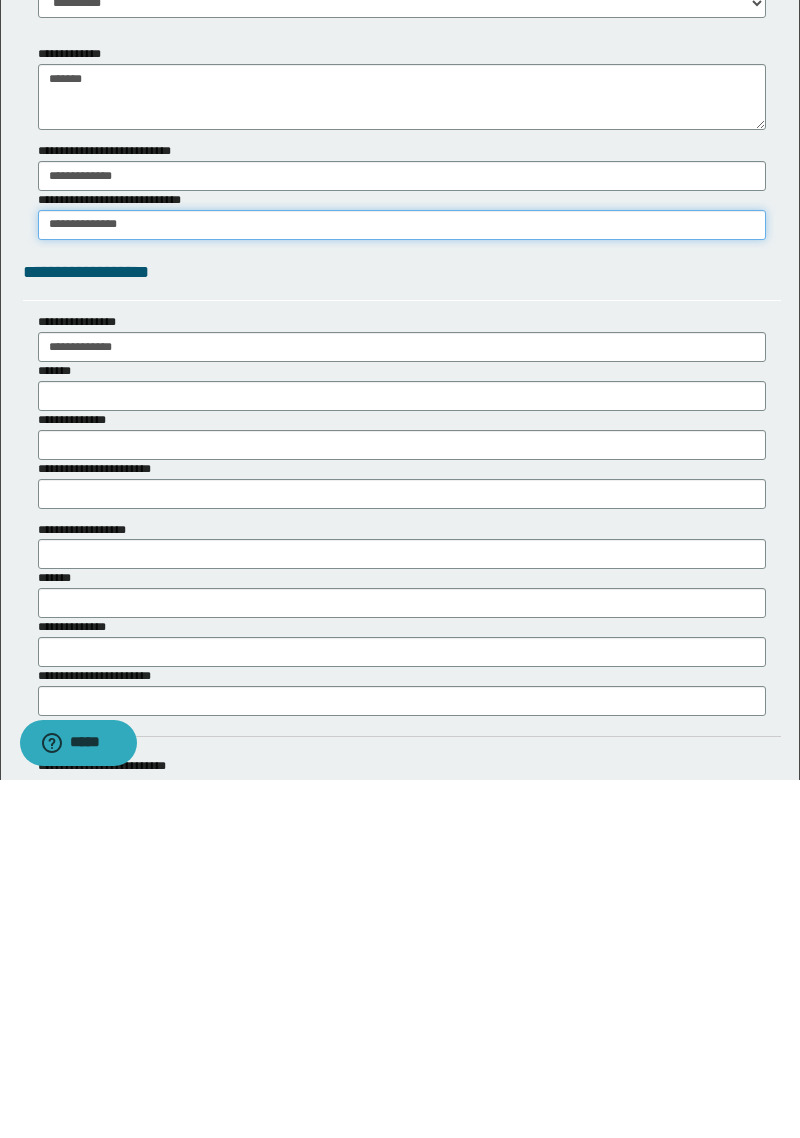 scroll, scrollTop: 3517, scrollLeft: 0, axis: vertical 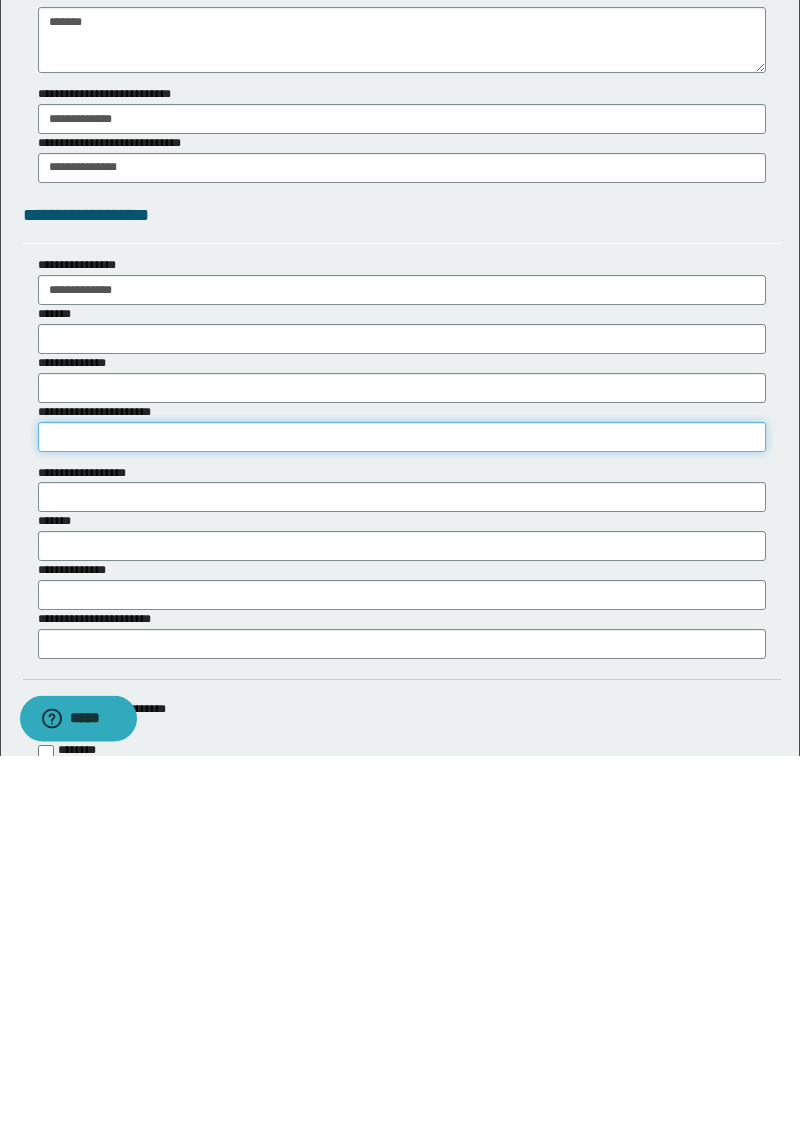 click on "**********" at bounding box center (402, 820) 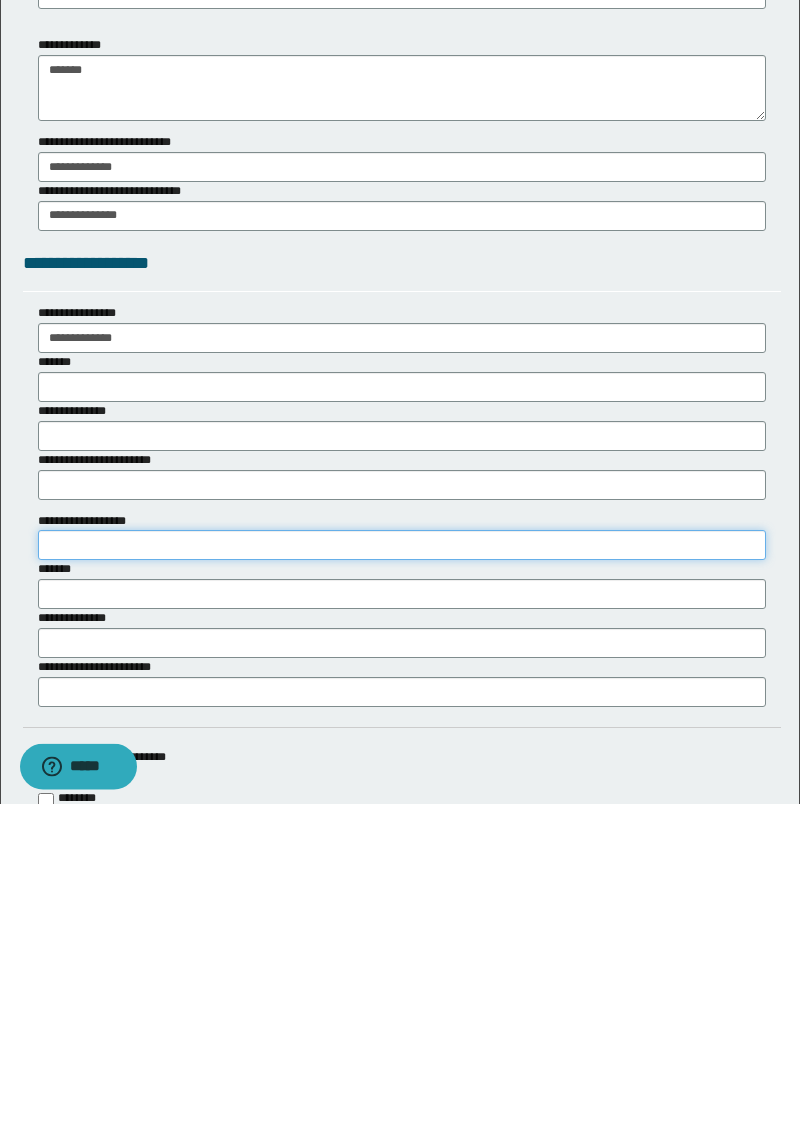 click on "**********" at bounding box center (402, 880) 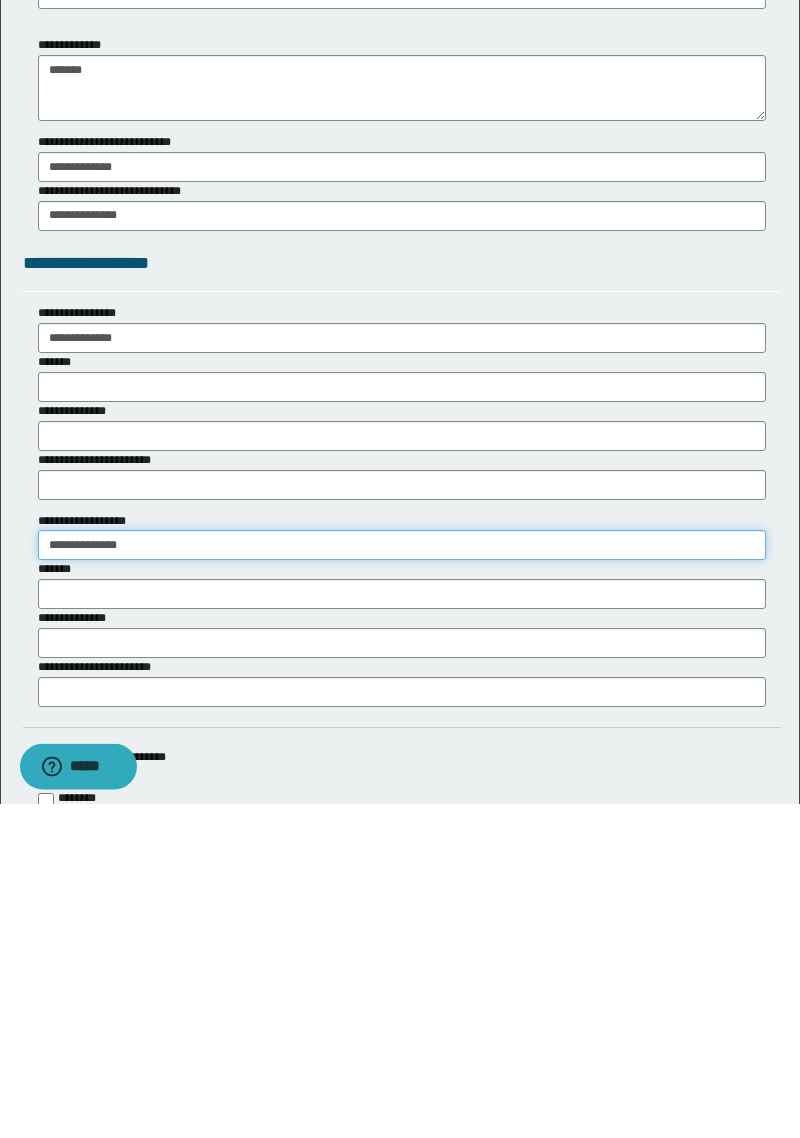 type on "**********" 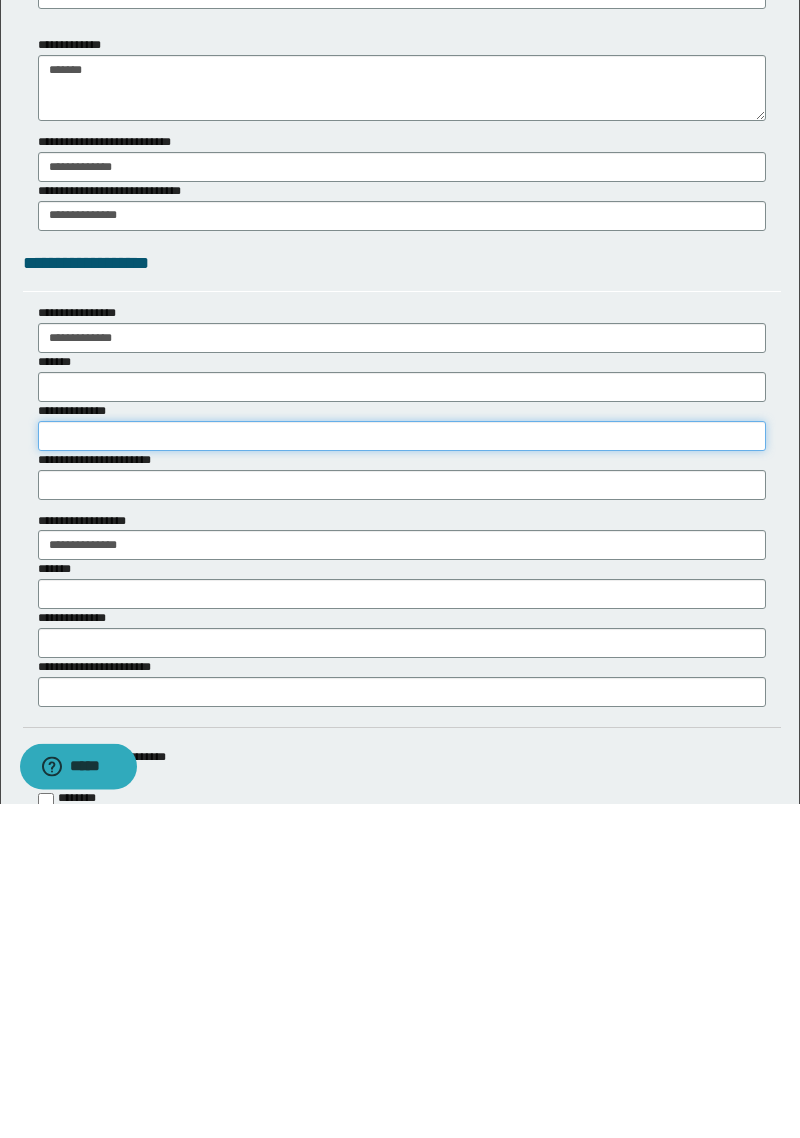 click on "**********" at bounding box center [402, 771] 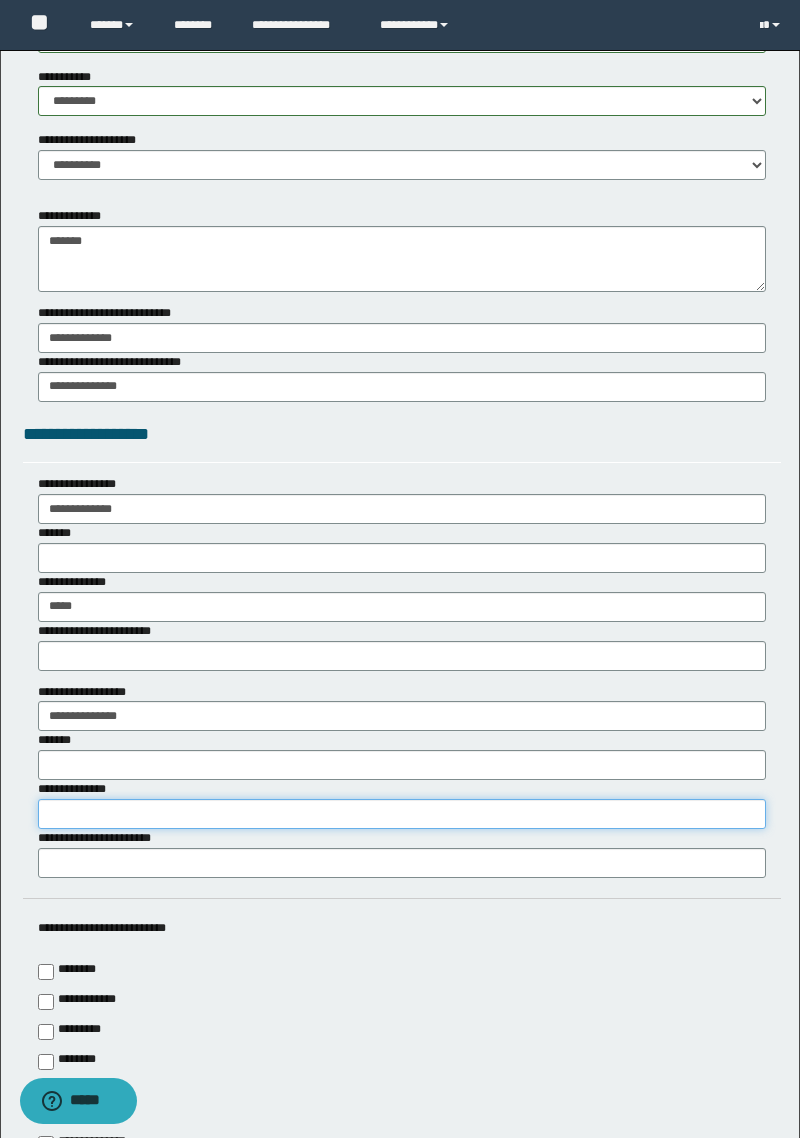 click on "**********" at bounding box center (402, 814) 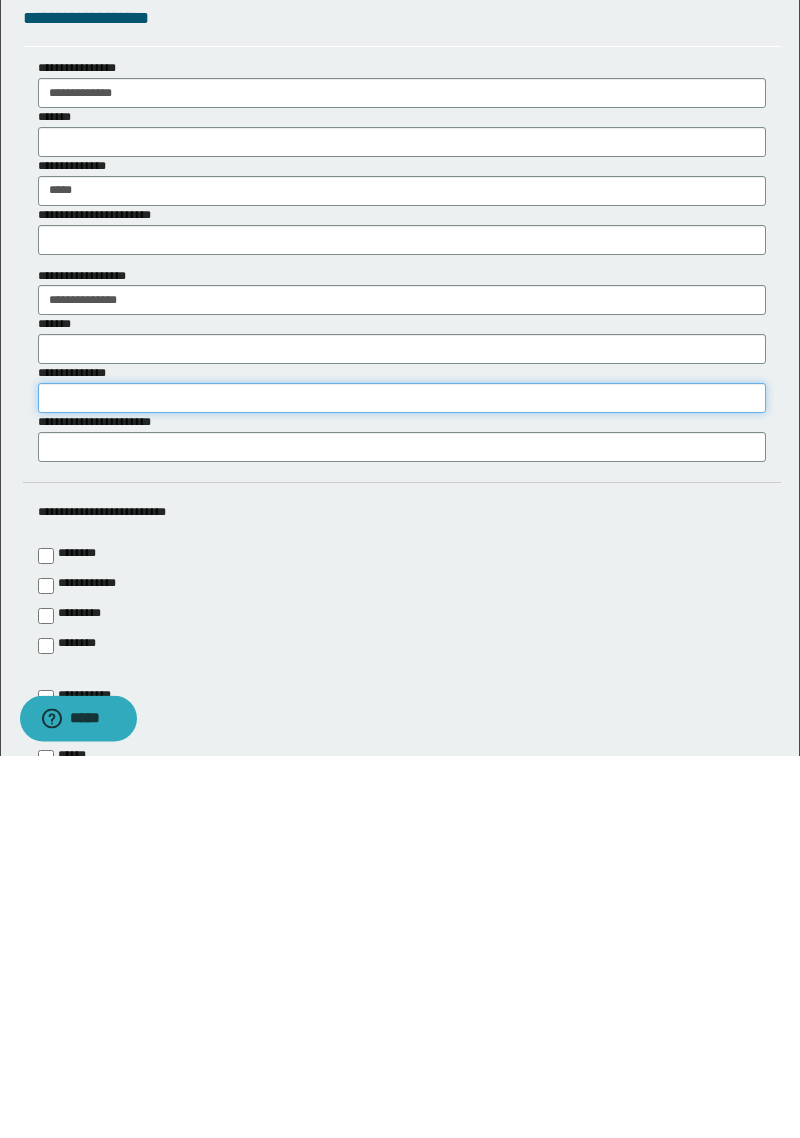 scroll, scrollTop: 3735, scrollLeft: 0, axis: vertical 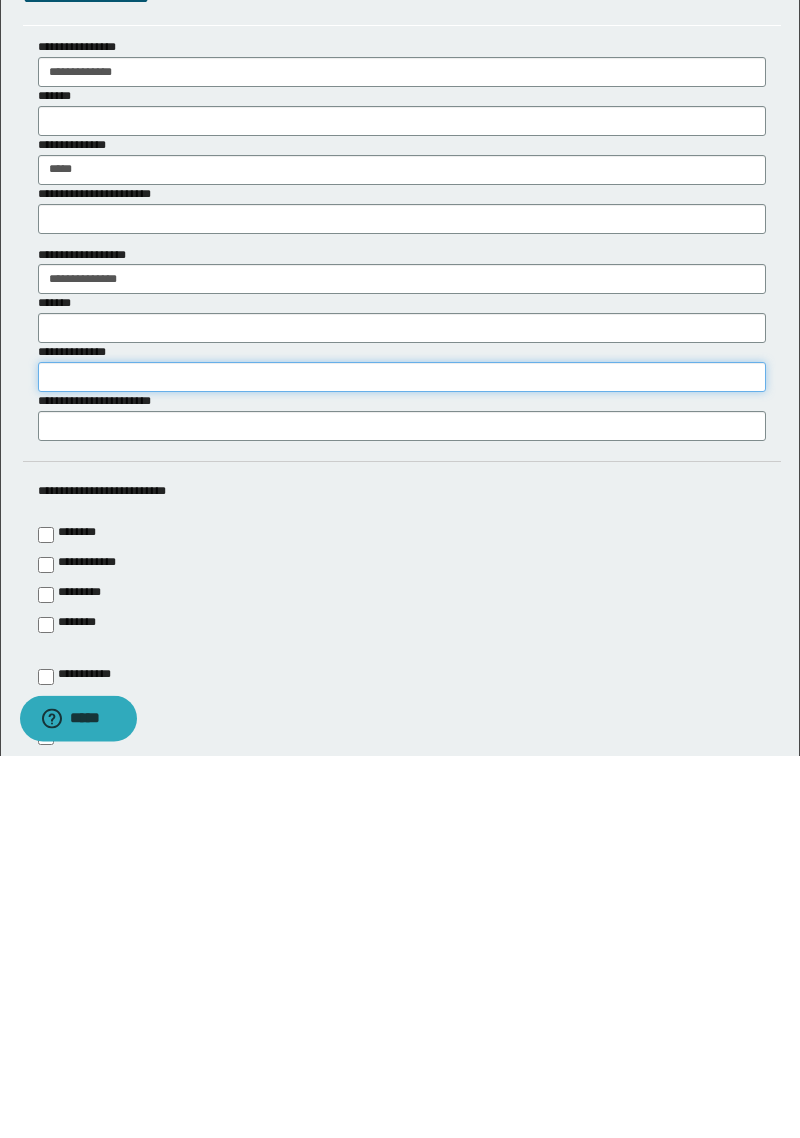type on "*****" 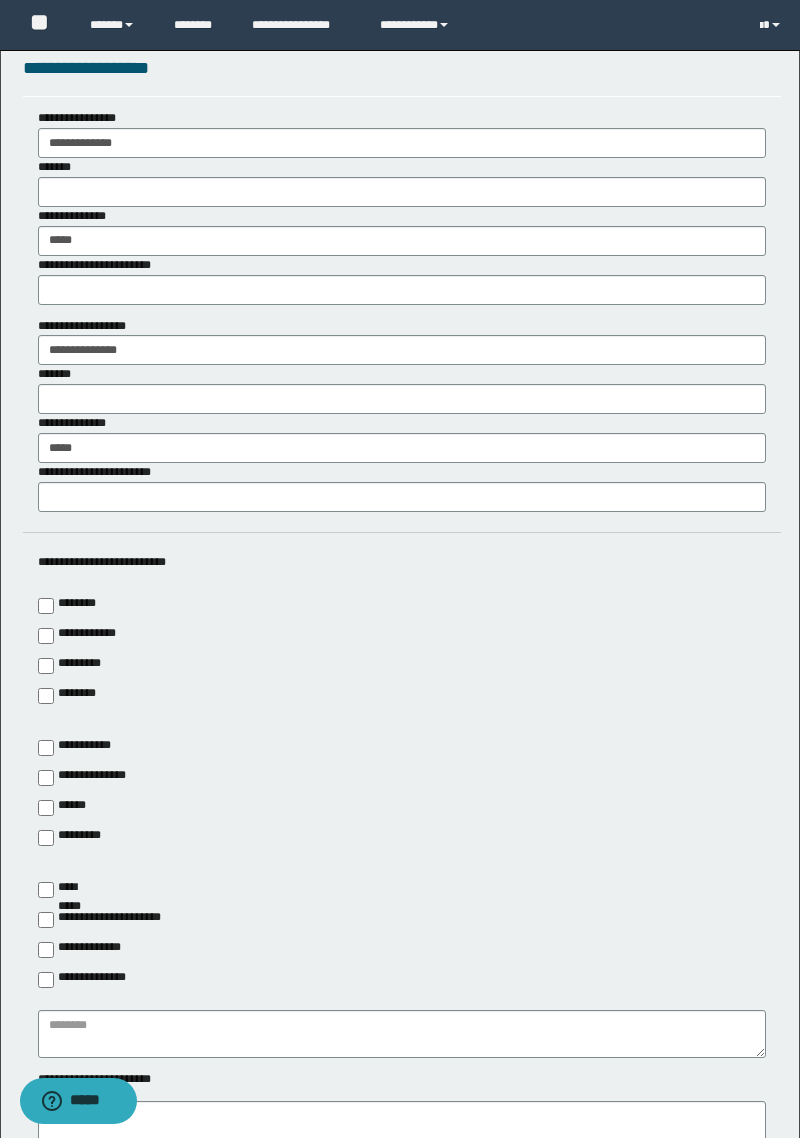click on "**********" at bounding box center (85, 776) 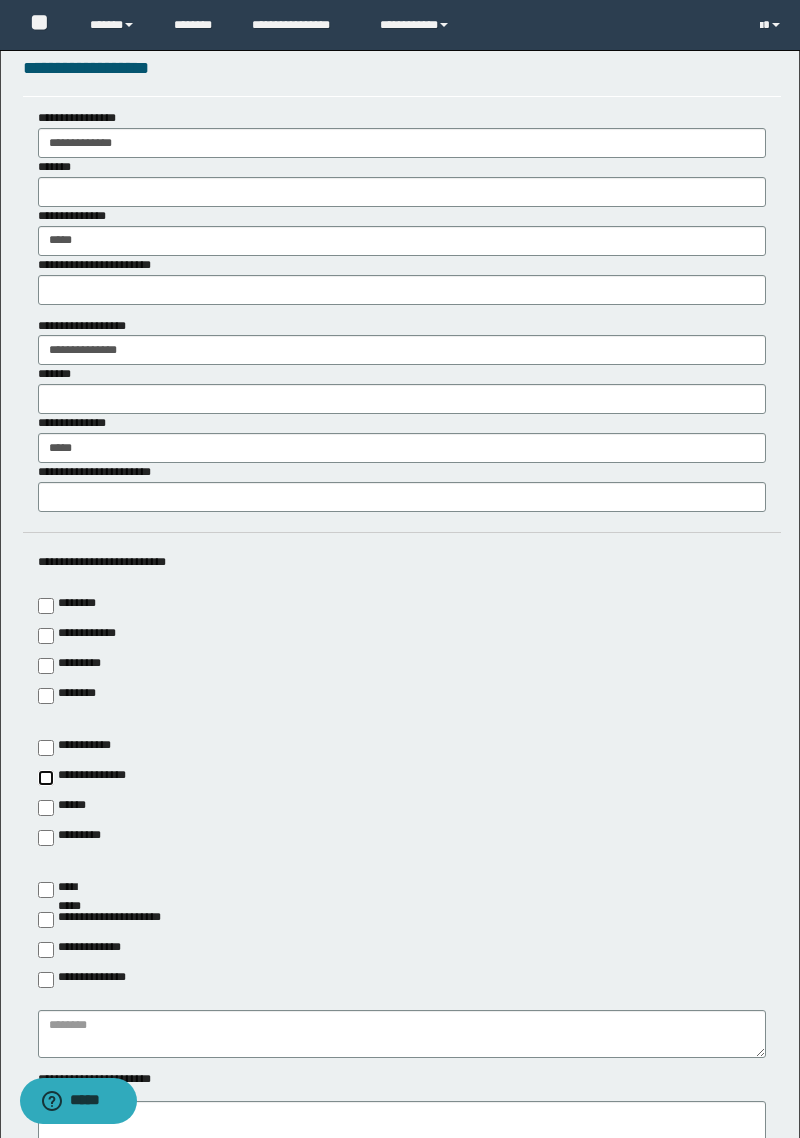 type on "**********" 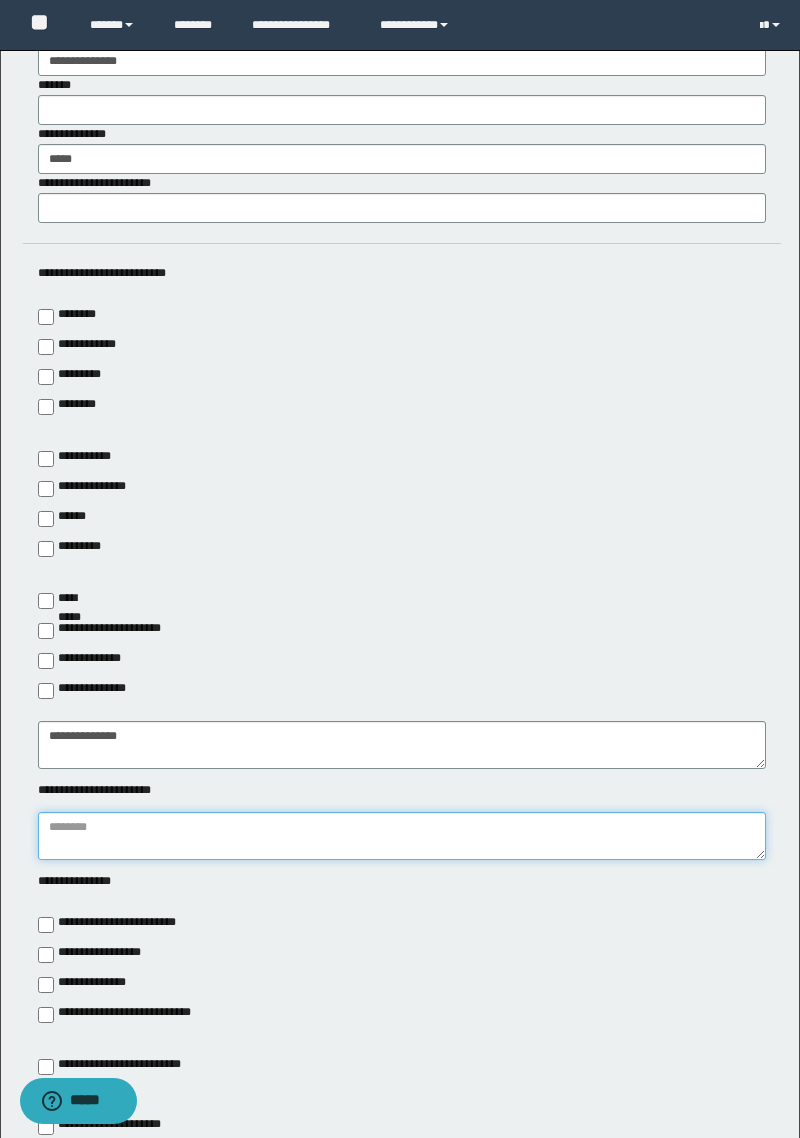 click at bounding box center (402, 836) 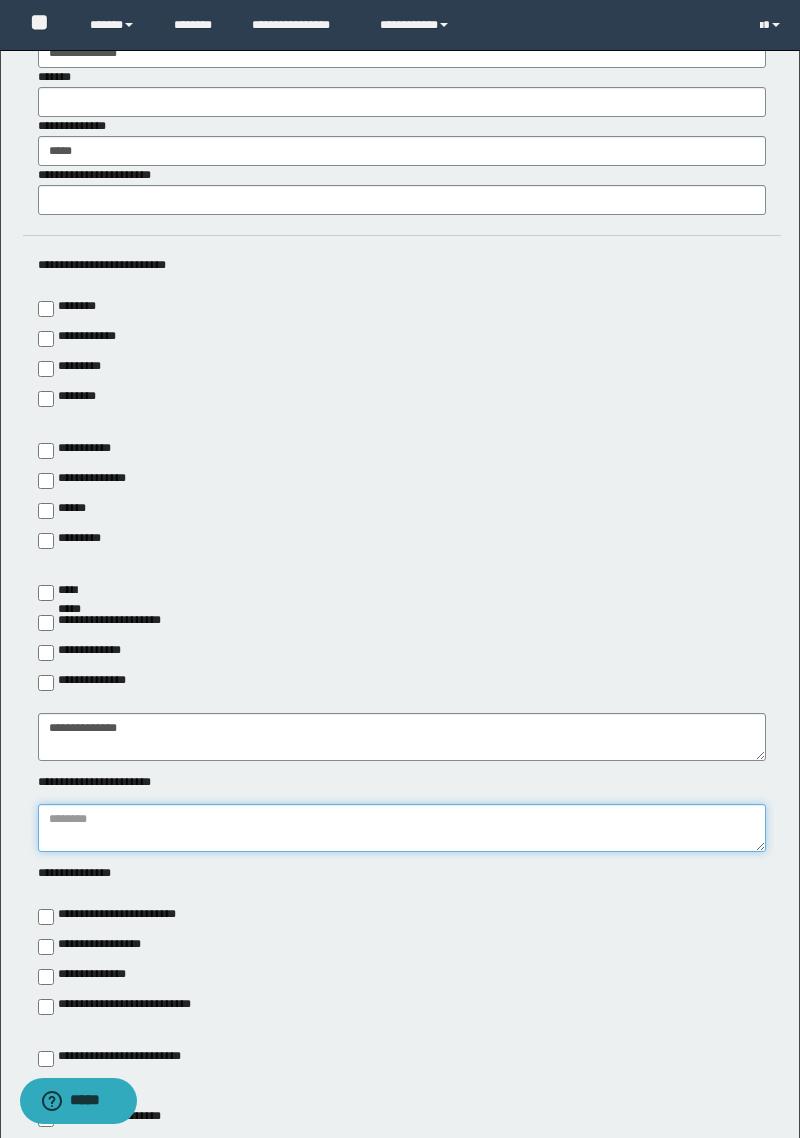 scroll, scrollTop: 4380, scrollLeft: 0, axis: vertical 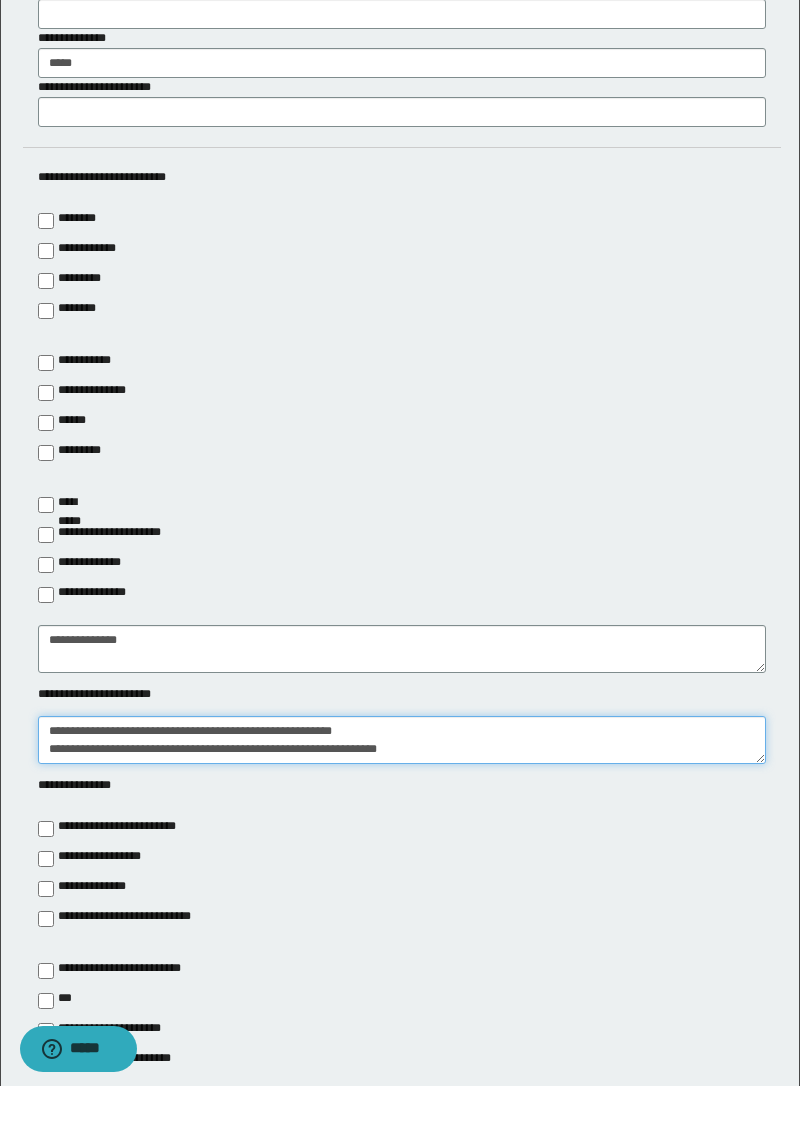 click on "**********" at bounding box center [402, 792] 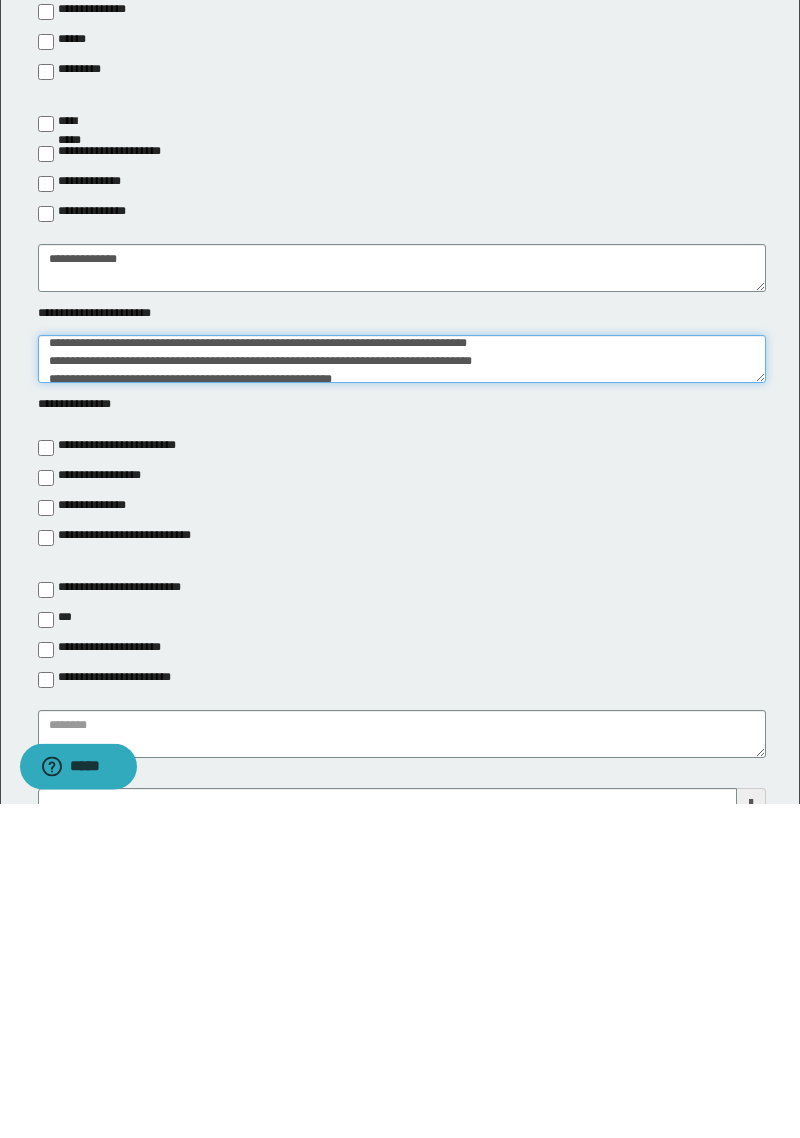 scroll, scrollTop: 4501, scrollLeft: 0, axis: vertical 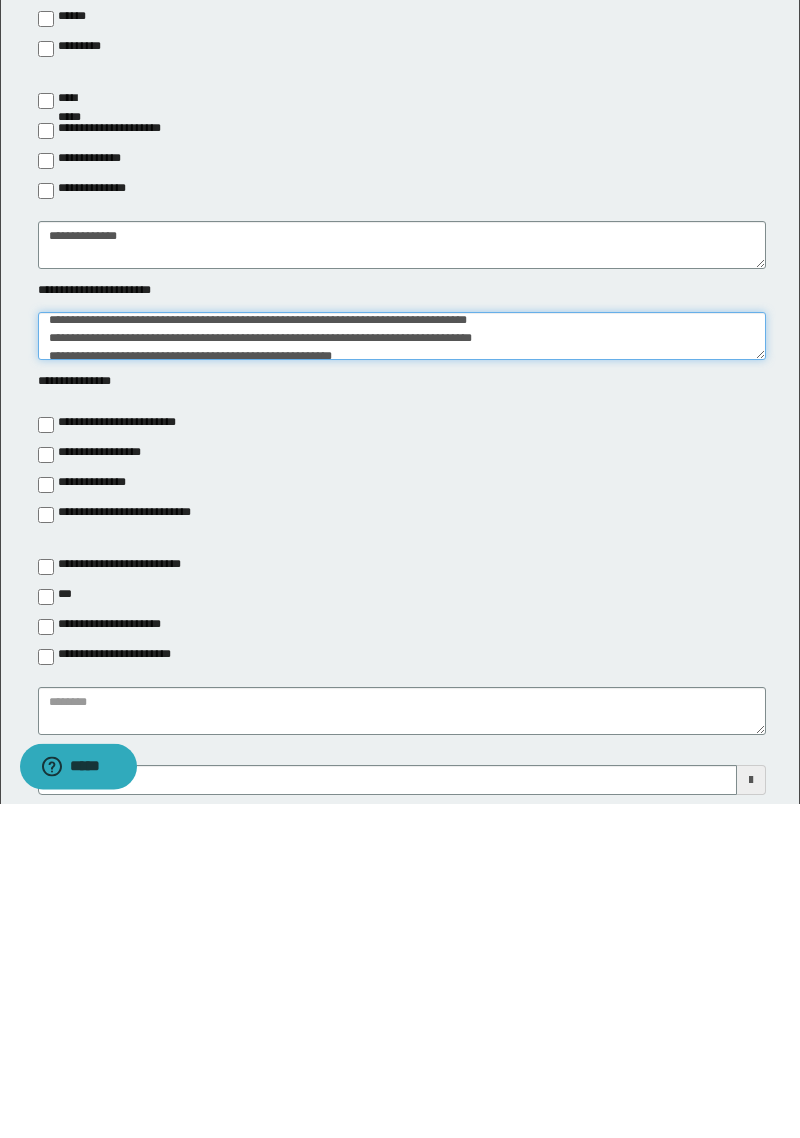type on "**********" 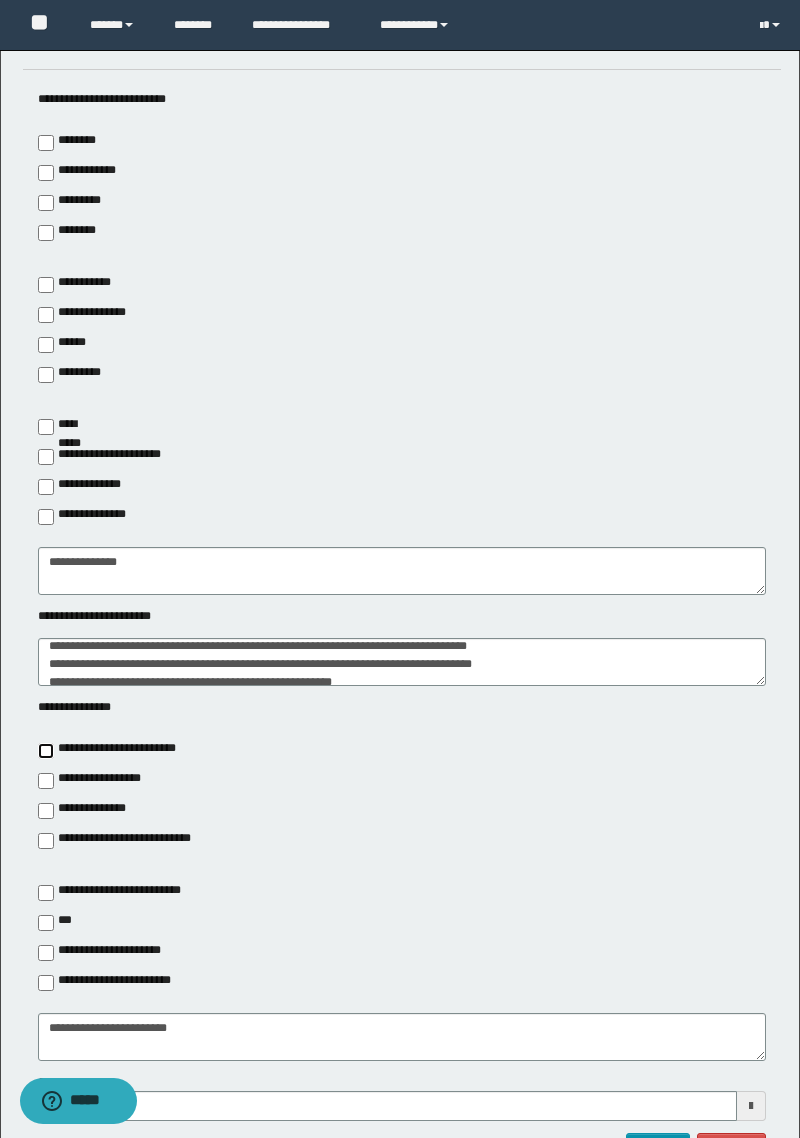 scroll, scrollTop: 4563, scrollLeft: 0, axis: vertical 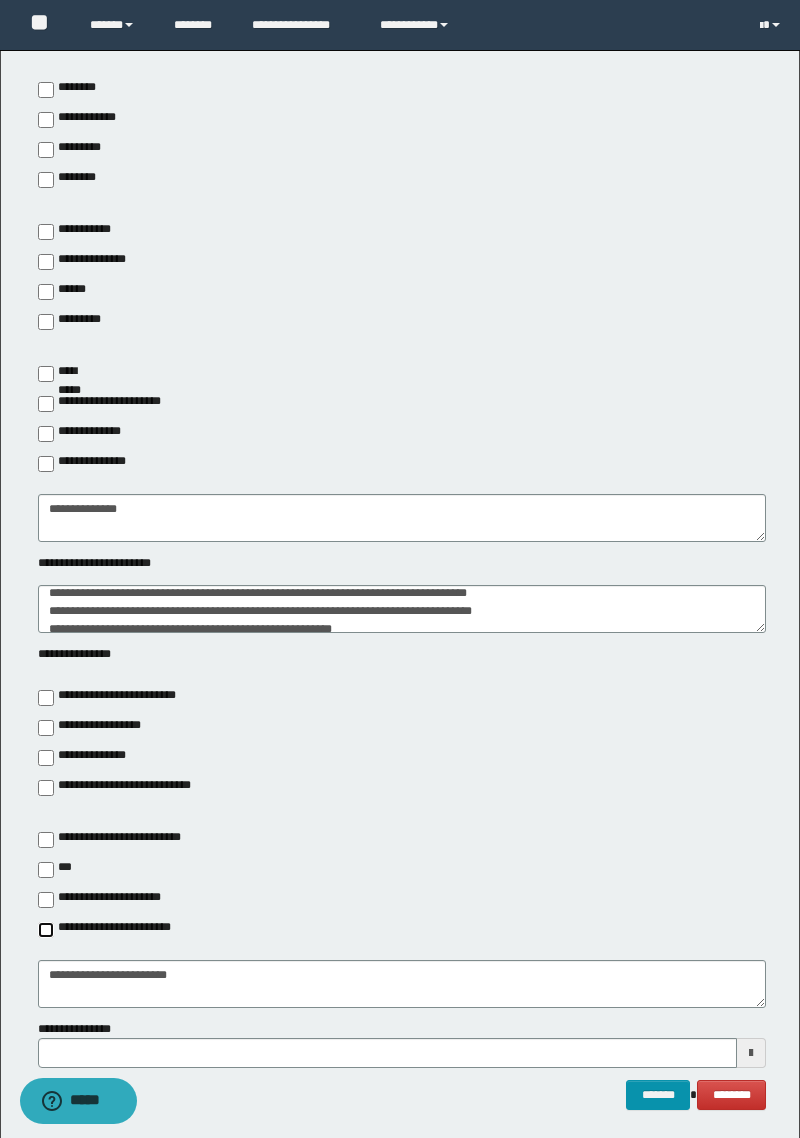type on "**********" 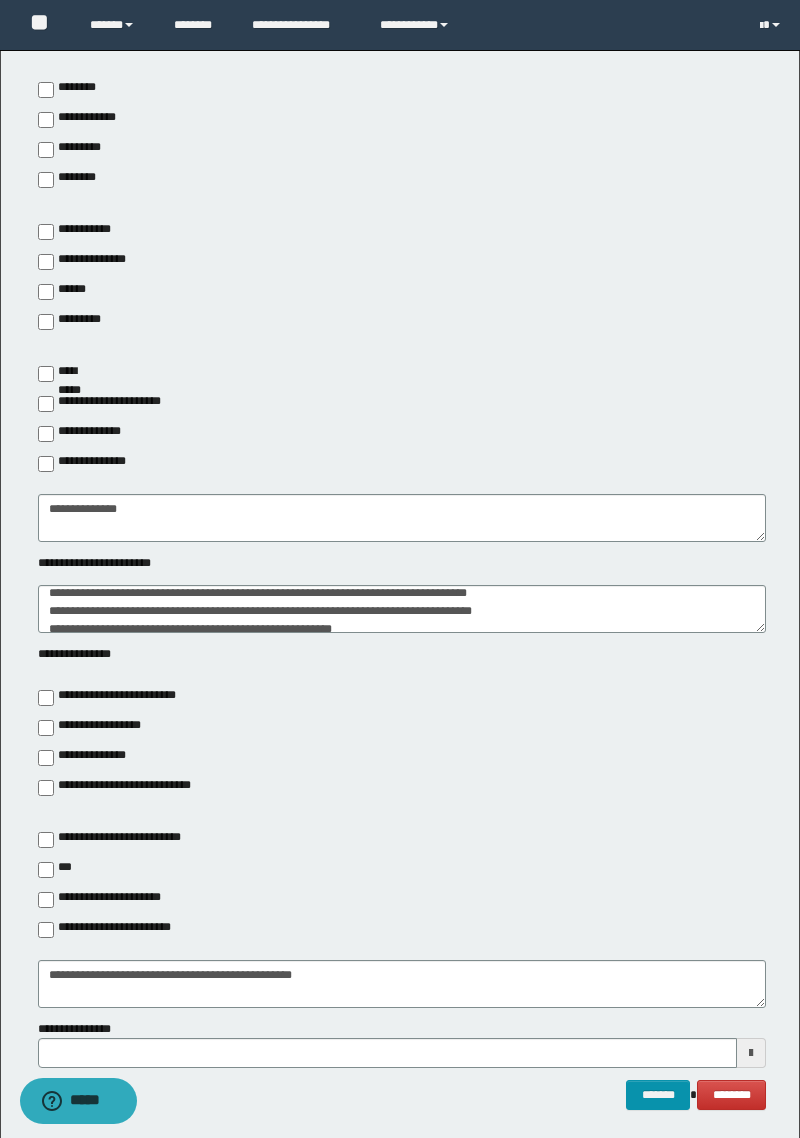click at bounding box center [751, 1053] 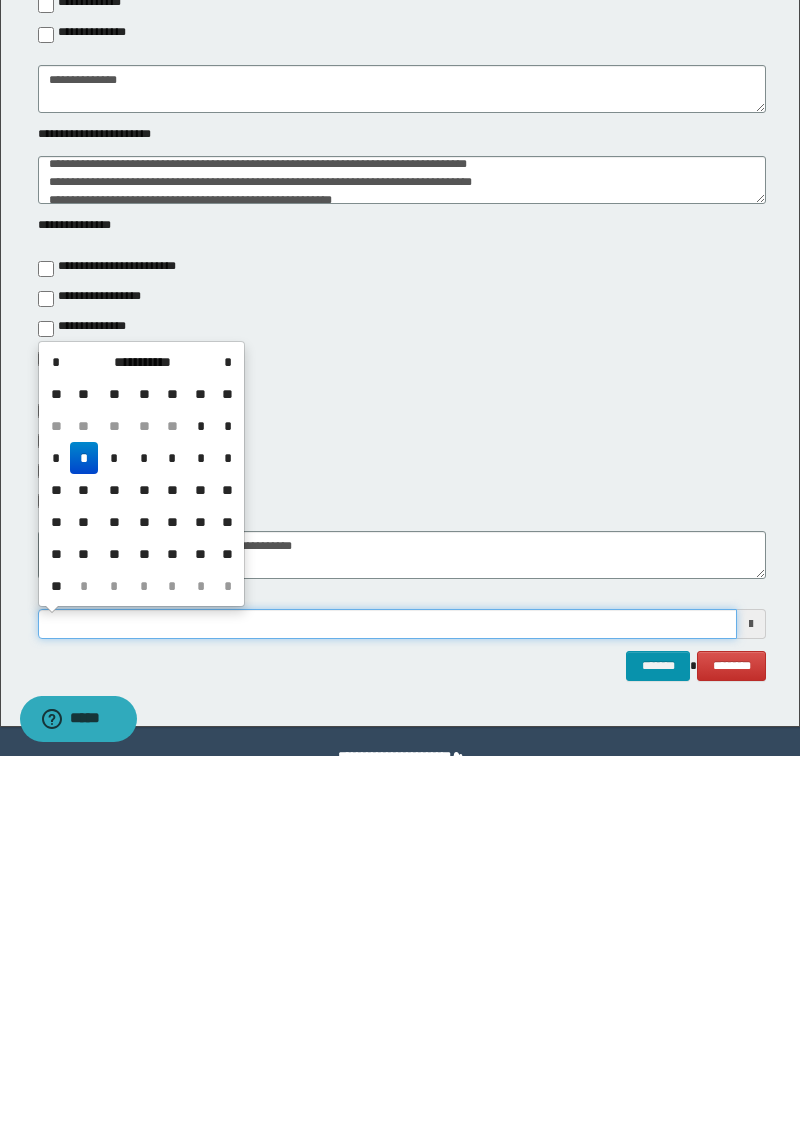 scroll, scrollTop: 4659, scrollLeft: 0, axis: vertical 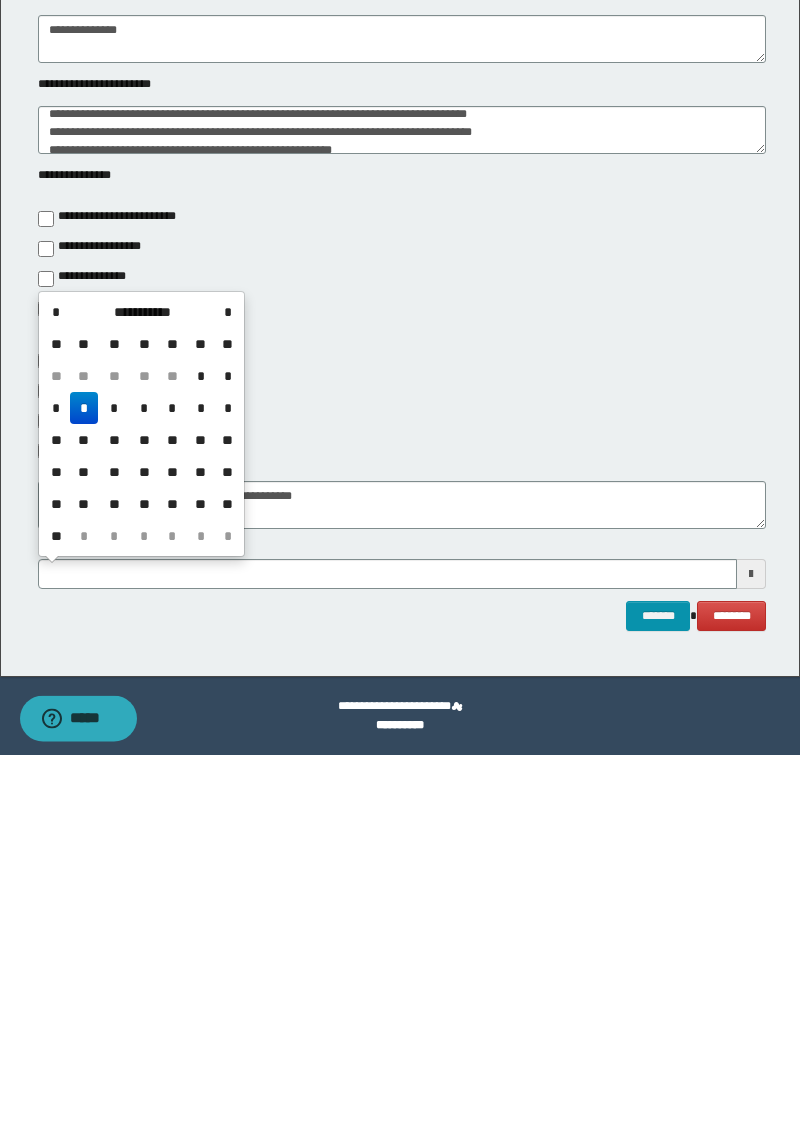 click on "**********" at bounding box center [142, 695] 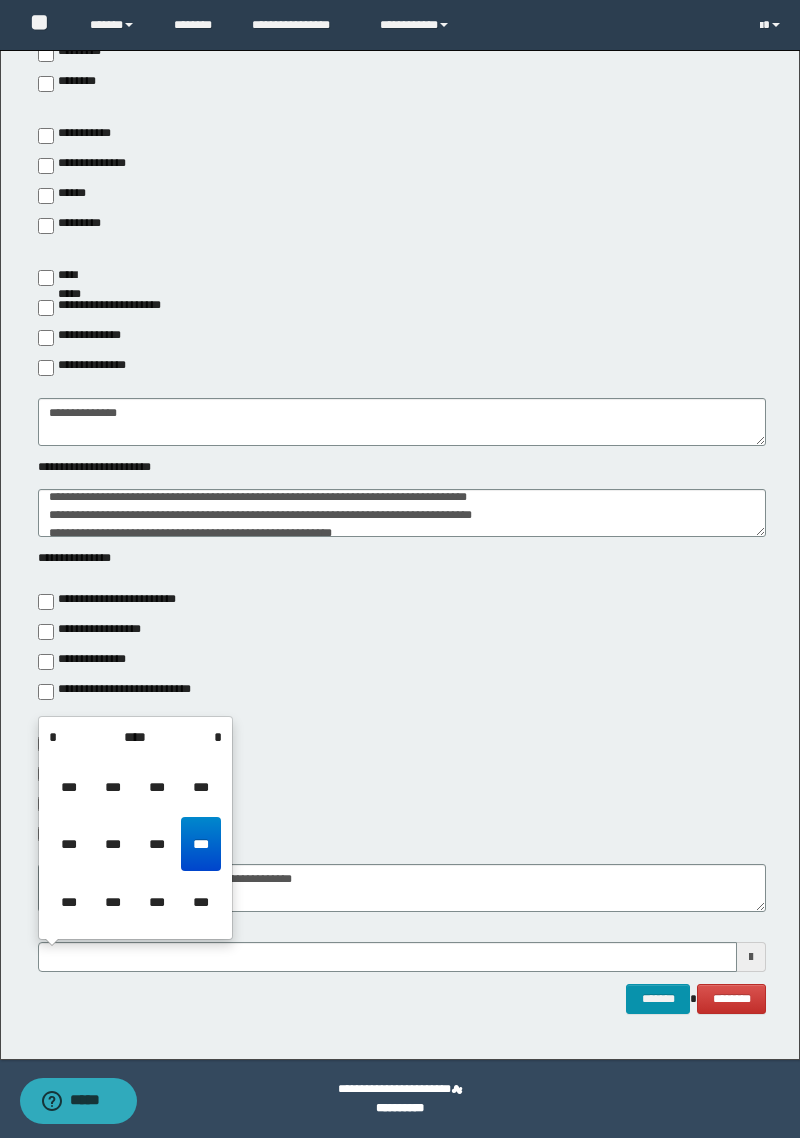 click on "****" at bounding box center [135, 737] 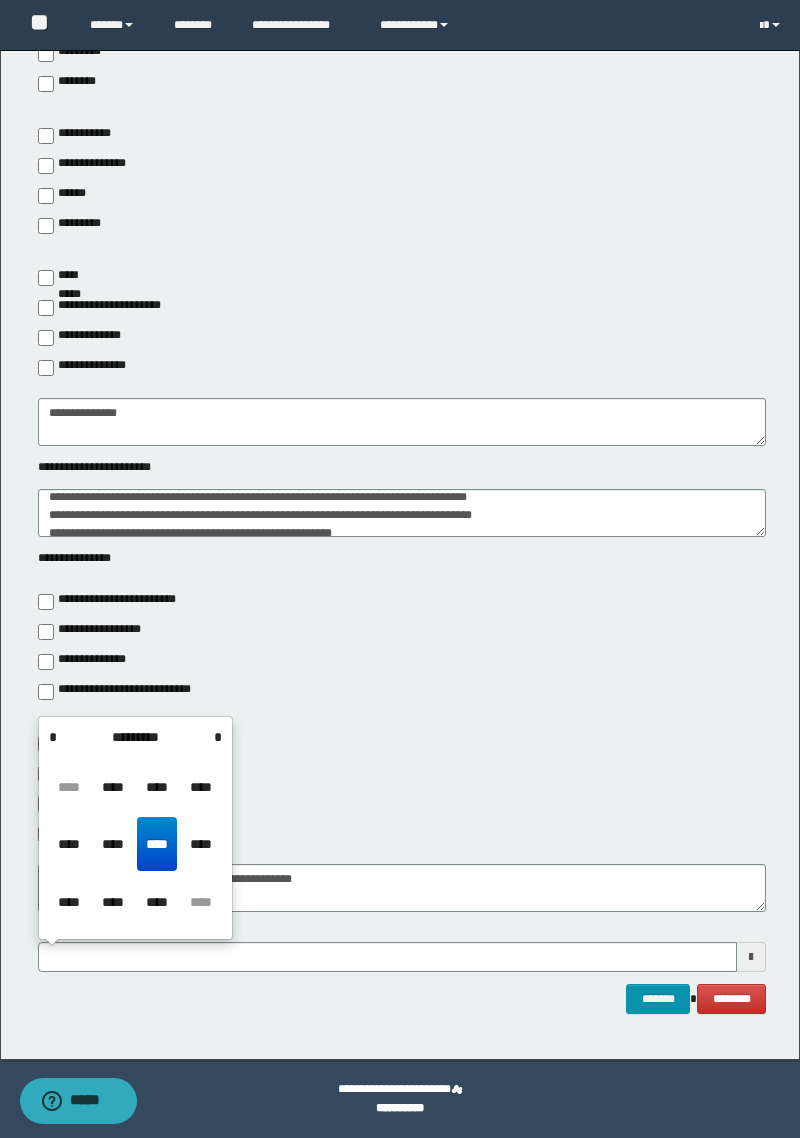 click on "****" at bounding box center [201, 844] 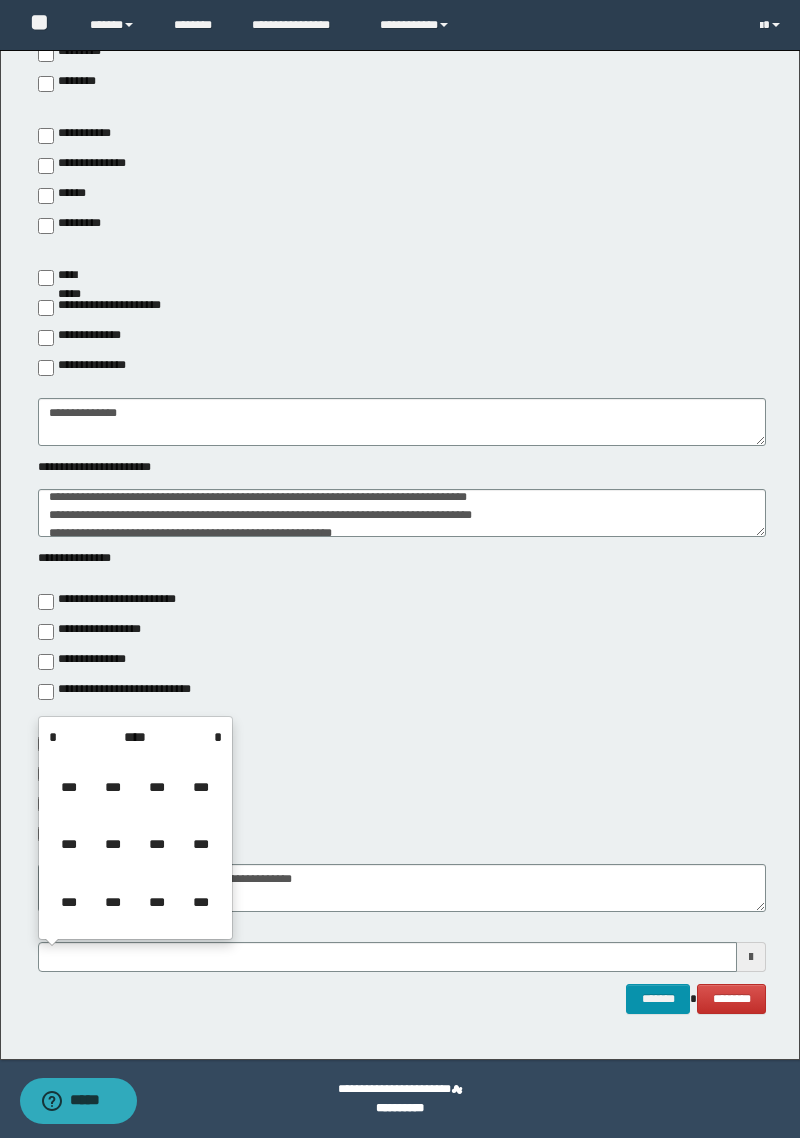 click on "***" at bounding box center (201, 844) 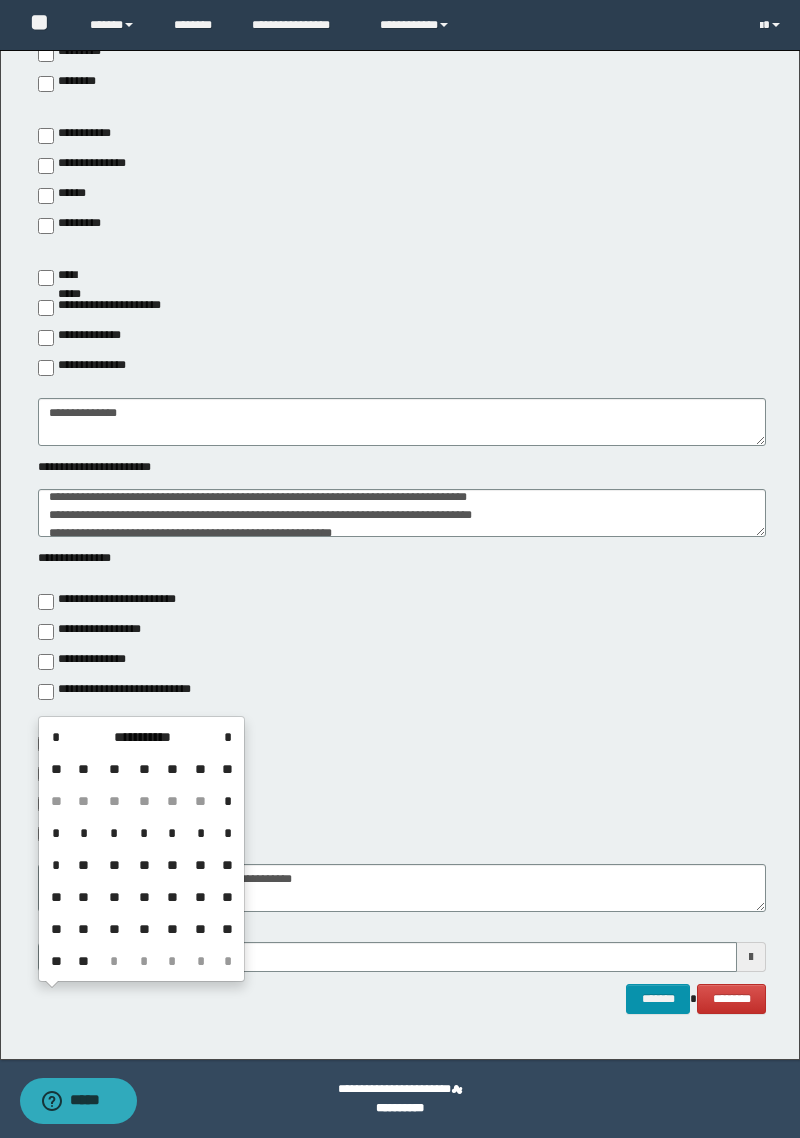 click on "*" at bounding box center (114, 833) 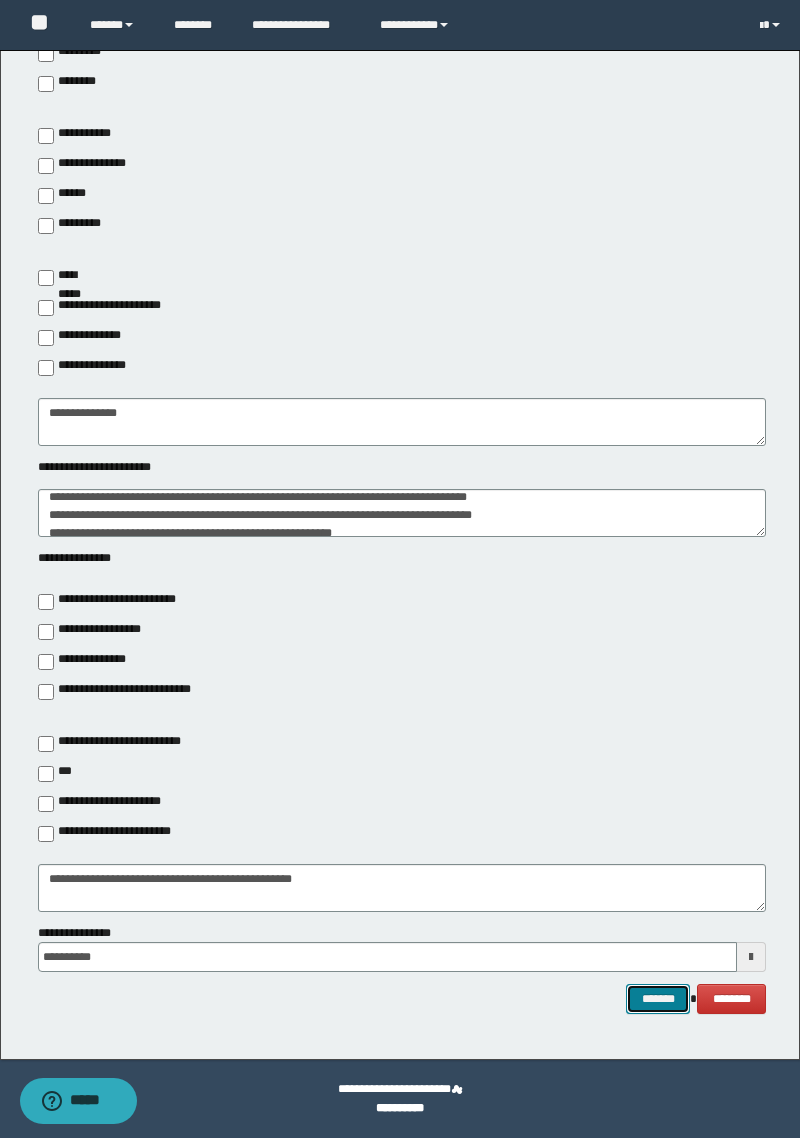 click on "*******" at bounding box center (658, 999) 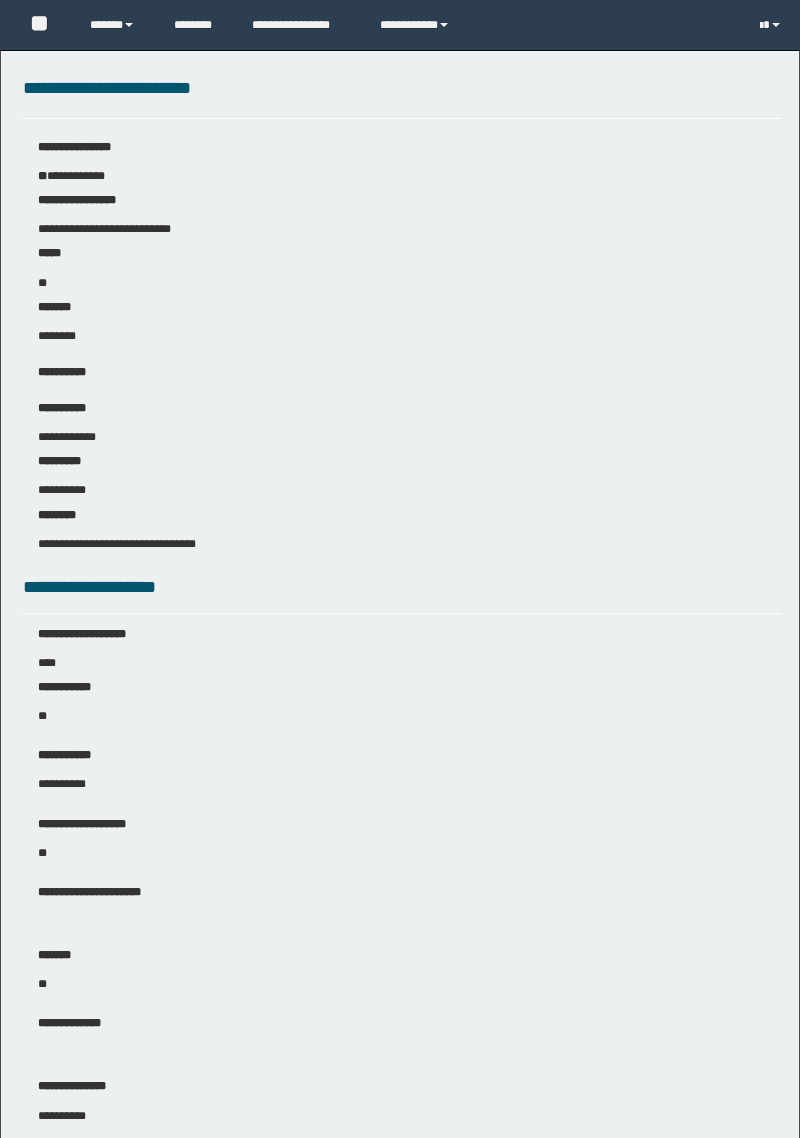 scroll, scrollTop: 0, scrollLeft: 0, axis: both 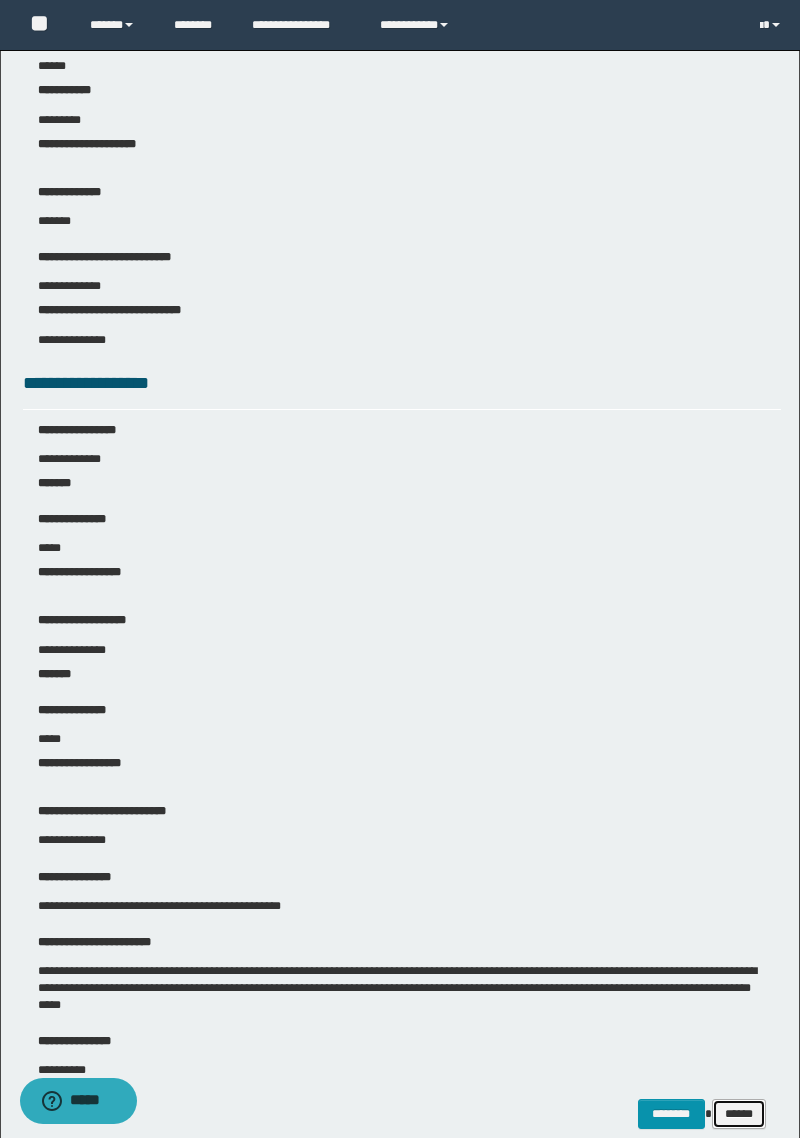 click on "******" at bounding box center [739, 1114] 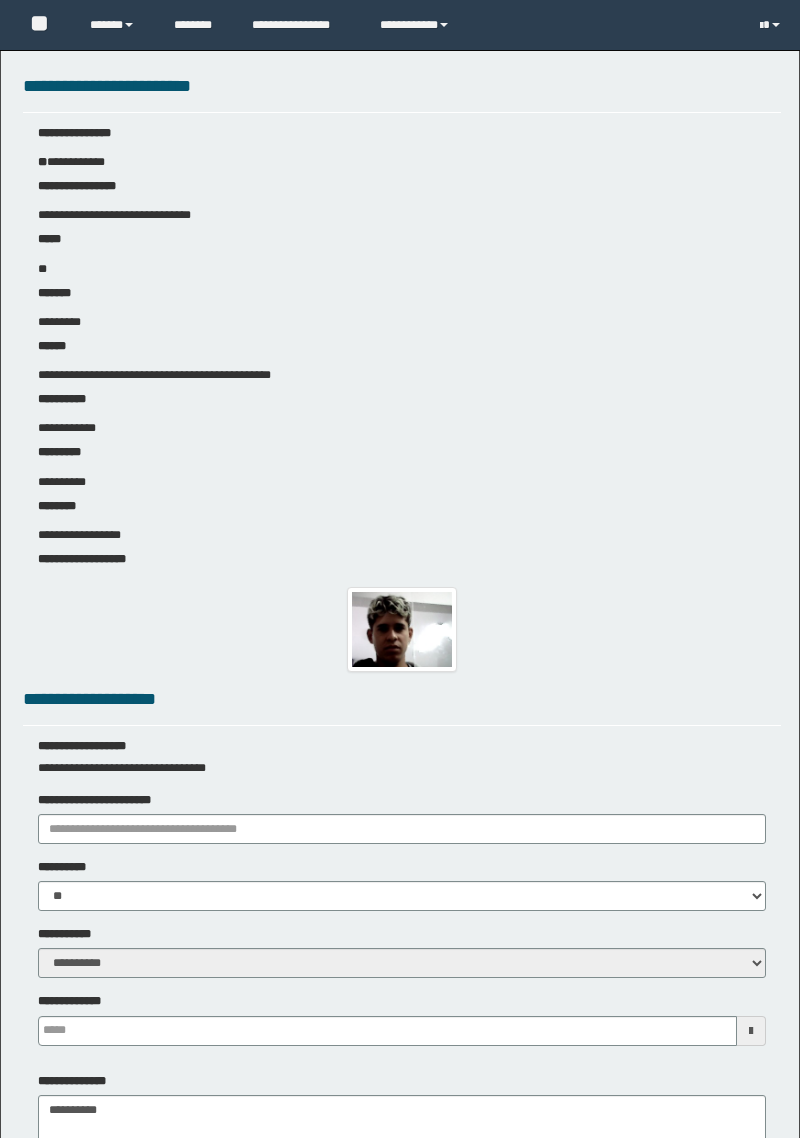 scroll, scrollTop: 0, scrollLeft: 0, axis: both 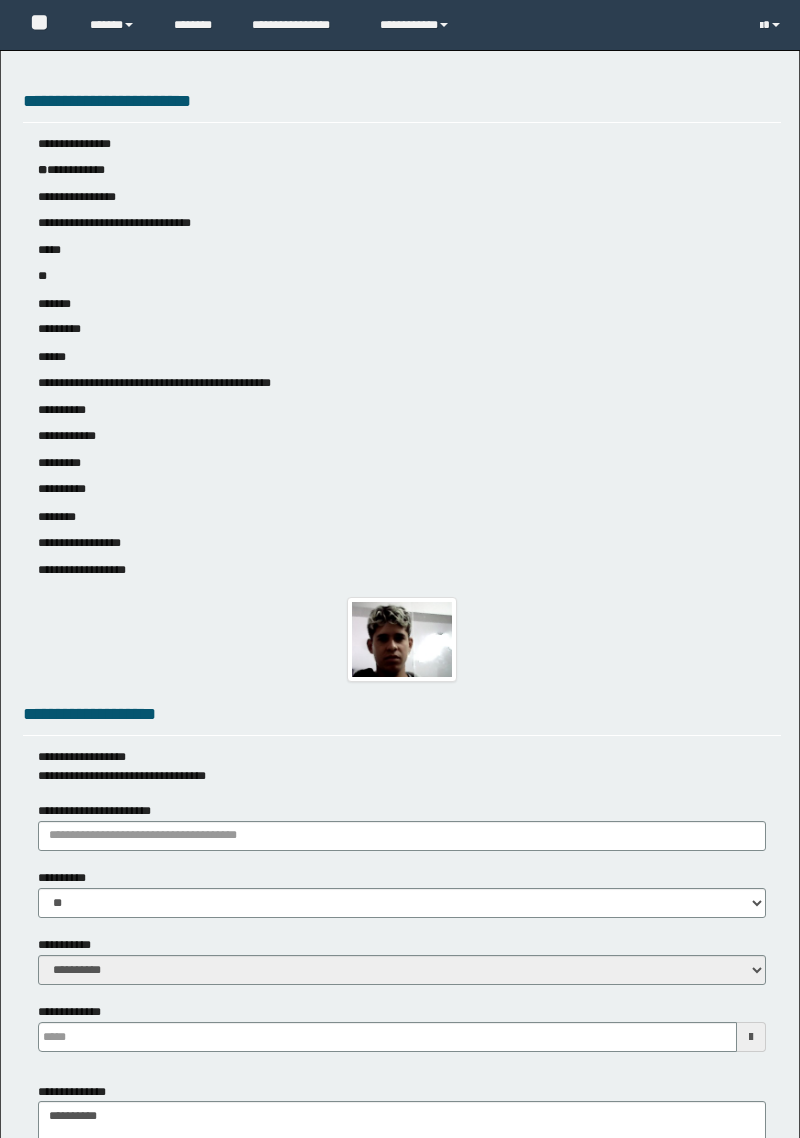 type 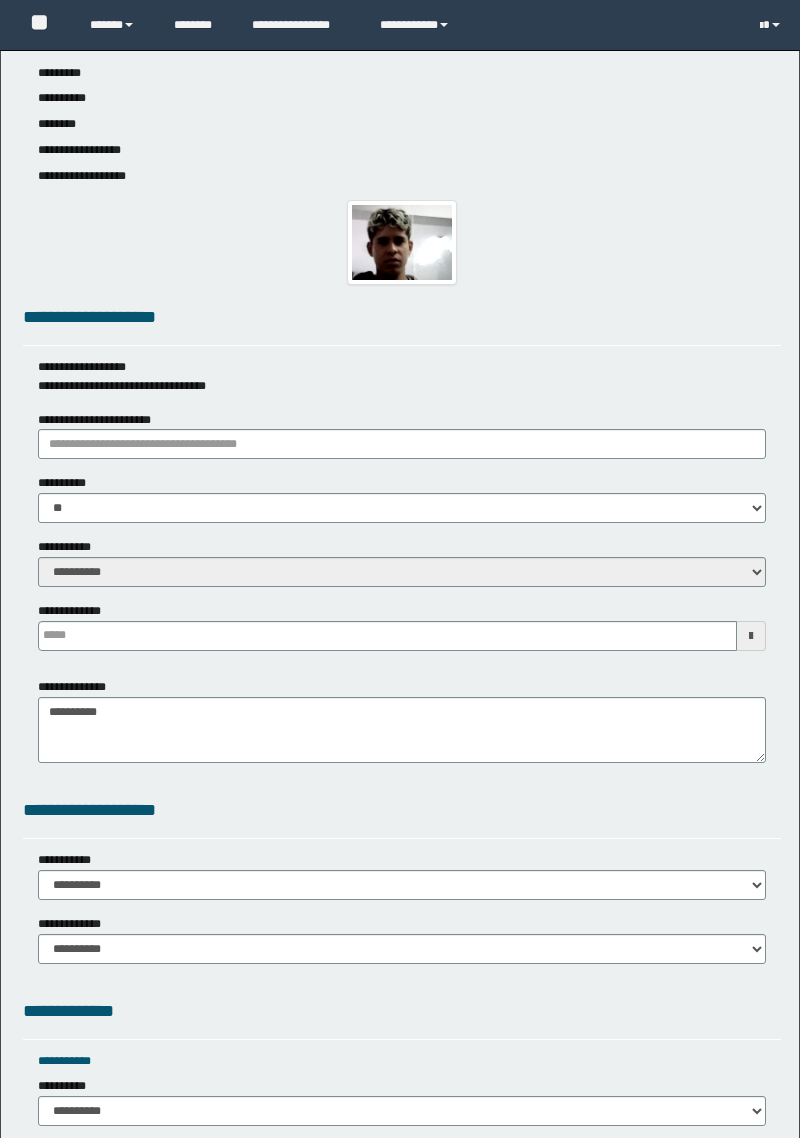 scroll, scrollTop: 690, scrollLeft: 0, axis: vertical 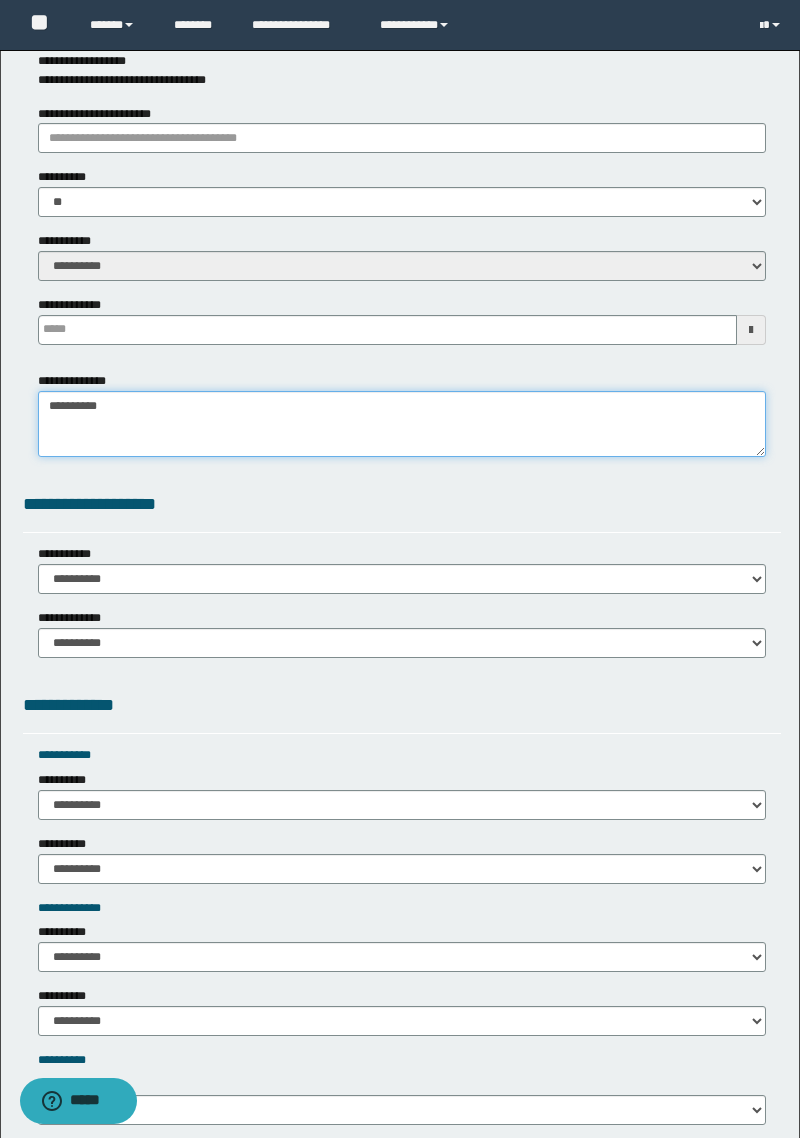 click on "**********" at bounding box center [402, 424] 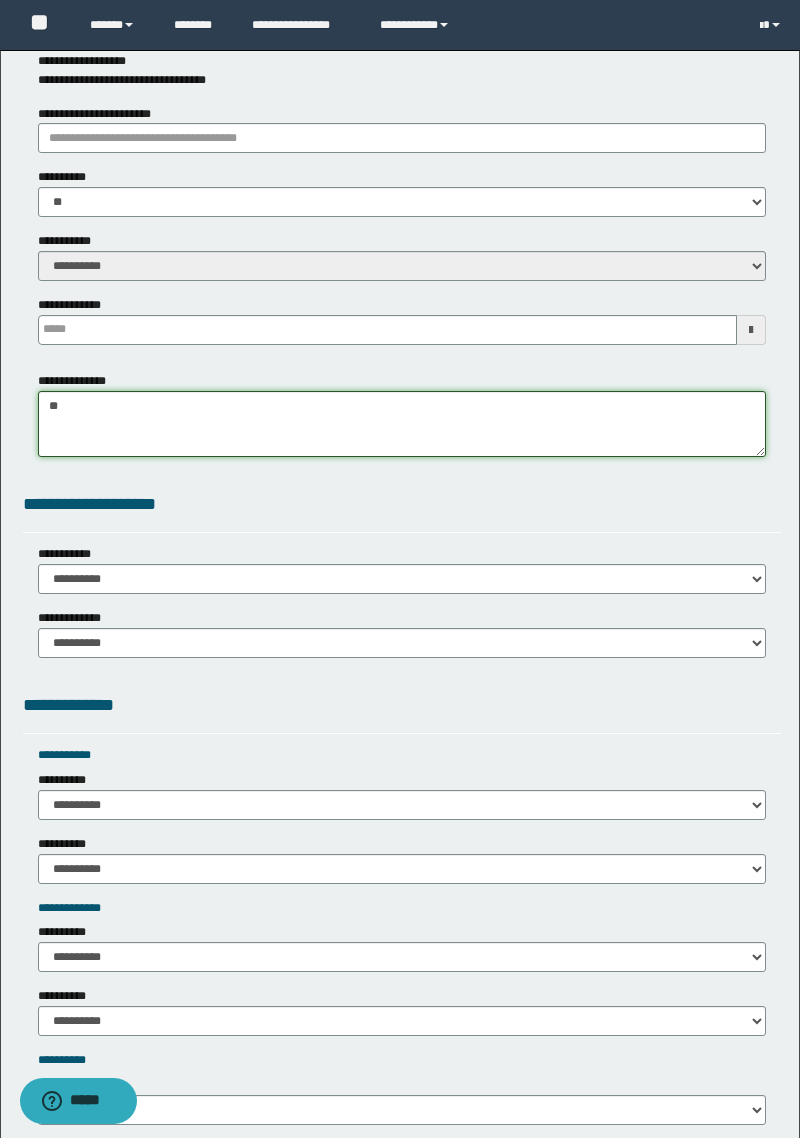 type on "*" 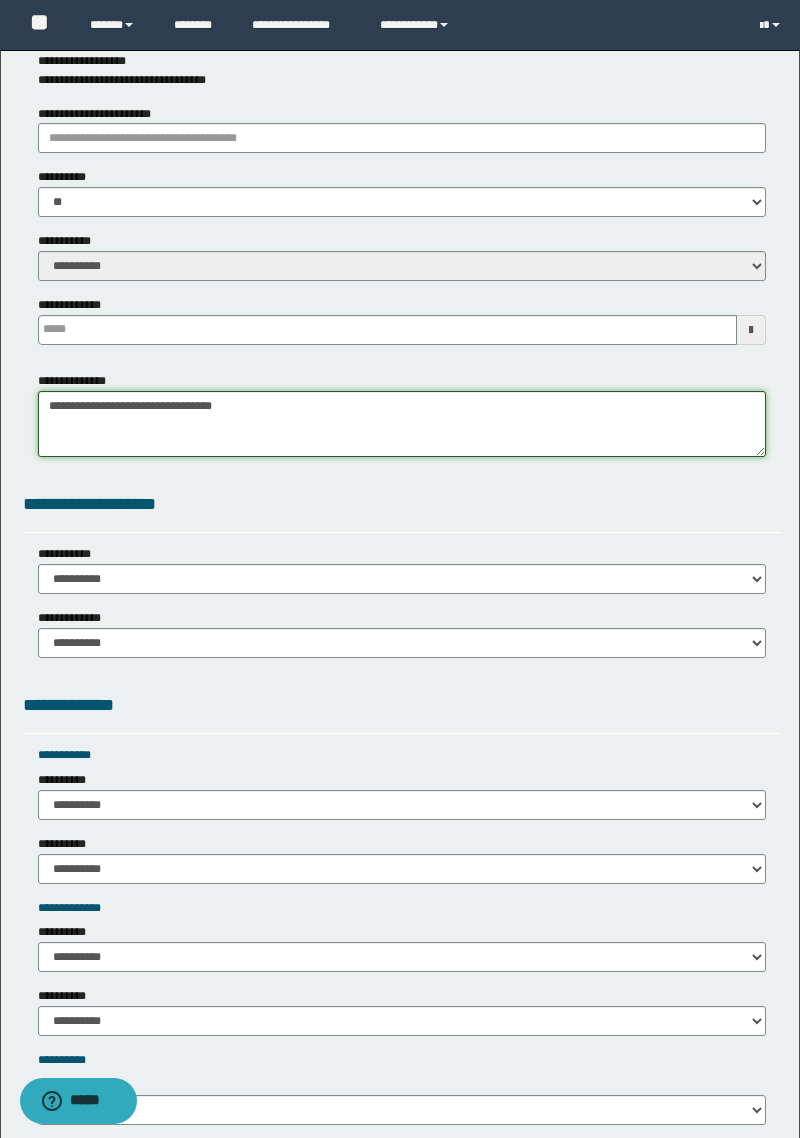 type on "**********" 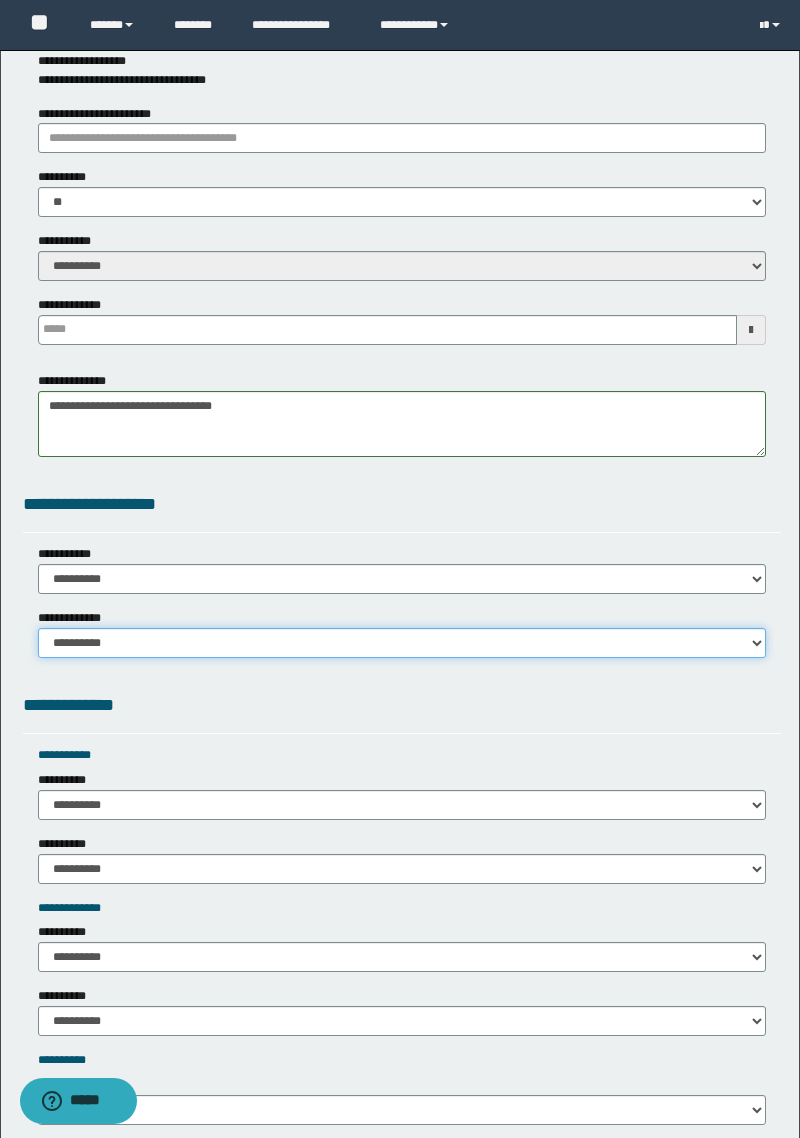 click on "**********" at bounding box center (402, 643) 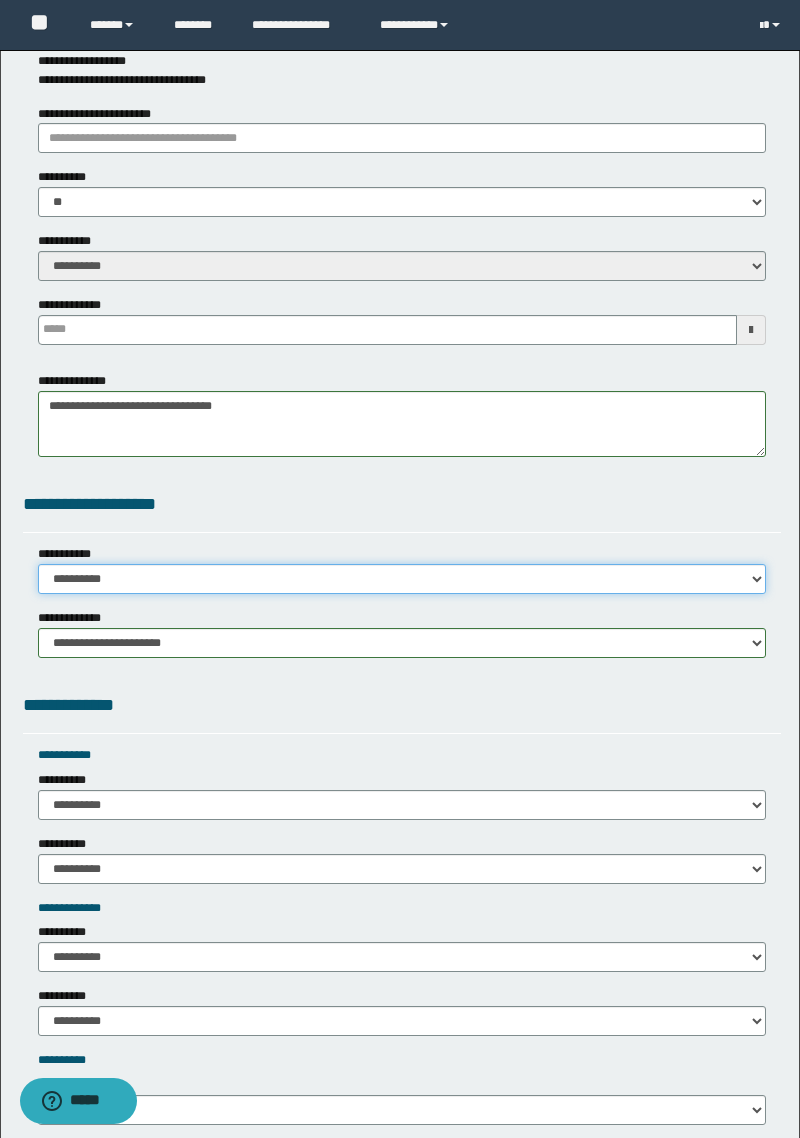 click on "**********" at bounding box center (402, 579) 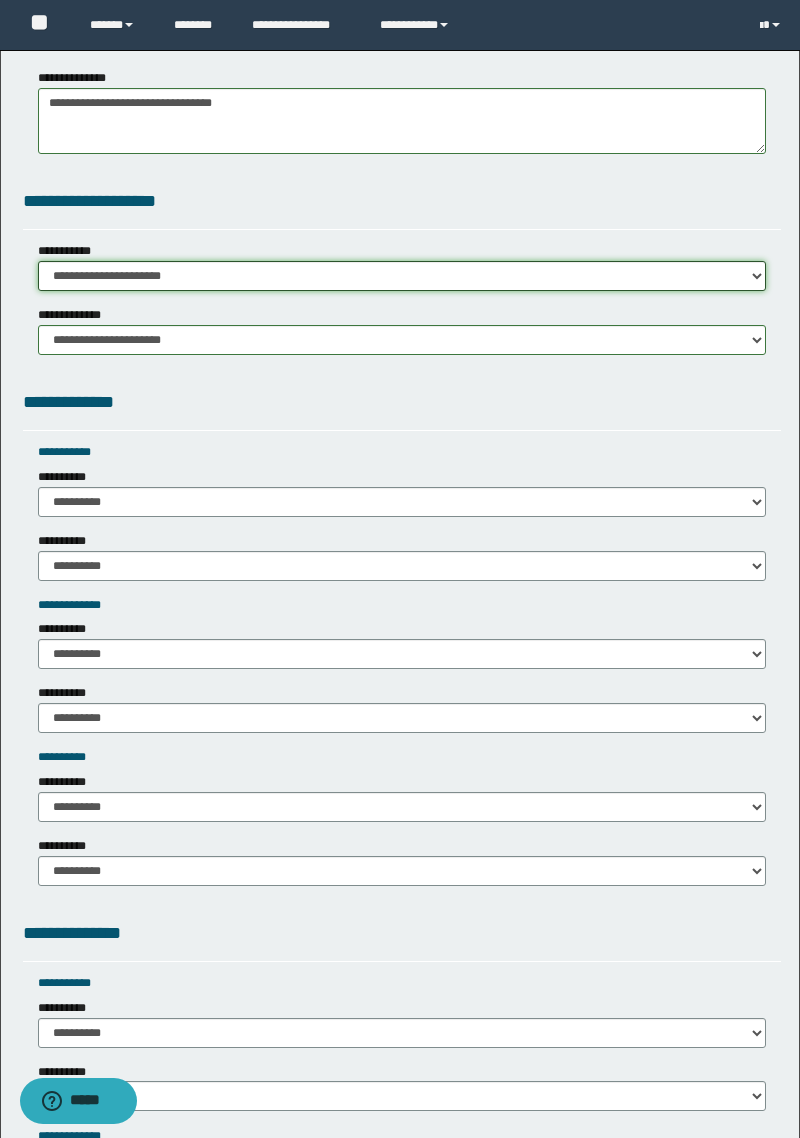scroll, scrollTop: 1008, scrollLeft: 0, axis: vertical 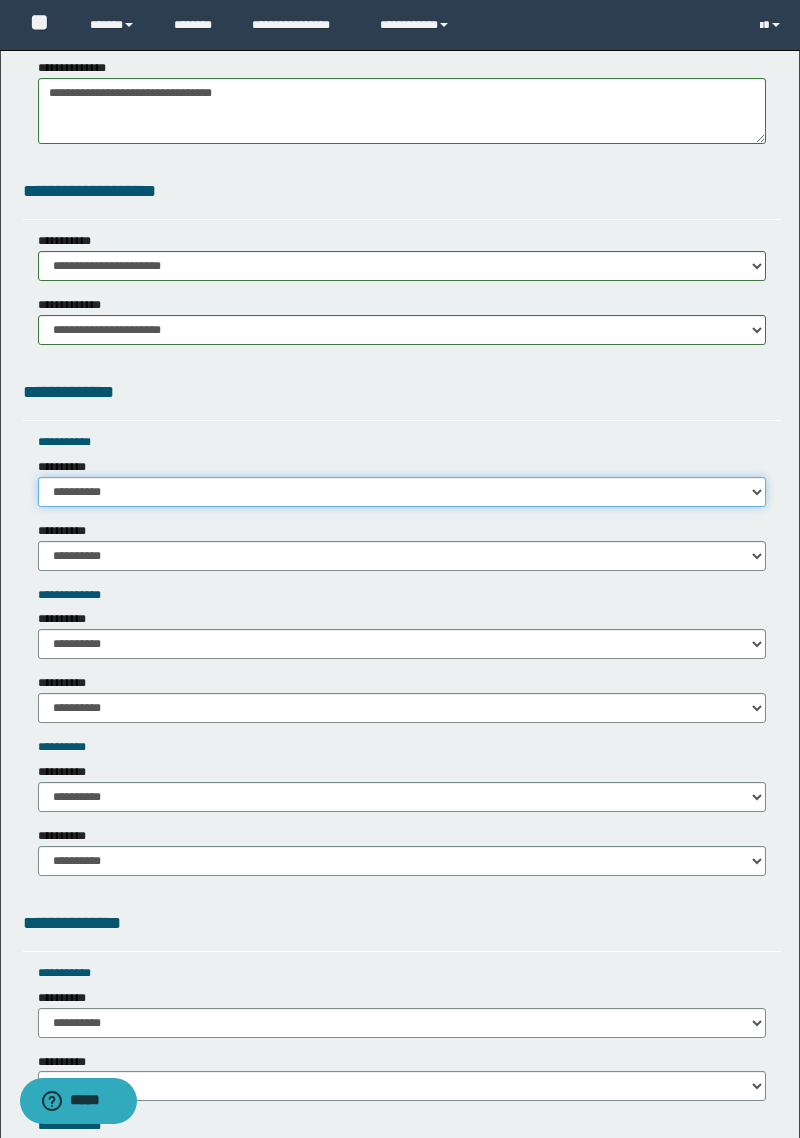 click on "**********" at bounding box center [402, 492] 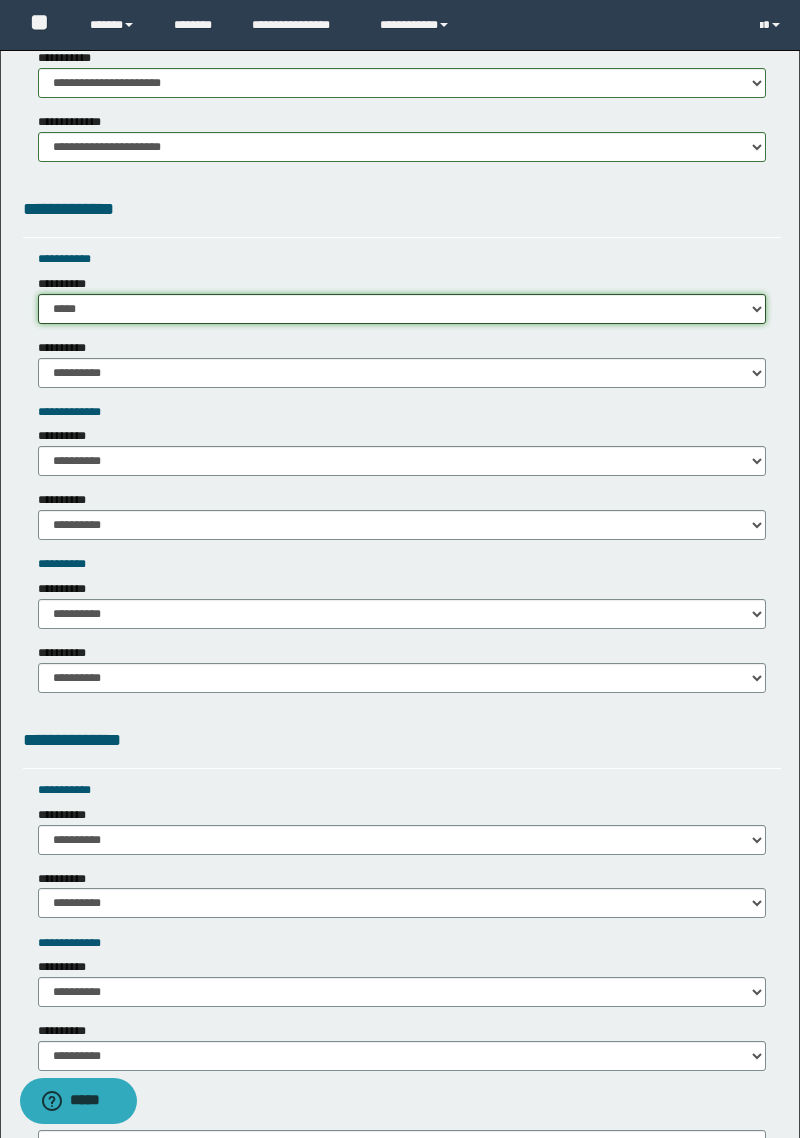 scroll, scrollTop: 1221, scrollLeft: 0, axis: vertical 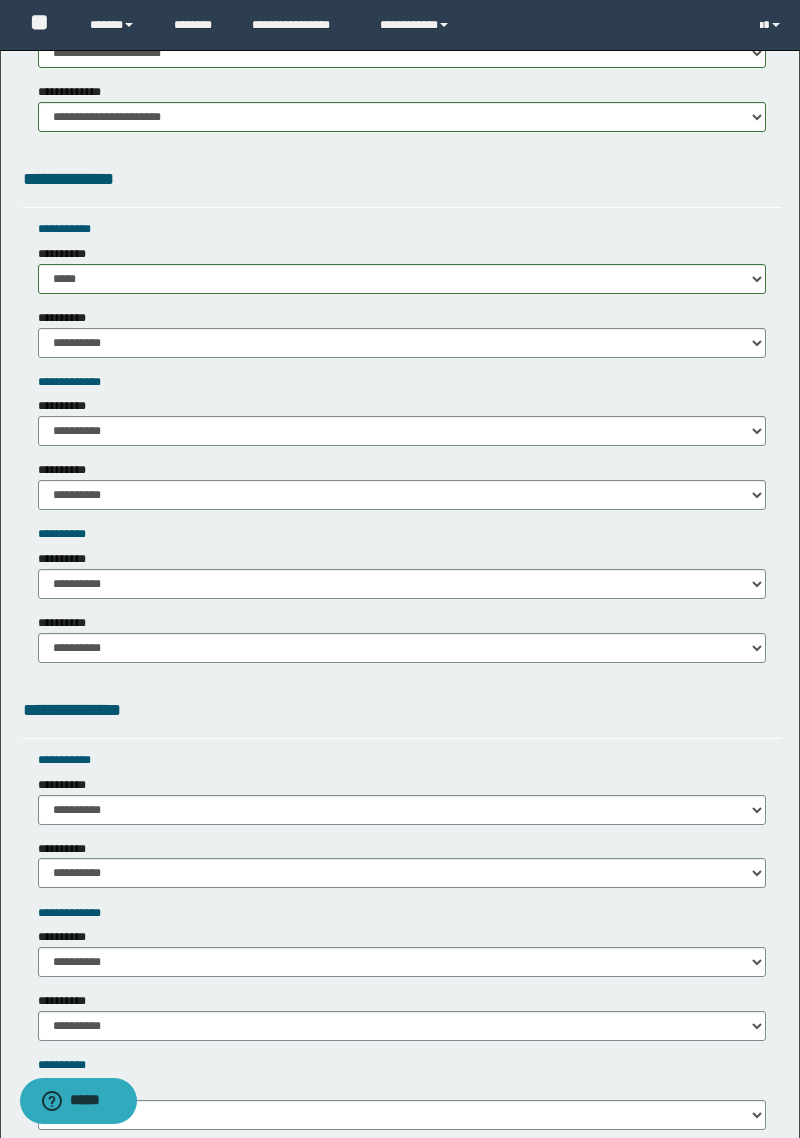 click on "**********" at bounding box center [63, 406] 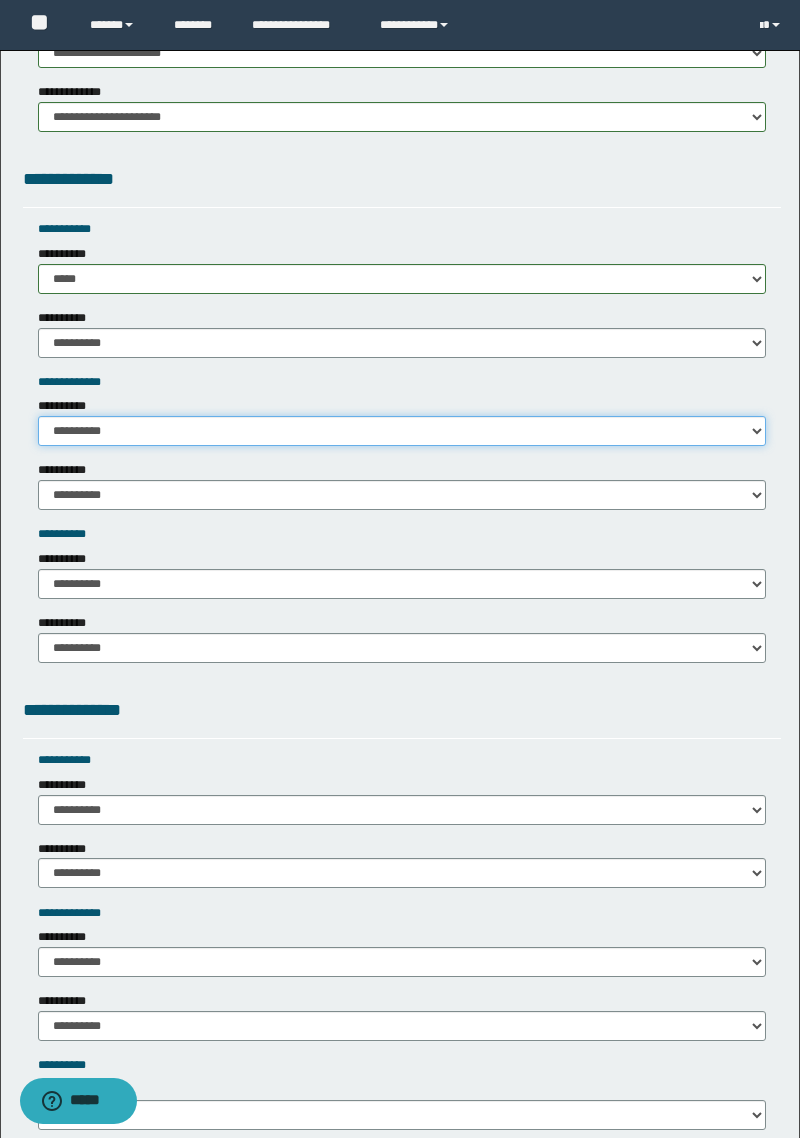 click on "**********" at bounding box center (402, 431) 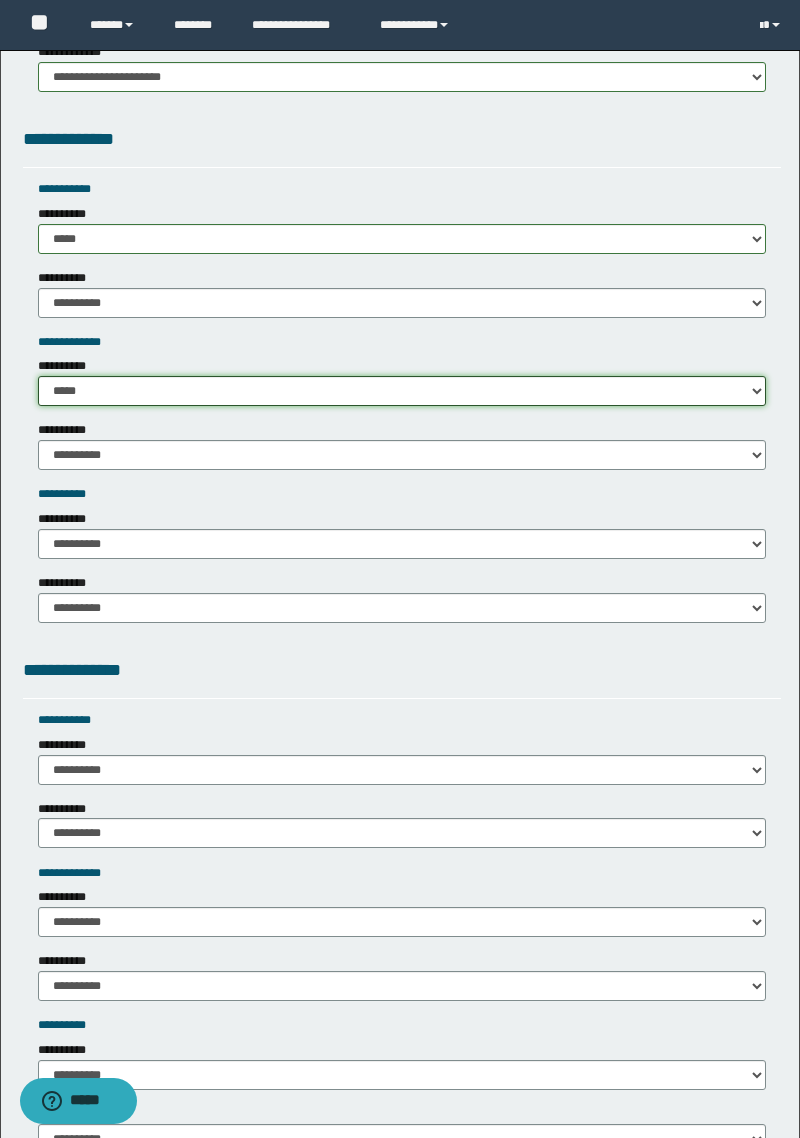 scroll, scrollTop: 1263, scrollLeft: 0, axis: vertical 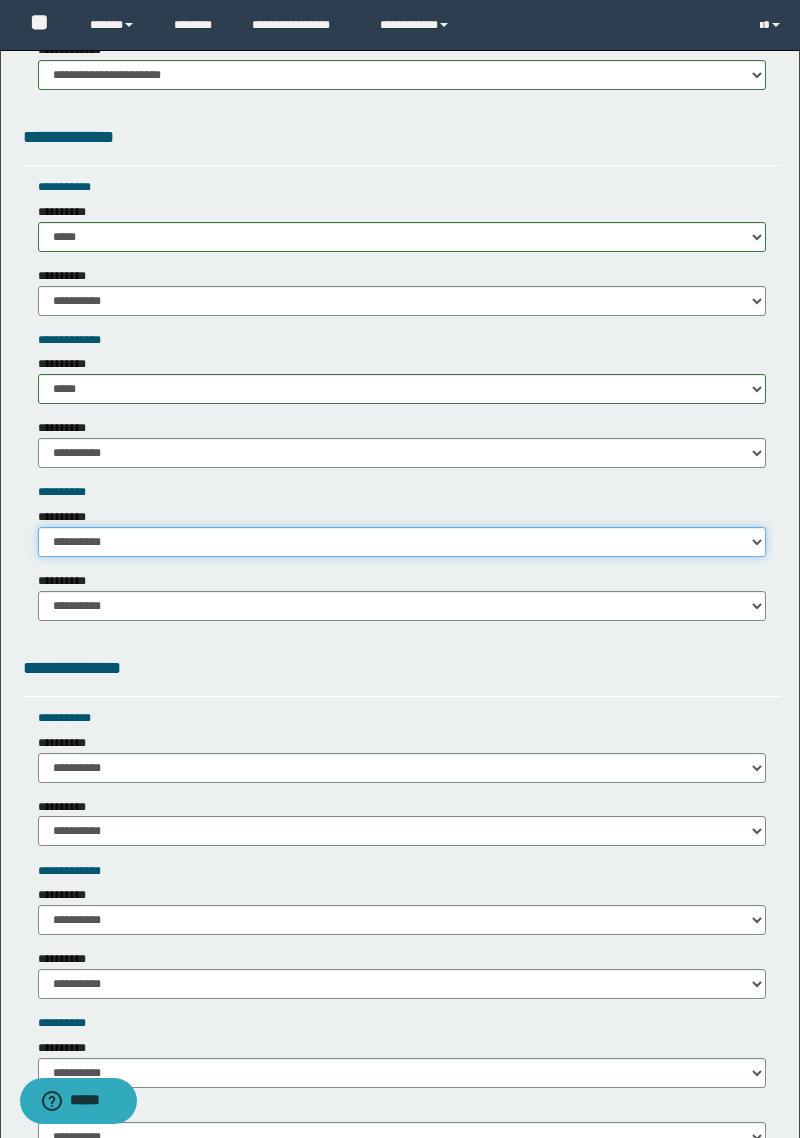 click on "**********" at bounding box center [402, 542] 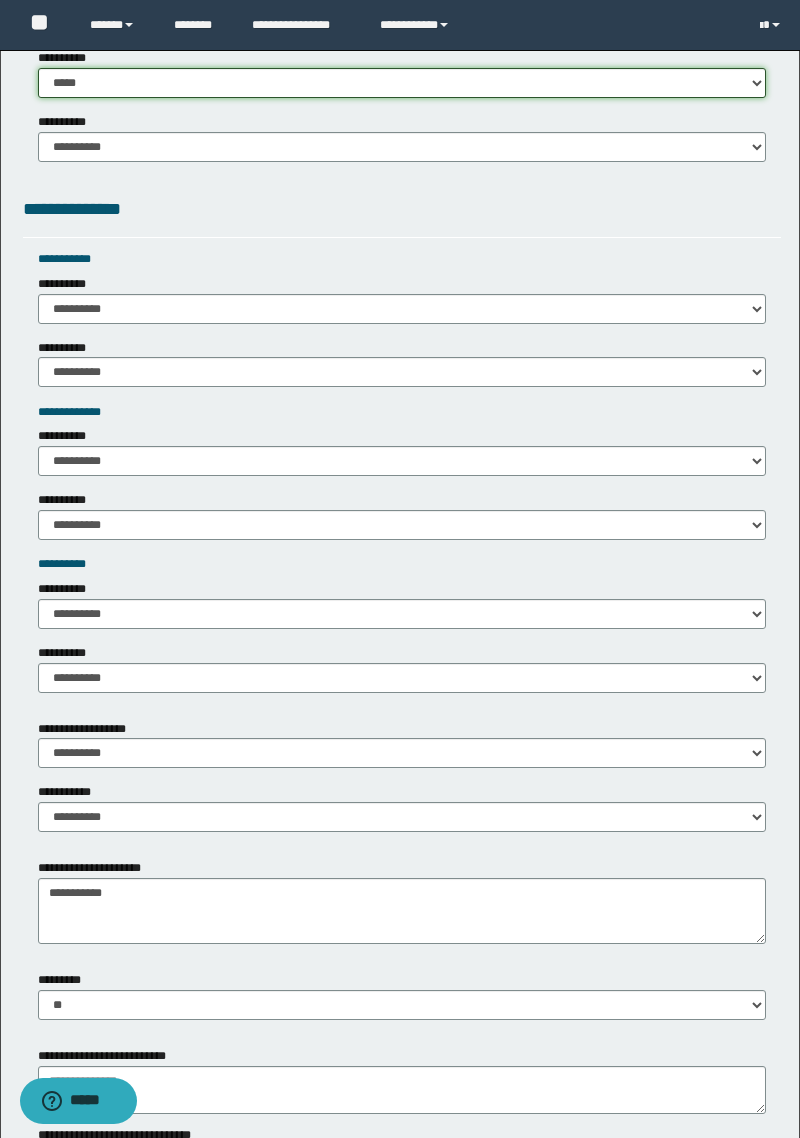 scroll, scrollTop: 1724, scrollLeft: 0, axis: vertical 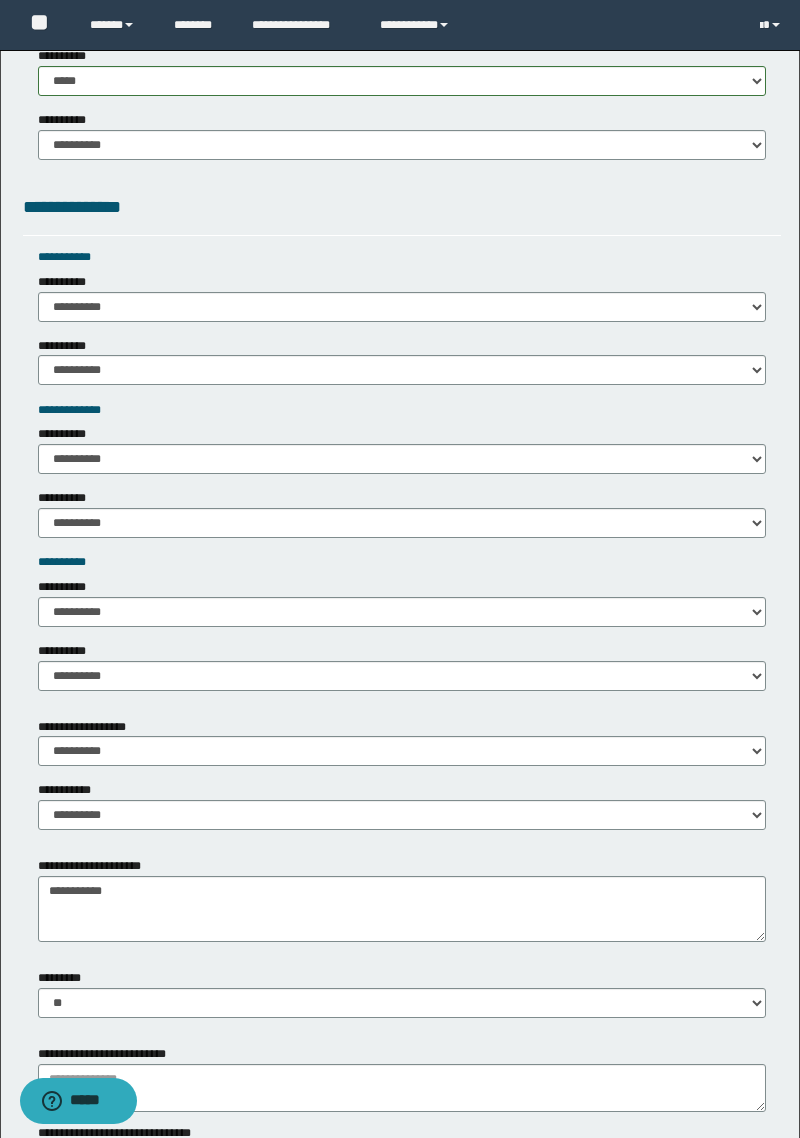 click on "**********" at bounding box center [63, 282] 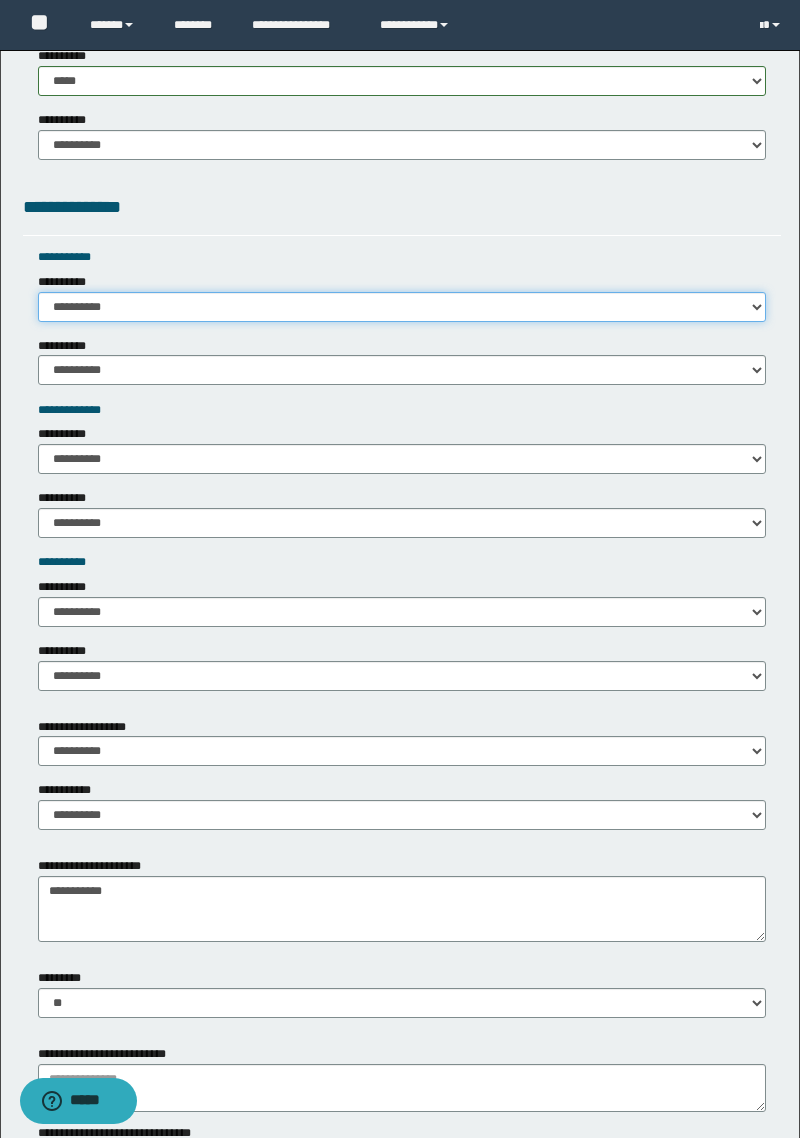 click on "**********" at bounding box center (402, 307) 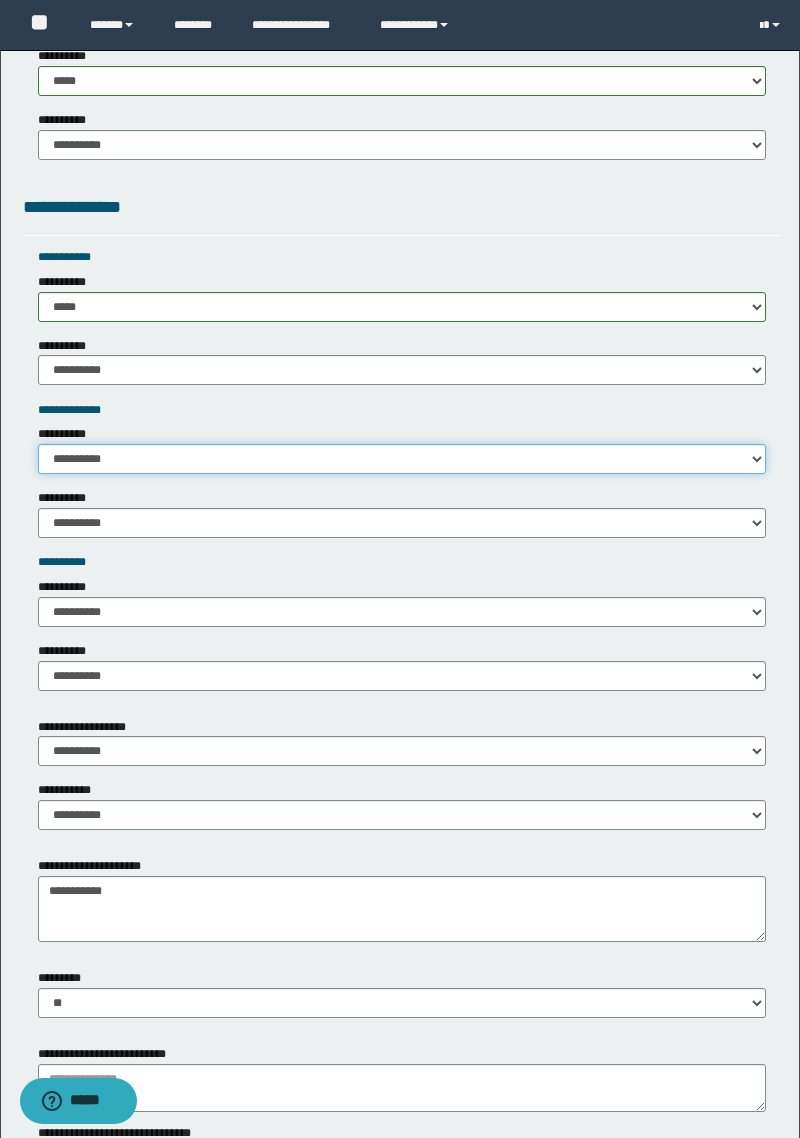 click on "**********" at bounding box center (402, 459) 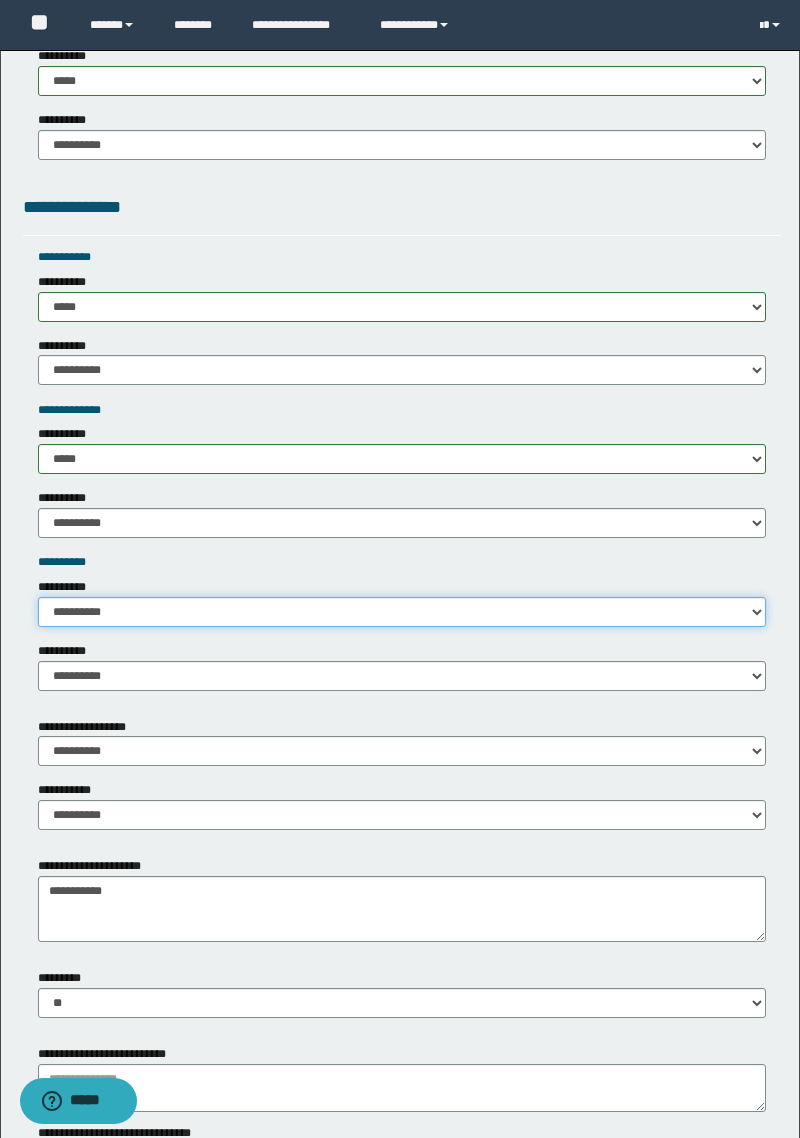 click on "**********" at bounding box center (402, 612) 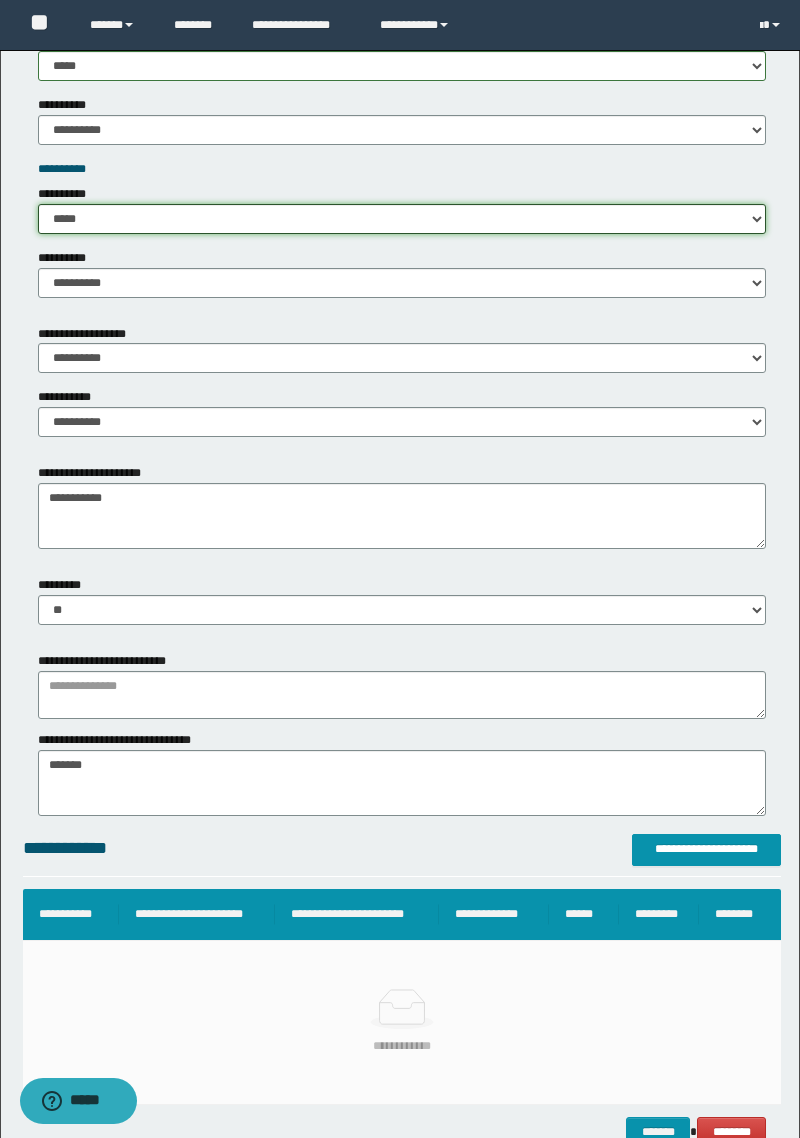 scroll, scrollTop: 2118, scrollLeft: 0, axis: vertical 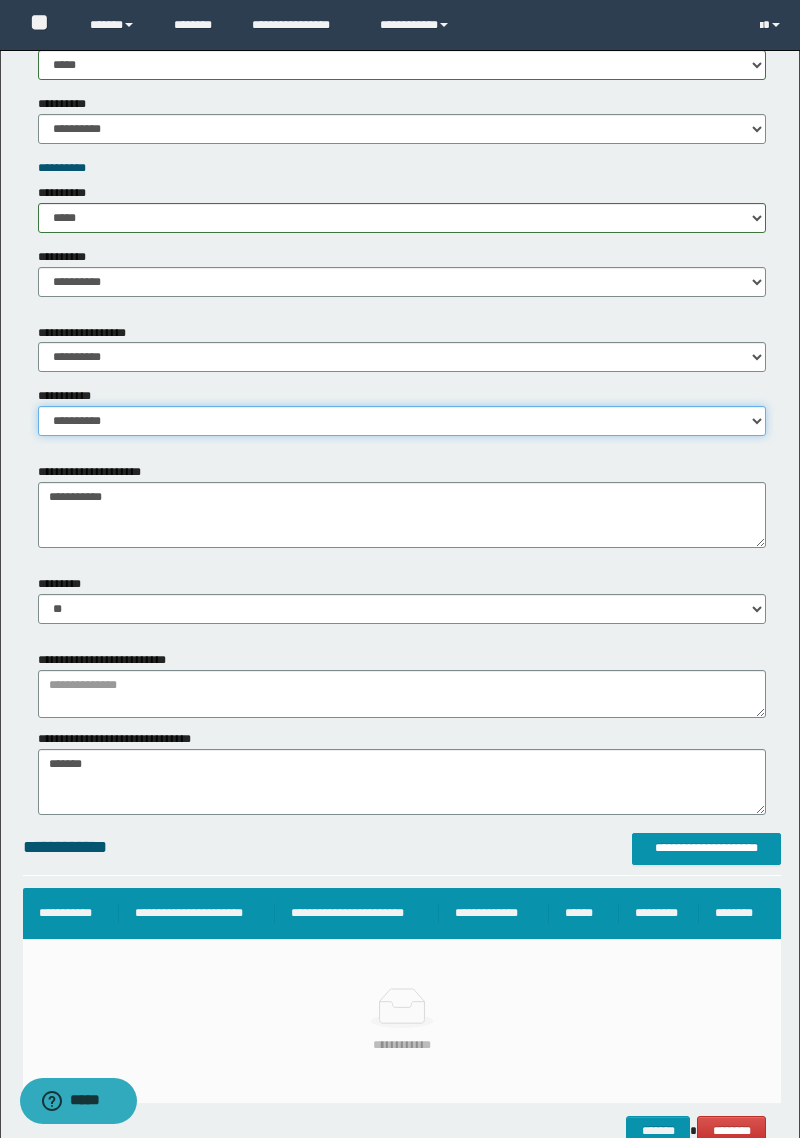 click on "**********" at bounding box center (402, 421) 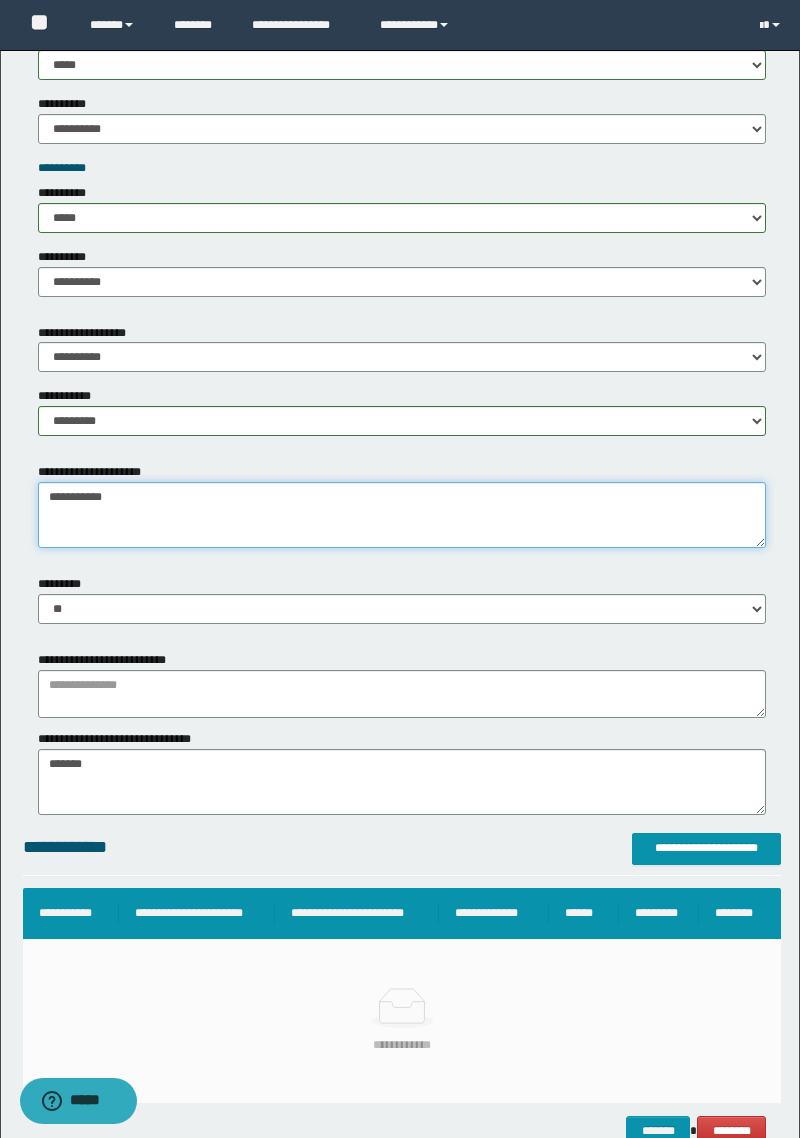 click on "**********" at bounding box center (402, 515) 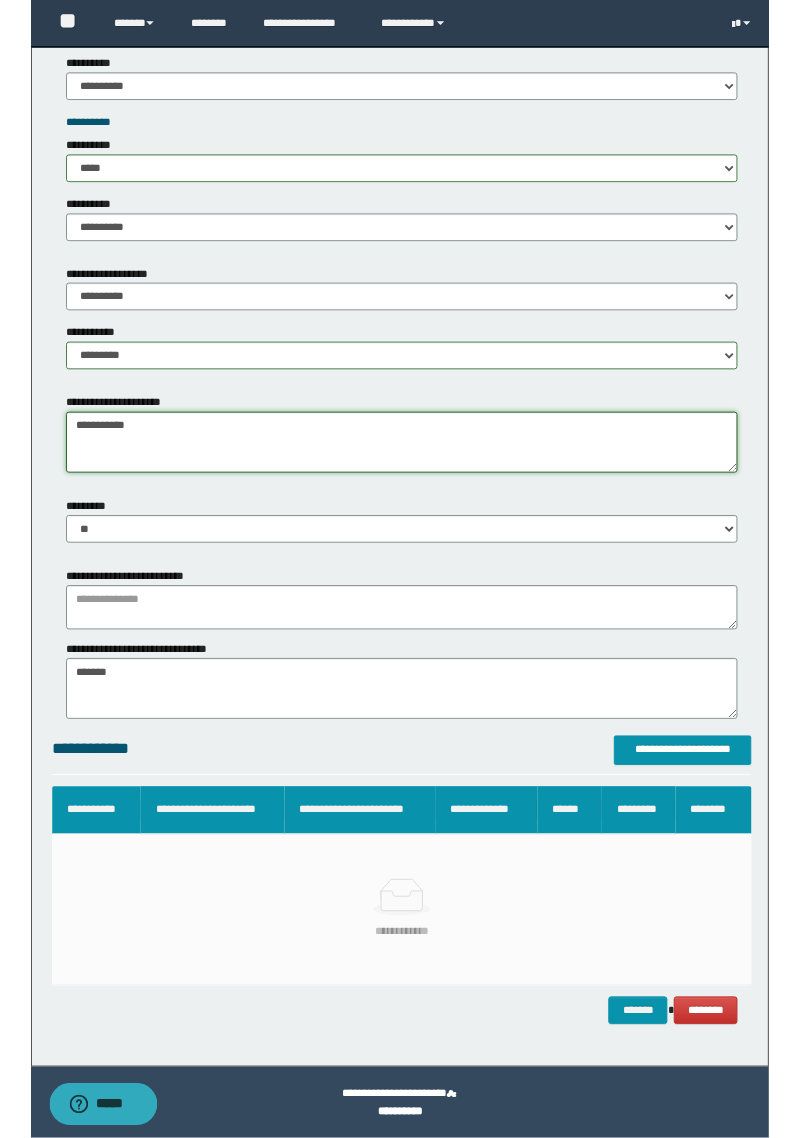 scroll, scrollTop: 2166, scrollLeft: 0, axis: vertical 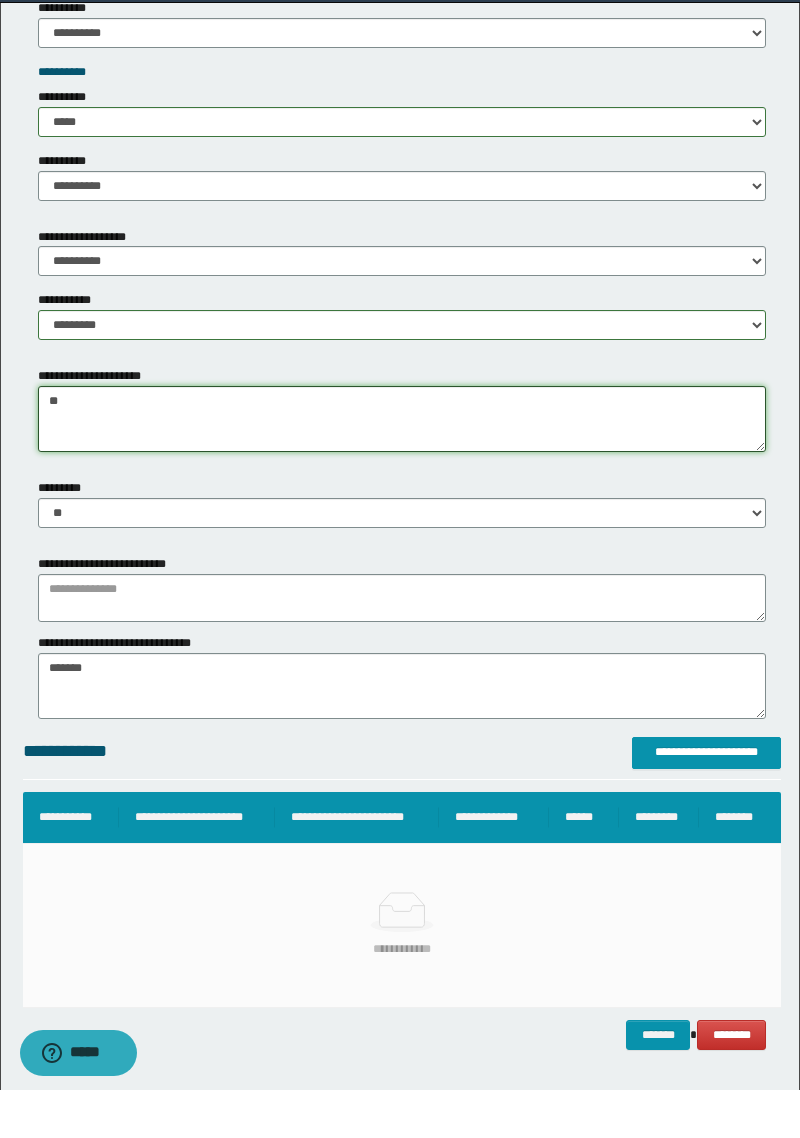 type on "*" 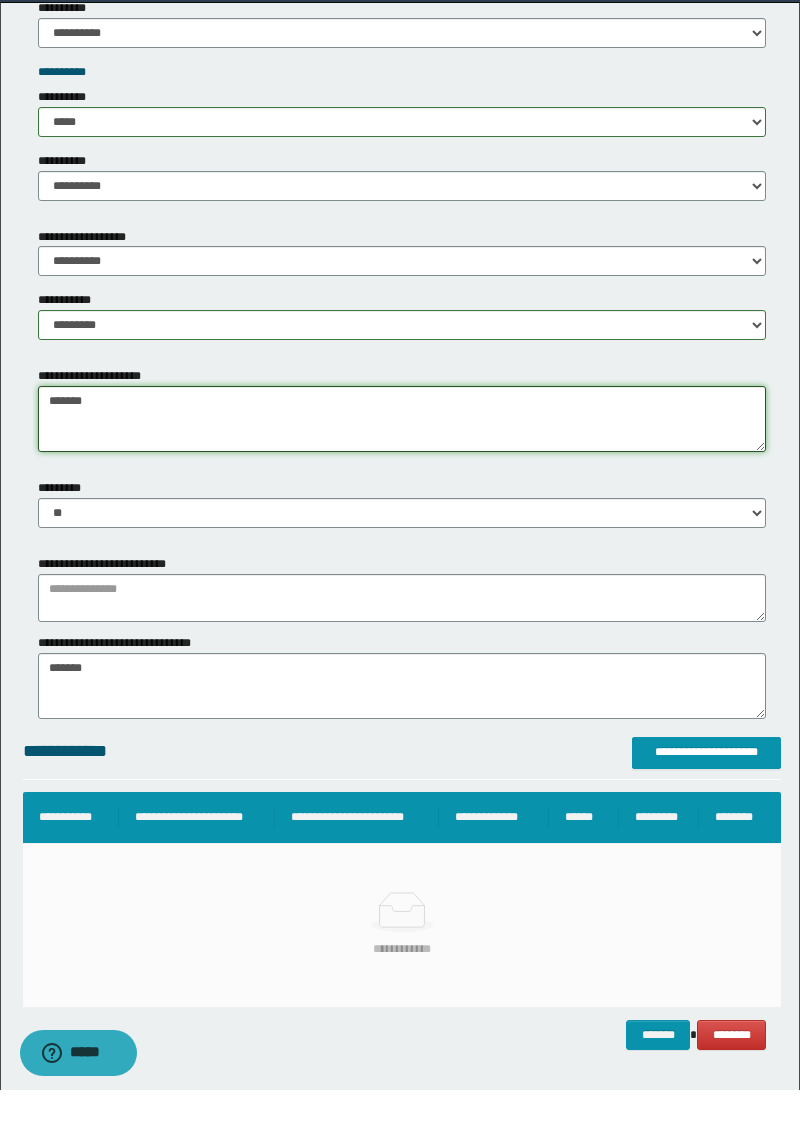 type on "******" 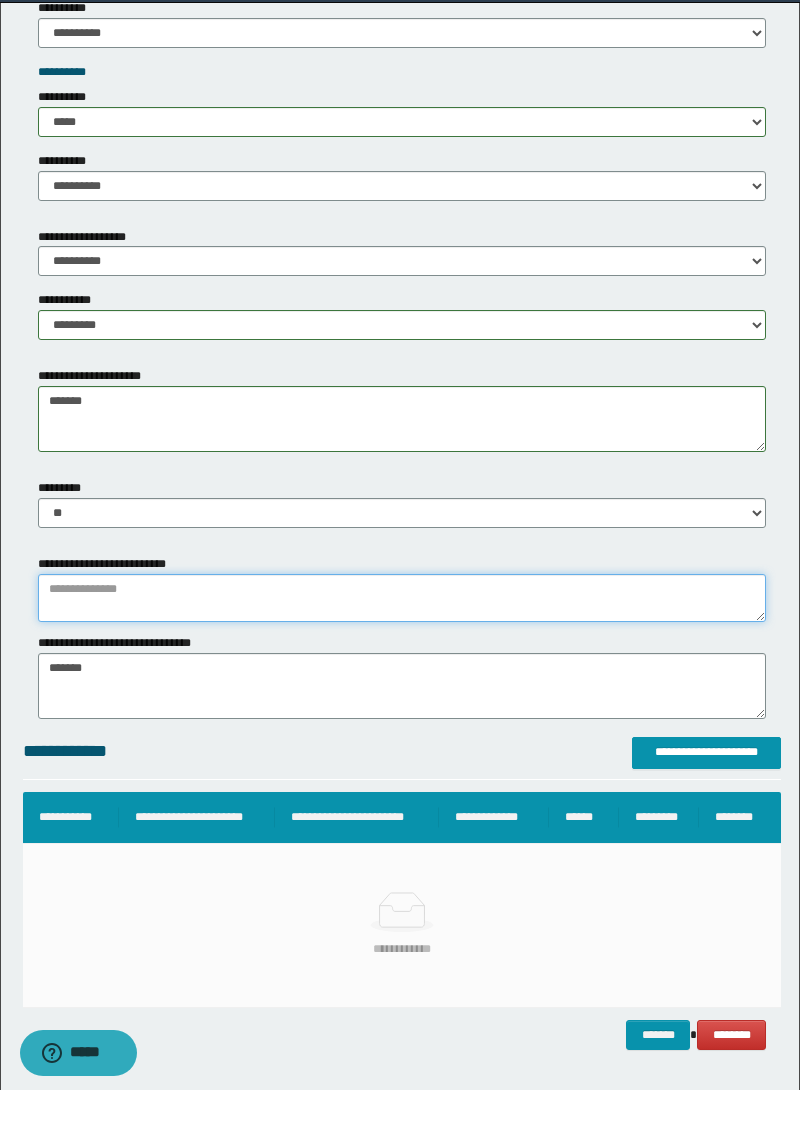 click at bounding box center (402, 646) 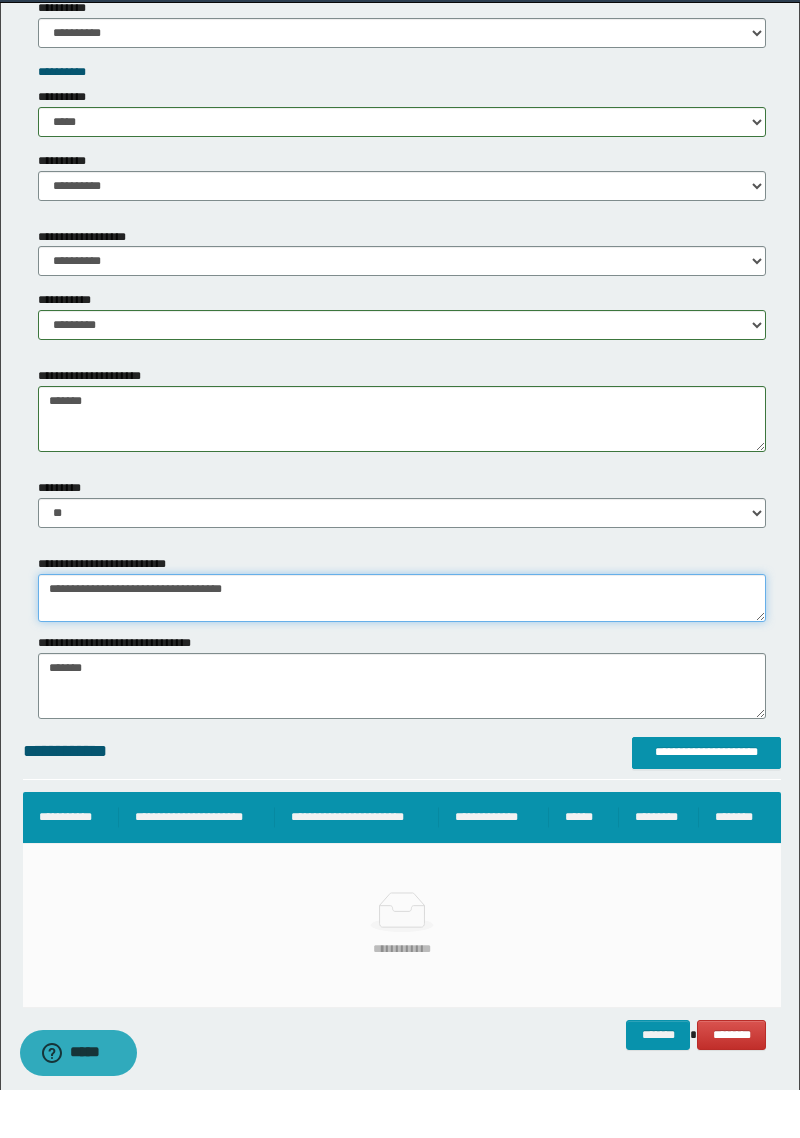 type on "**********" 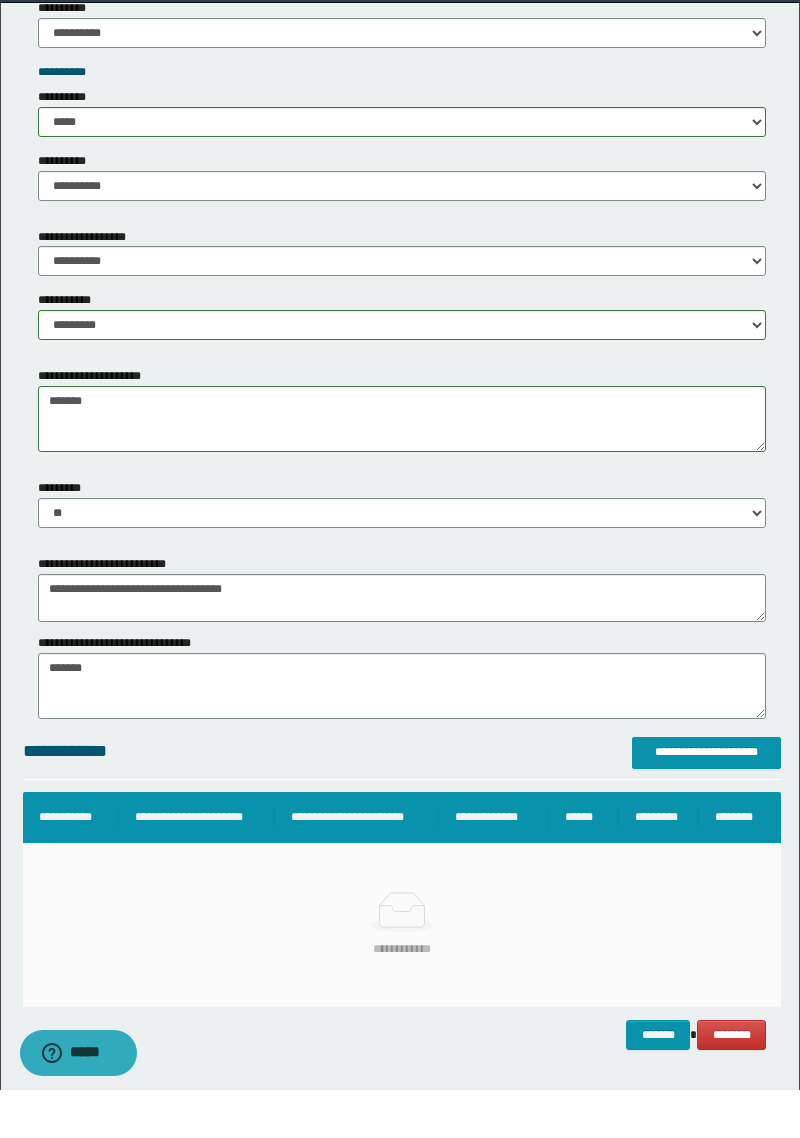 click on "**********" at bounding box center (130, 691) 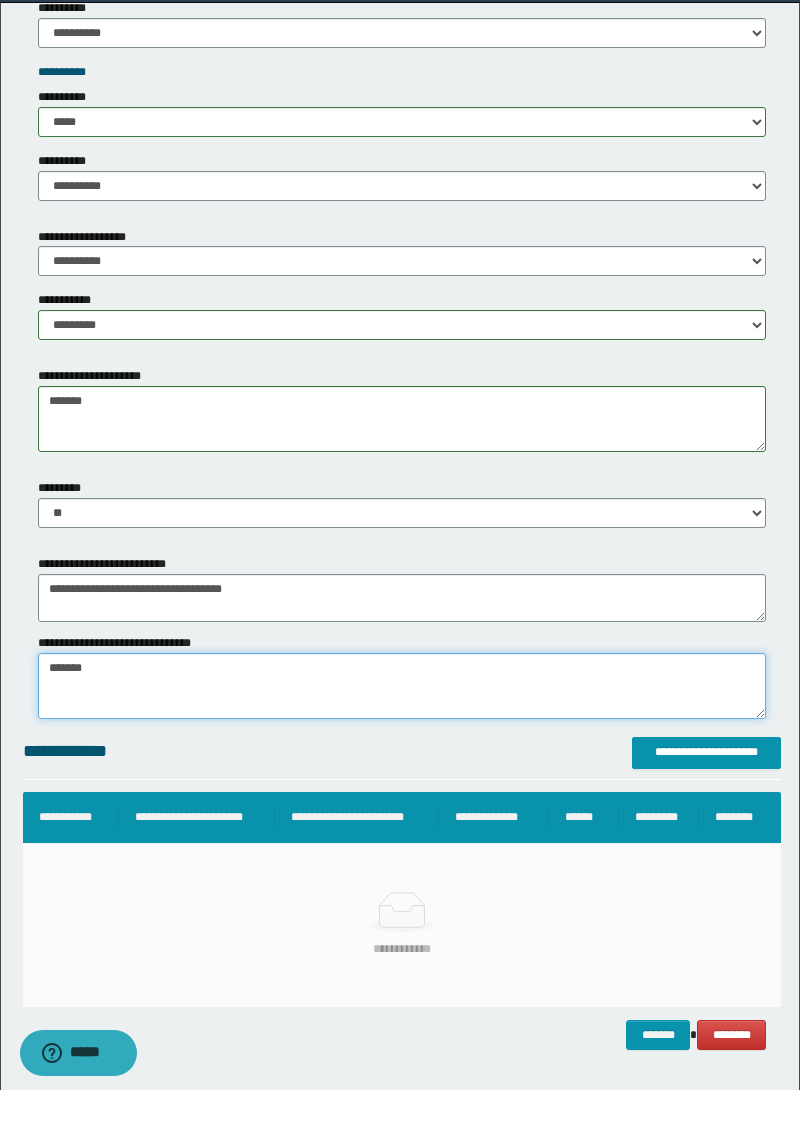 click on "*******" at bounding box center (402, 734) 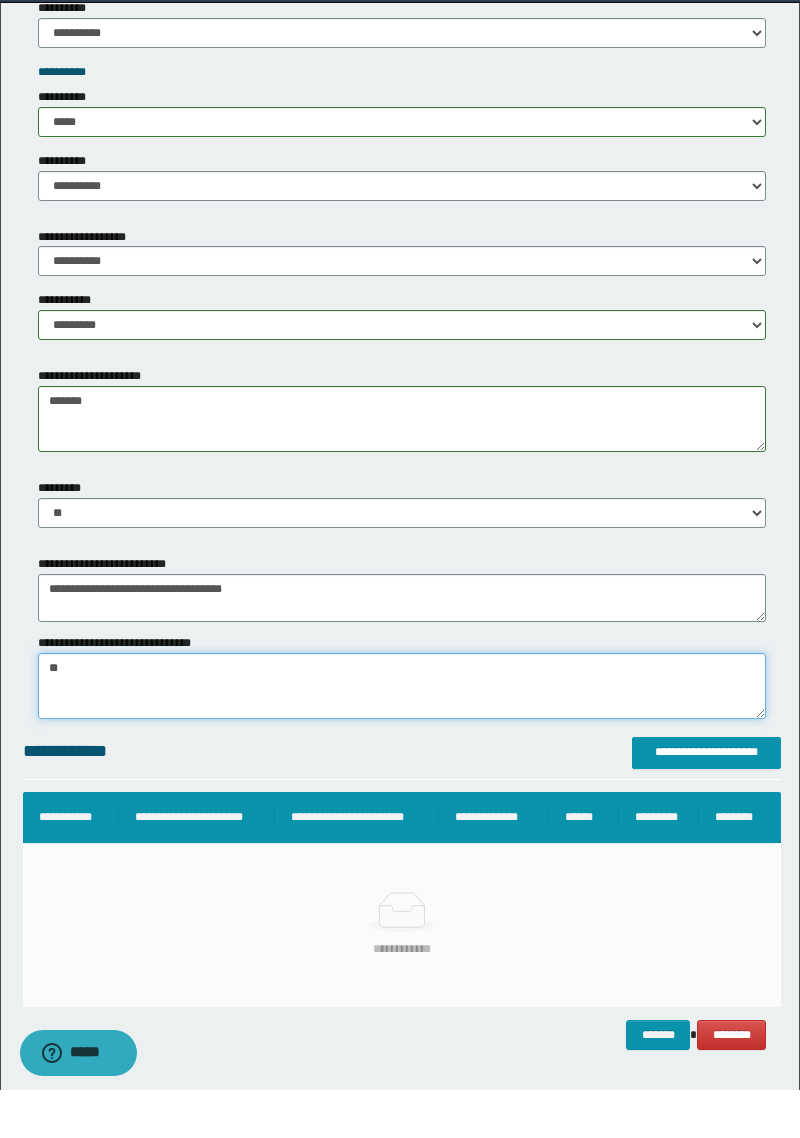 type on "*" 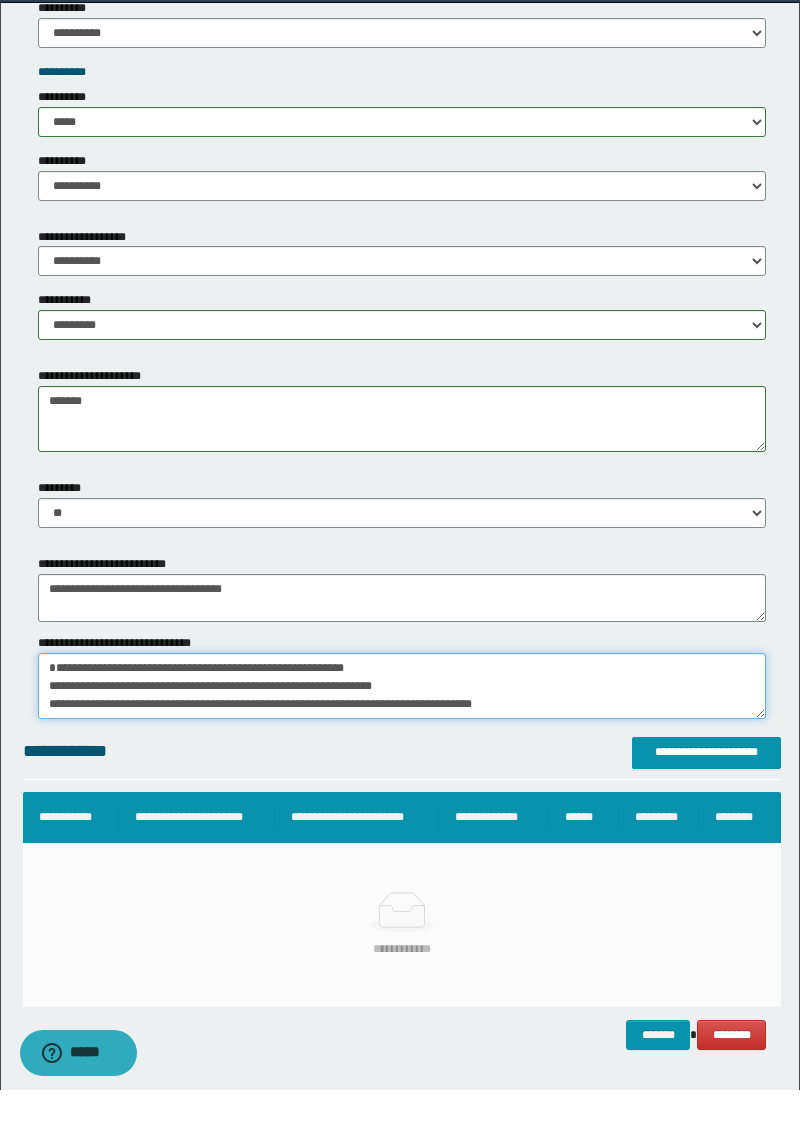 scroll, scrollTop: 47, scrollLeft: 0, axis: vertical 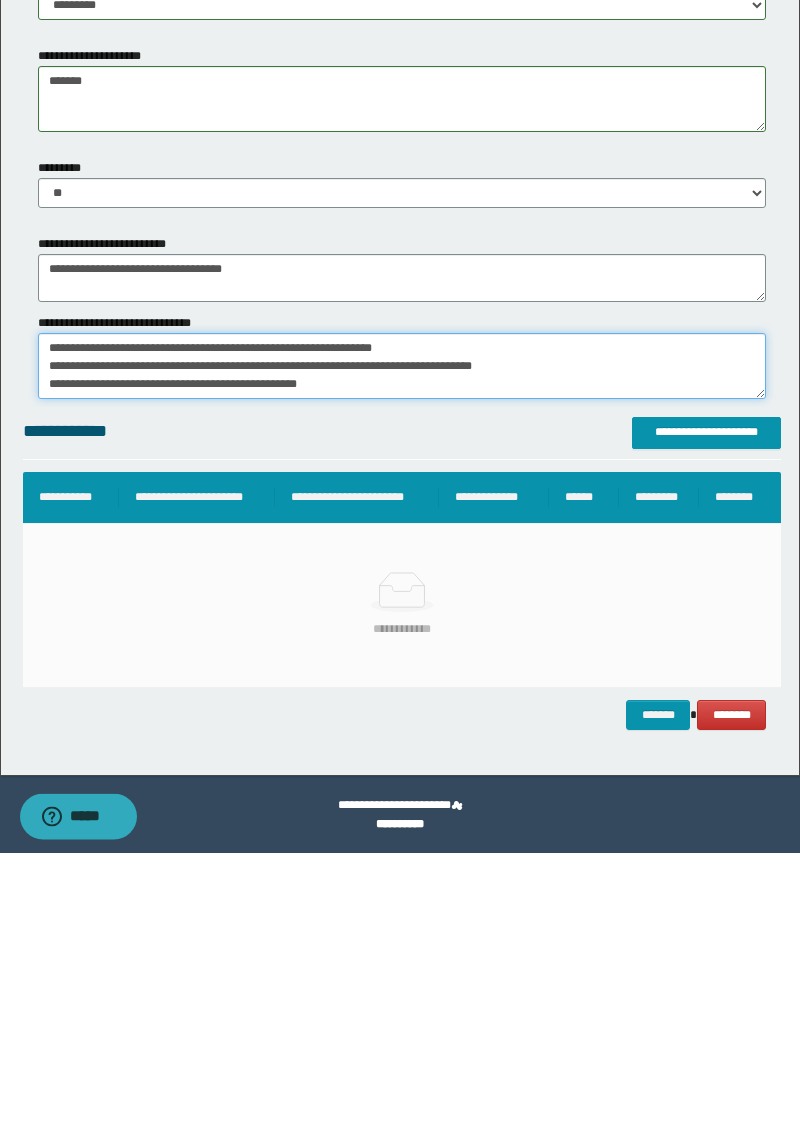 type on "**********" 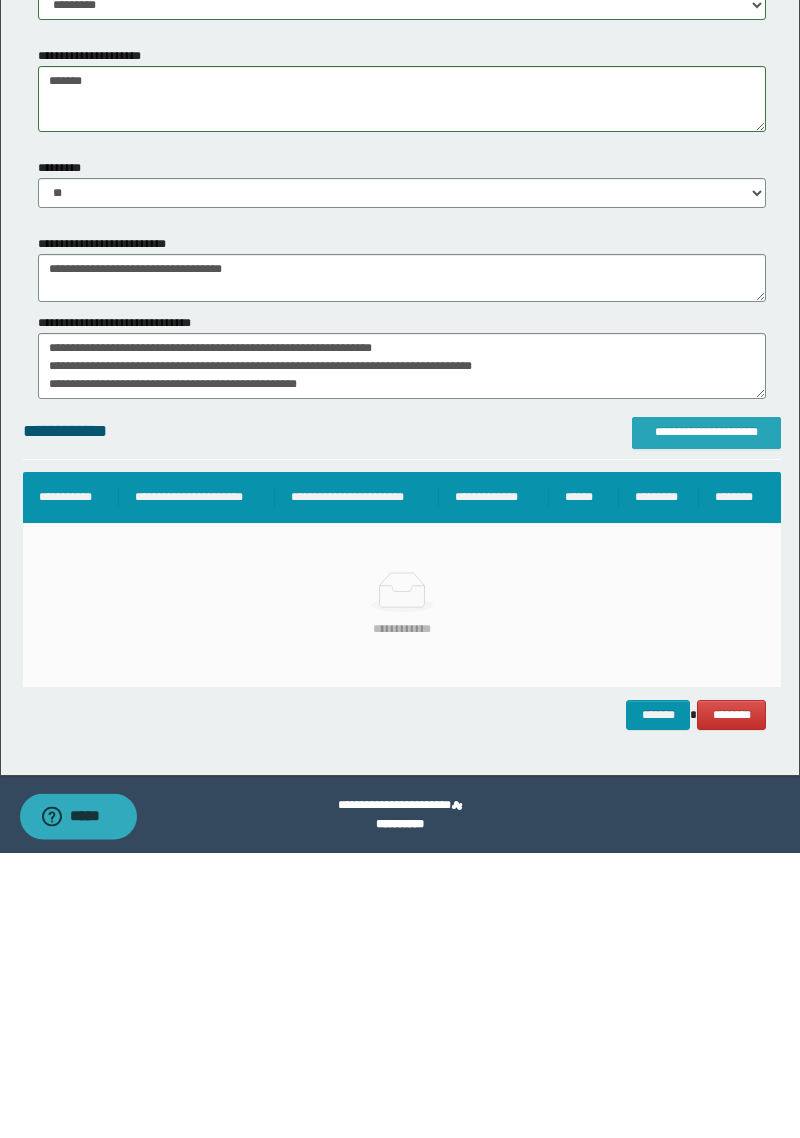 click on "**********" at bounding box center [706, 717] 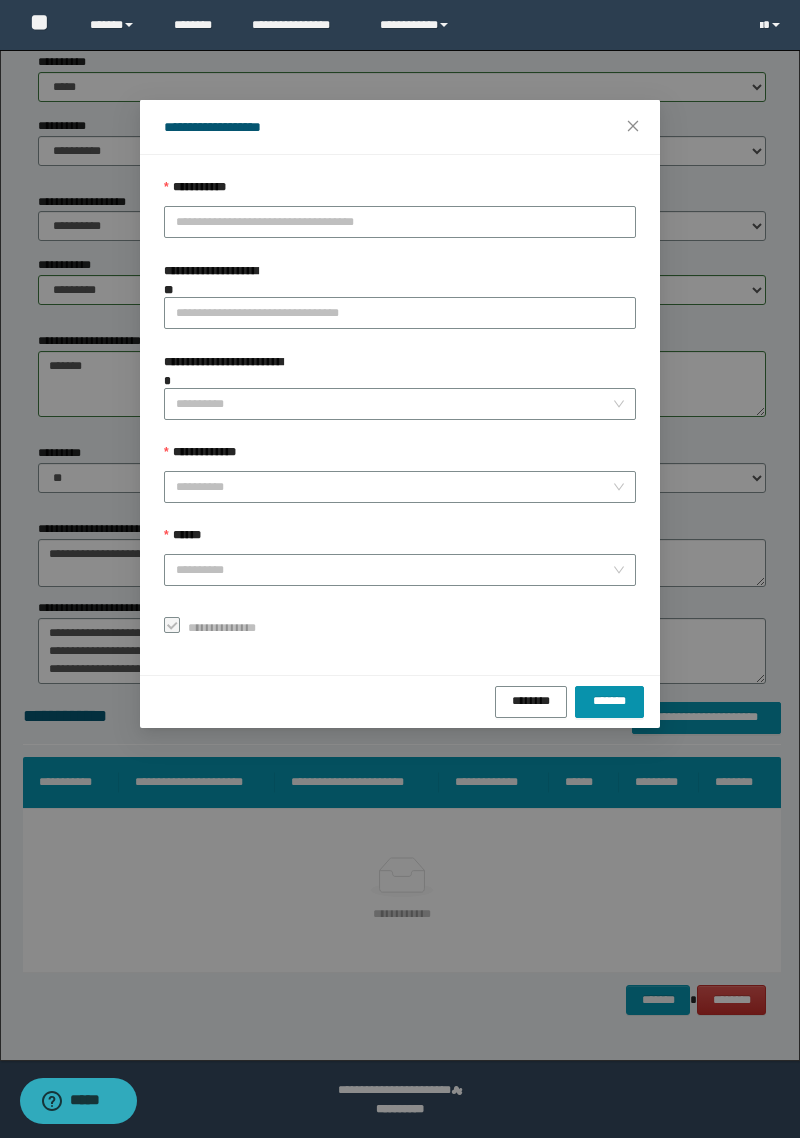 click on "**********" at bounding box center (196, 187) 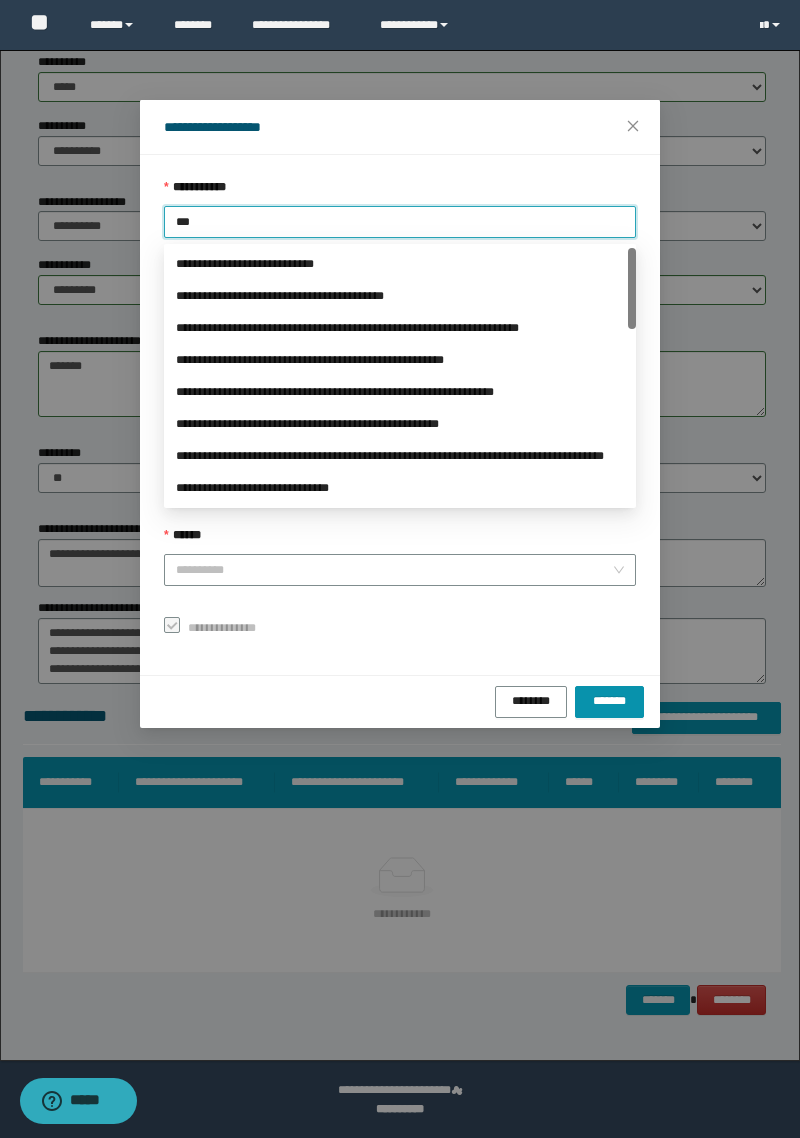type on "****" 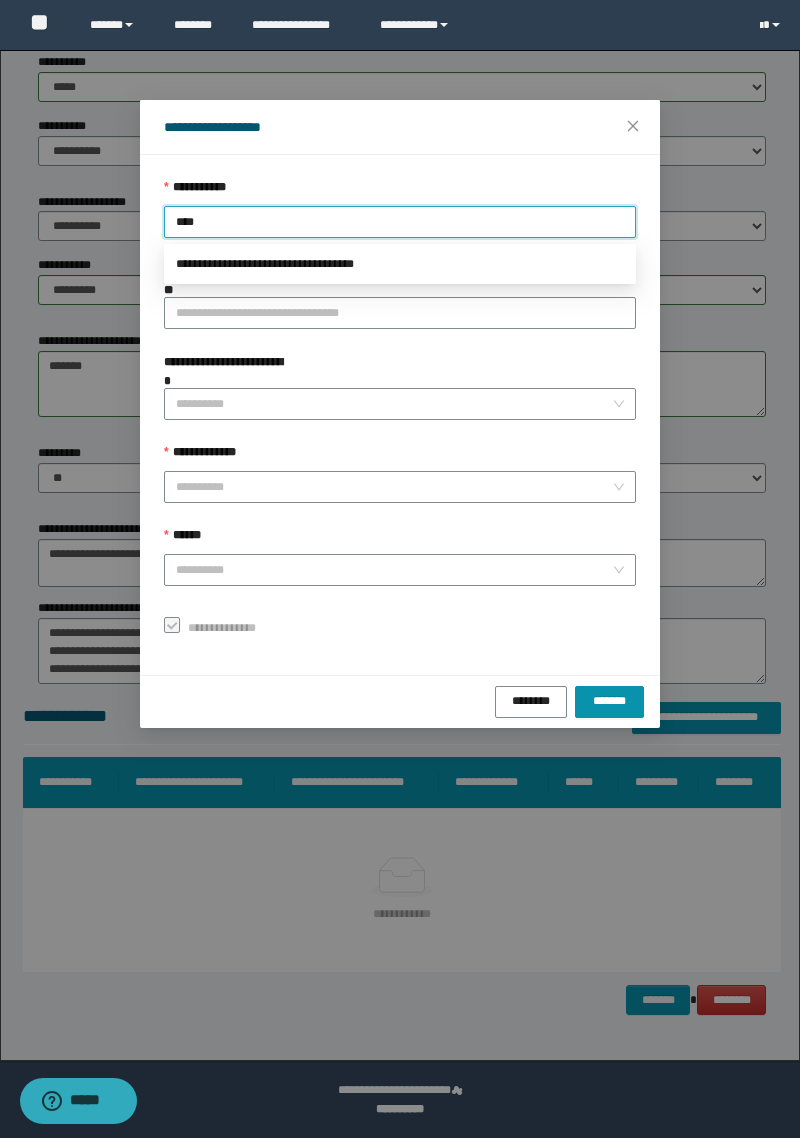 click on "**********" at bounding box center (400, 264) 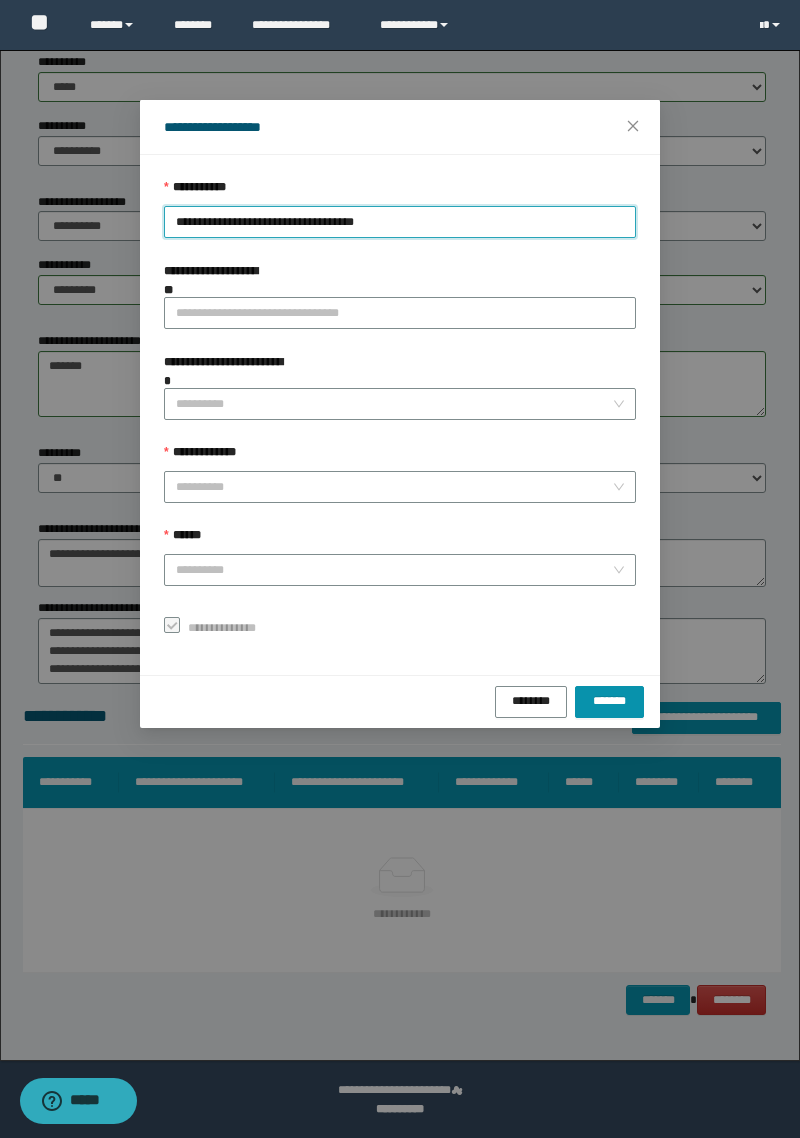 click on "**********" at bounding box center (394, 487) 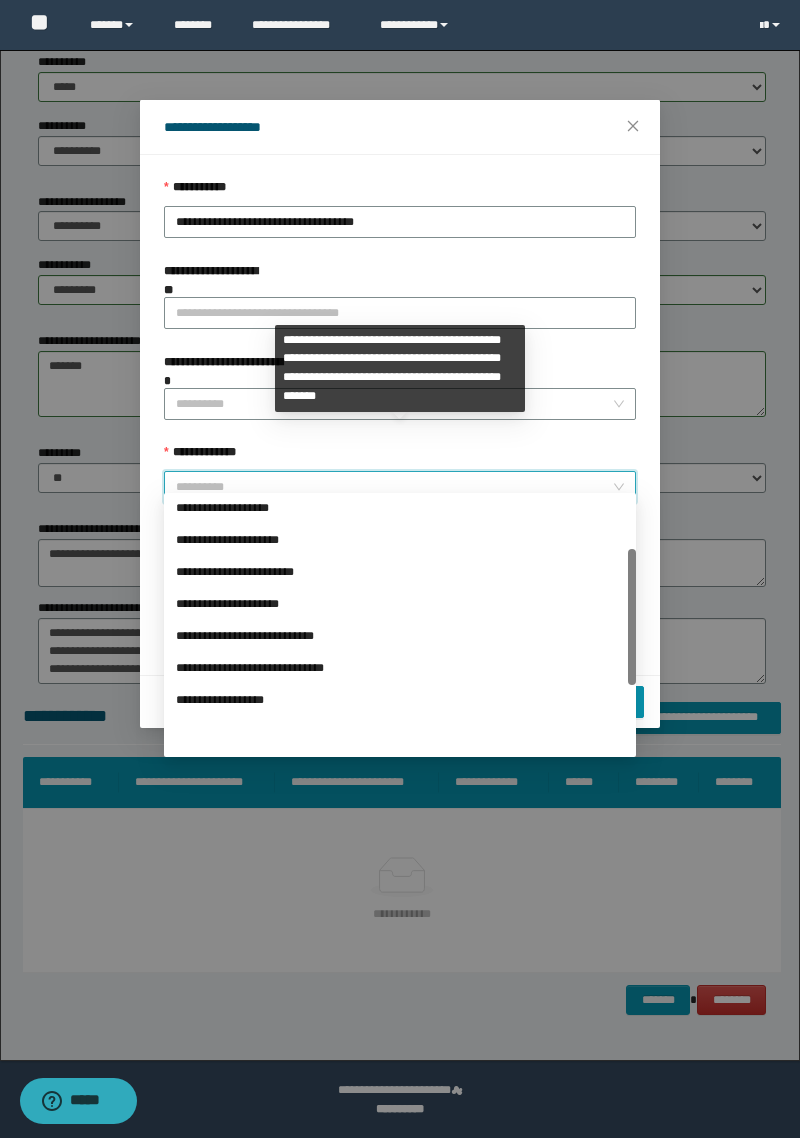 scroll, scrollTop: 224, scrollLeft: 0, axis: vertical 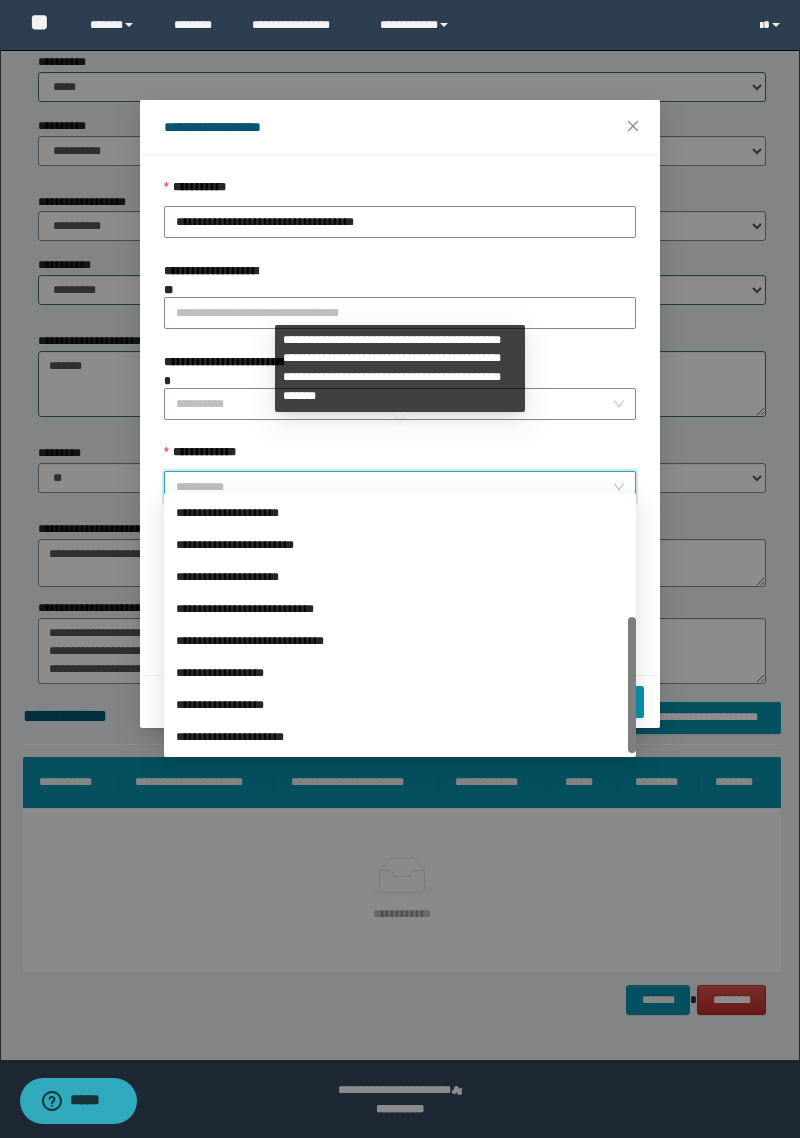 click on "**********" at bounding box center (400, 673) 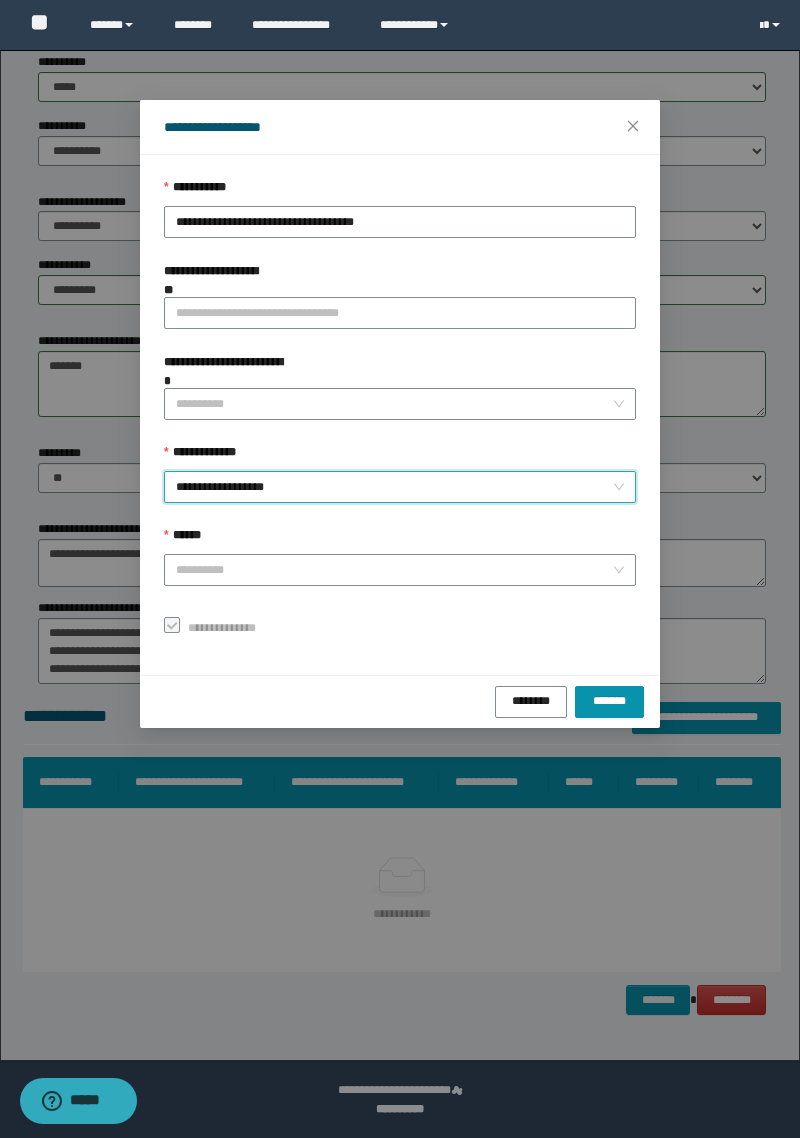 click on "******" at bounding box center [394, 570] 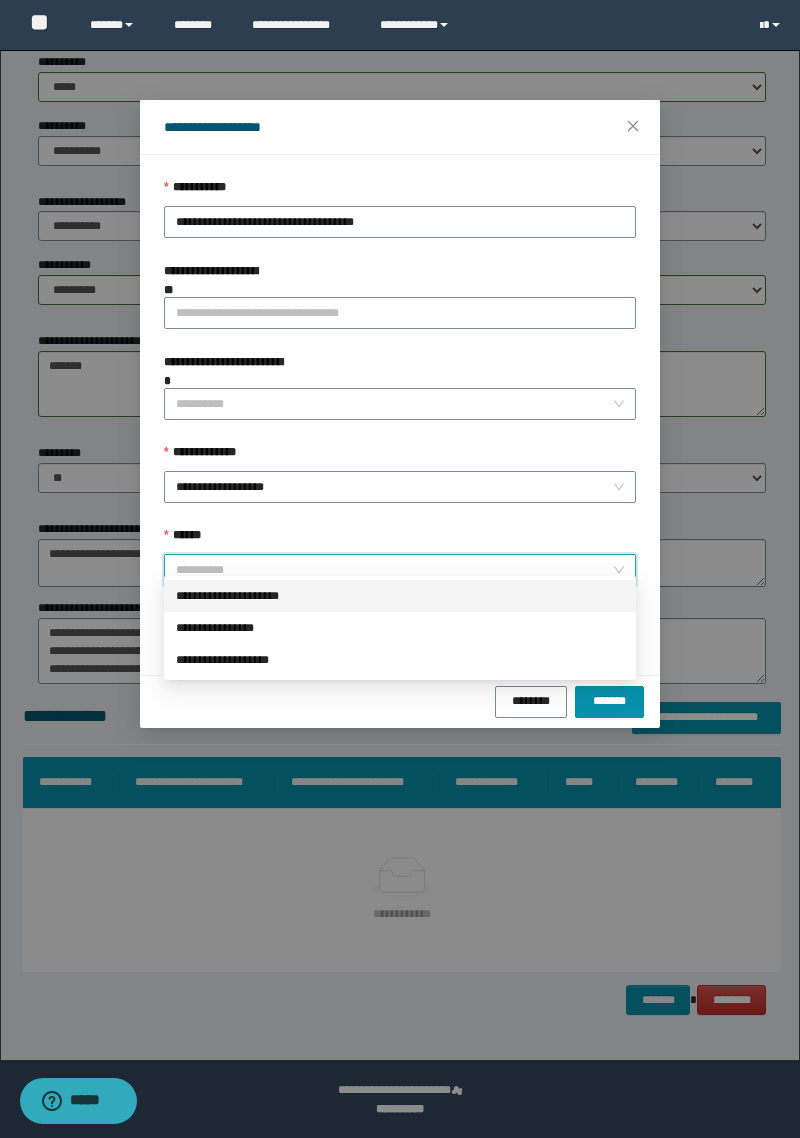 click on "**********" at bounding box center (400, 596) 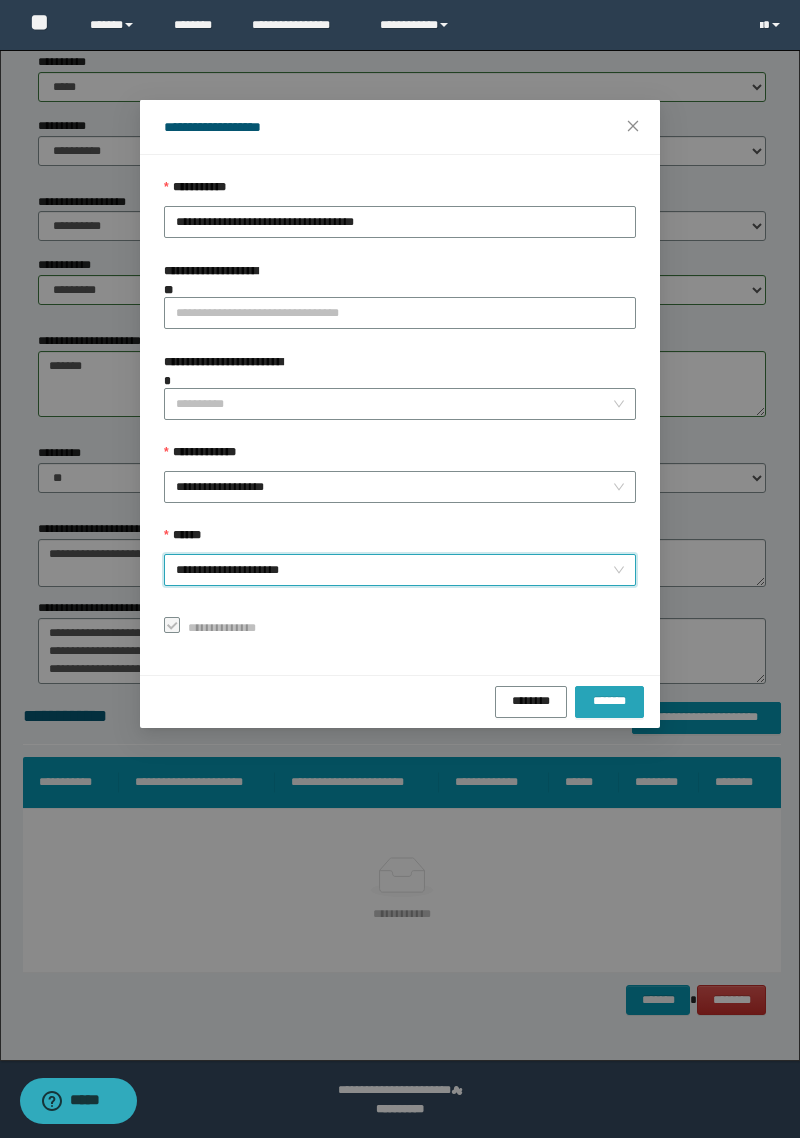 click on "*******" at bounding box center [609, 702] 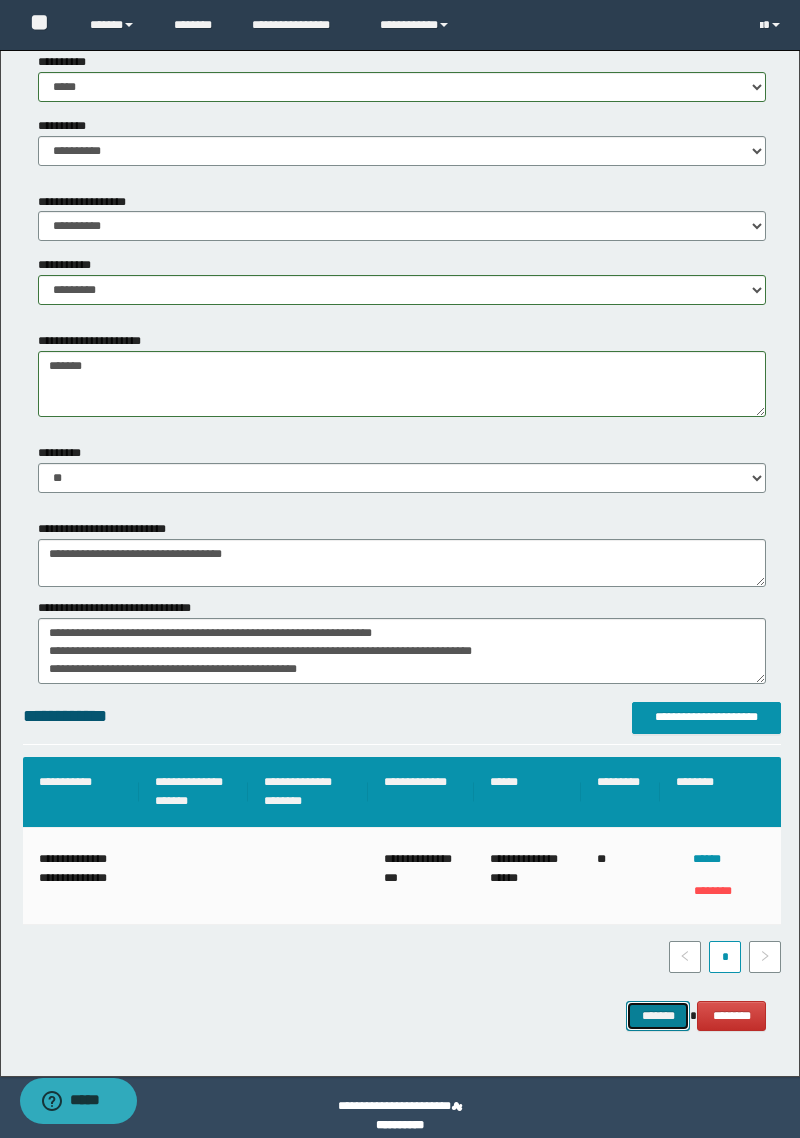 click on "*******" at bounding box center (658, 1016) 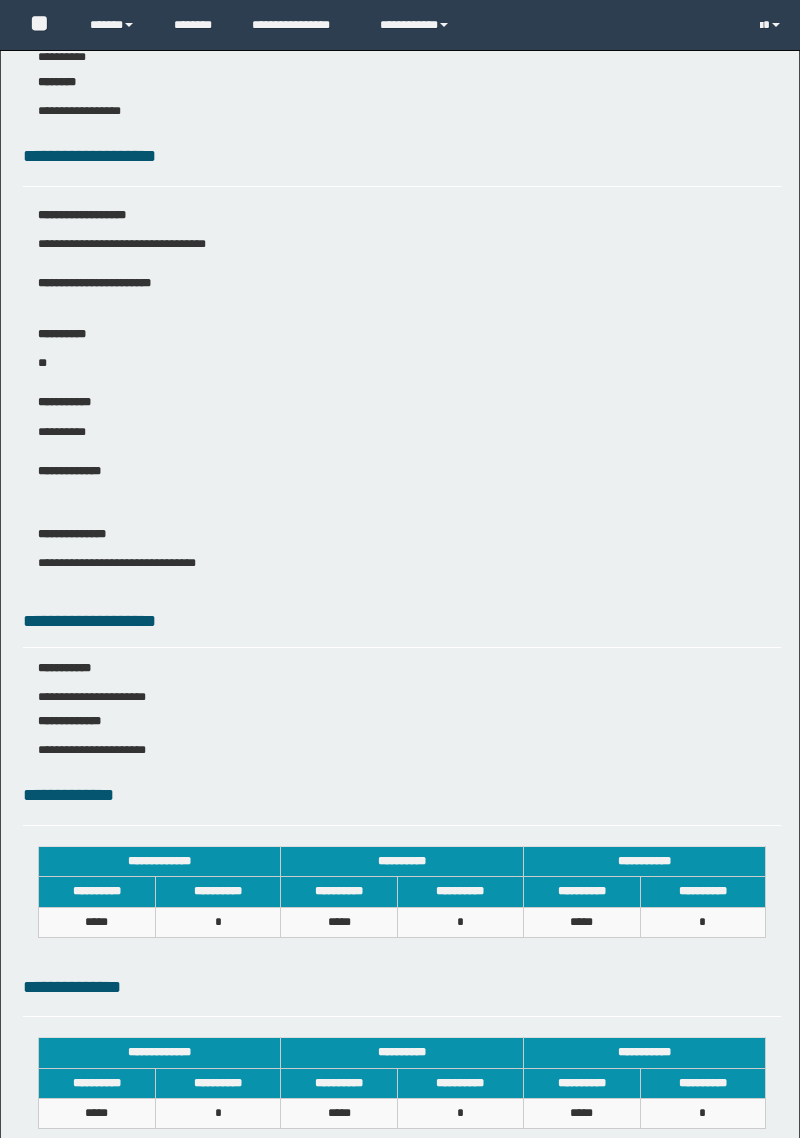 scroll, scrollTop: 0, scrollLeft: 0, axis: both 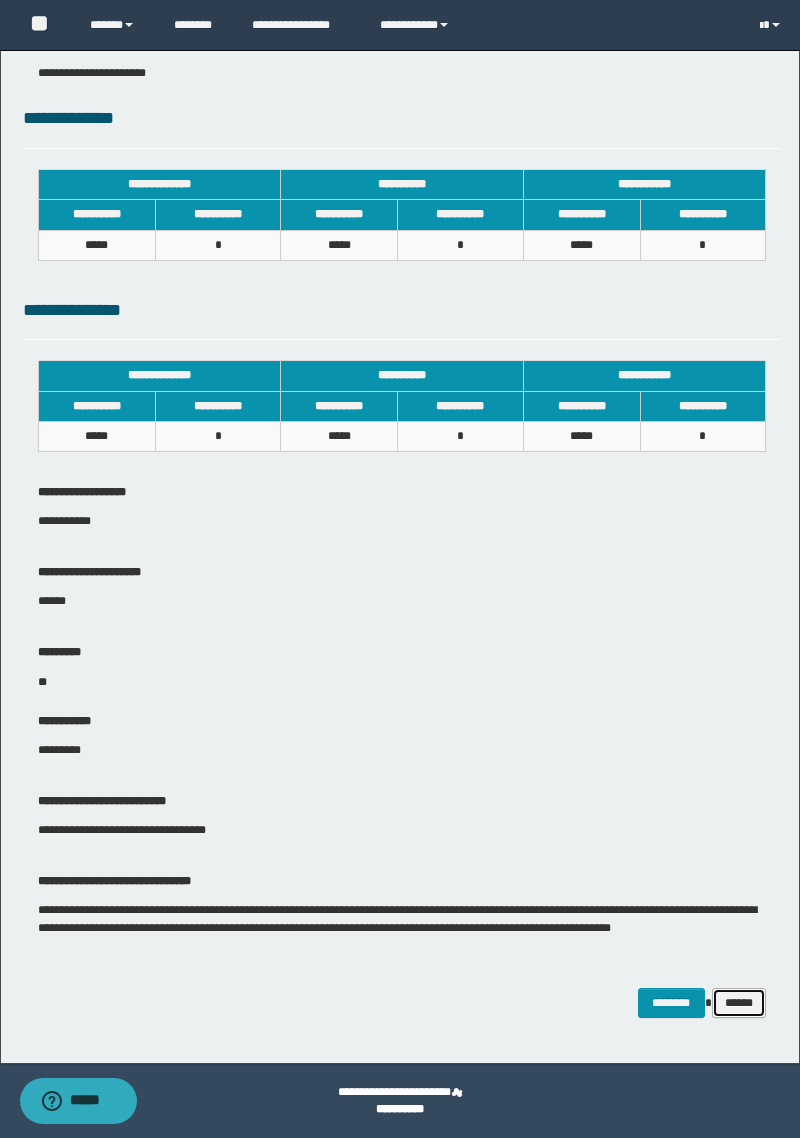 click on "******" at bounding box center (739, 1003) 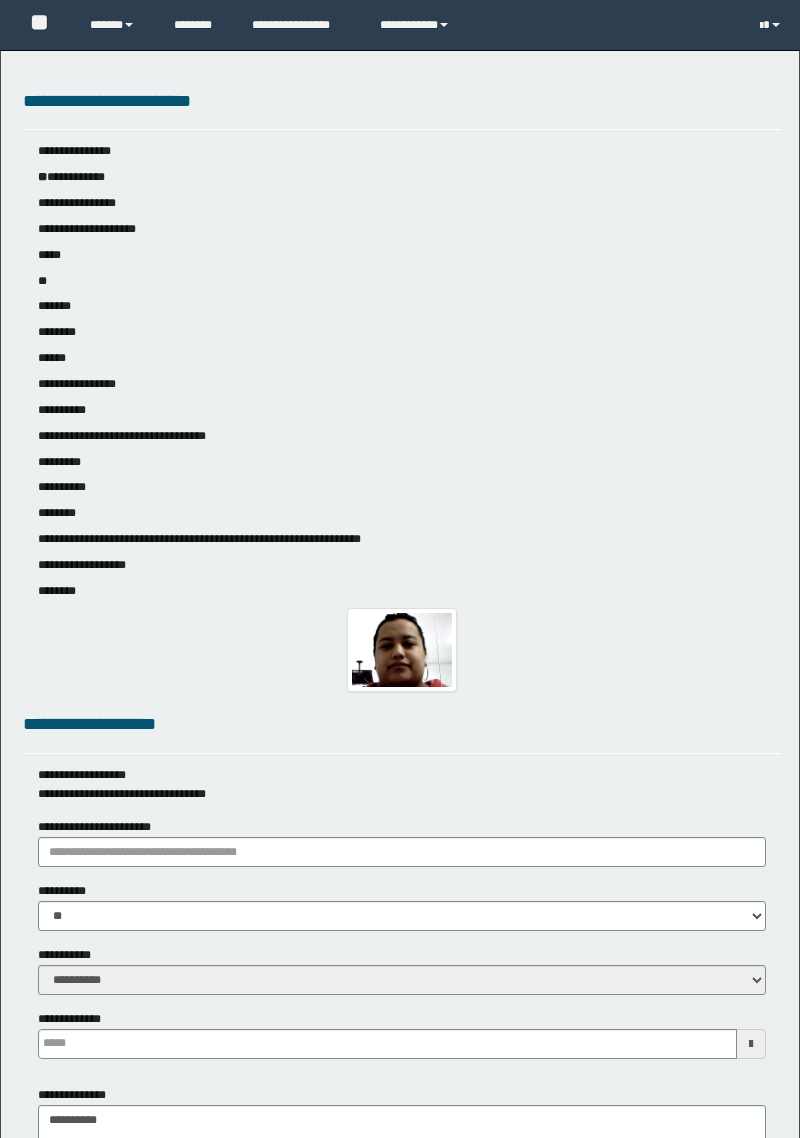 scroll, scrollTop: 277, scrollLeft: 0, axis: vertical 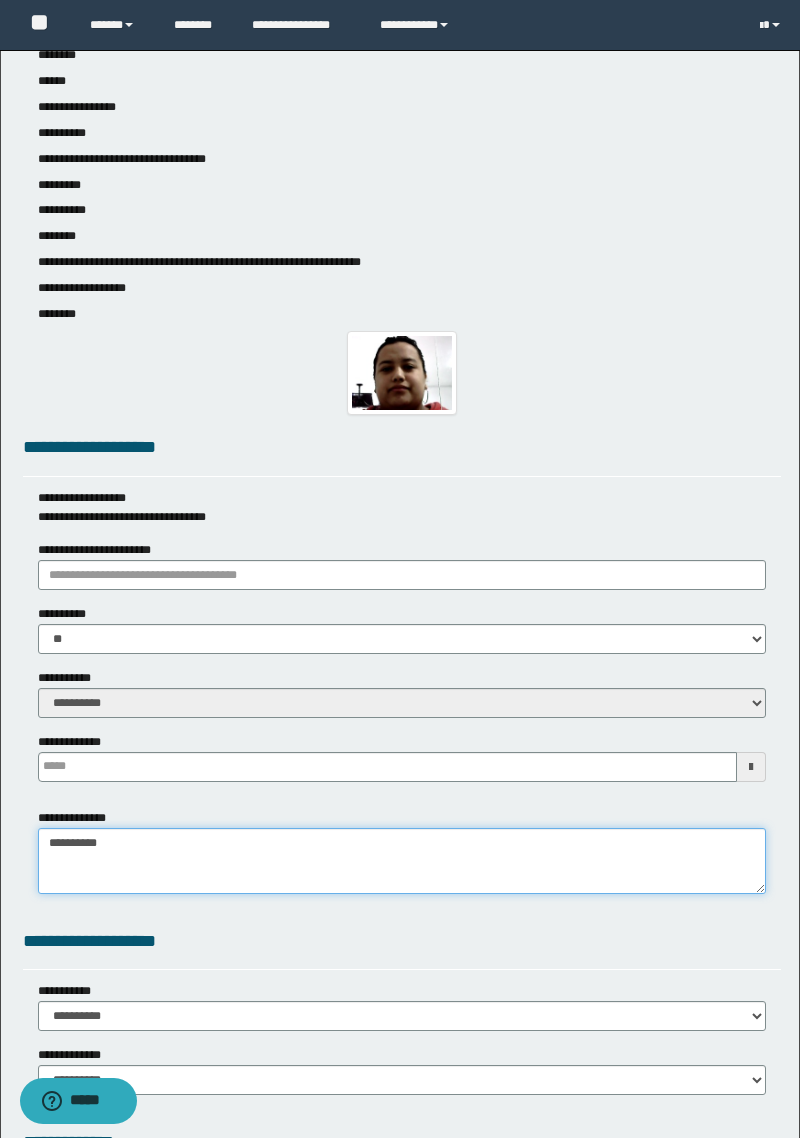 click on "**********" at bounding box center [402, 861] 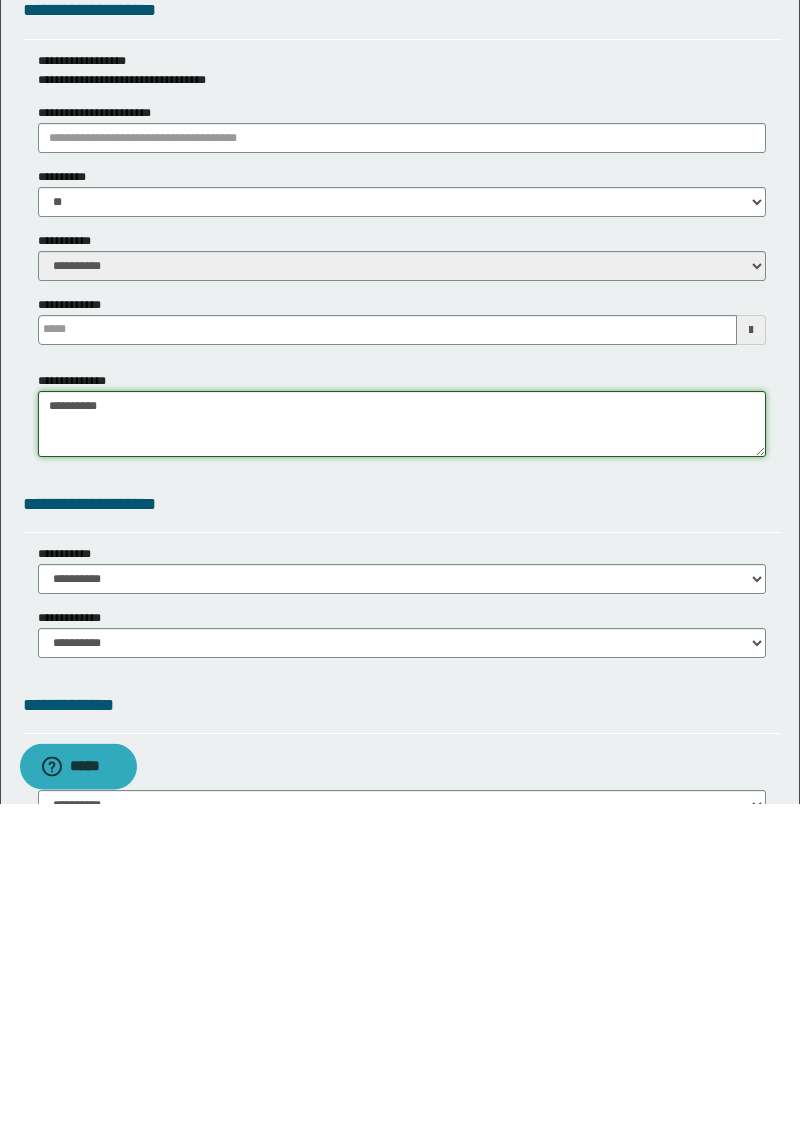 scroll, scrollTop: 401, scrollLeft: 0, axis: vertical 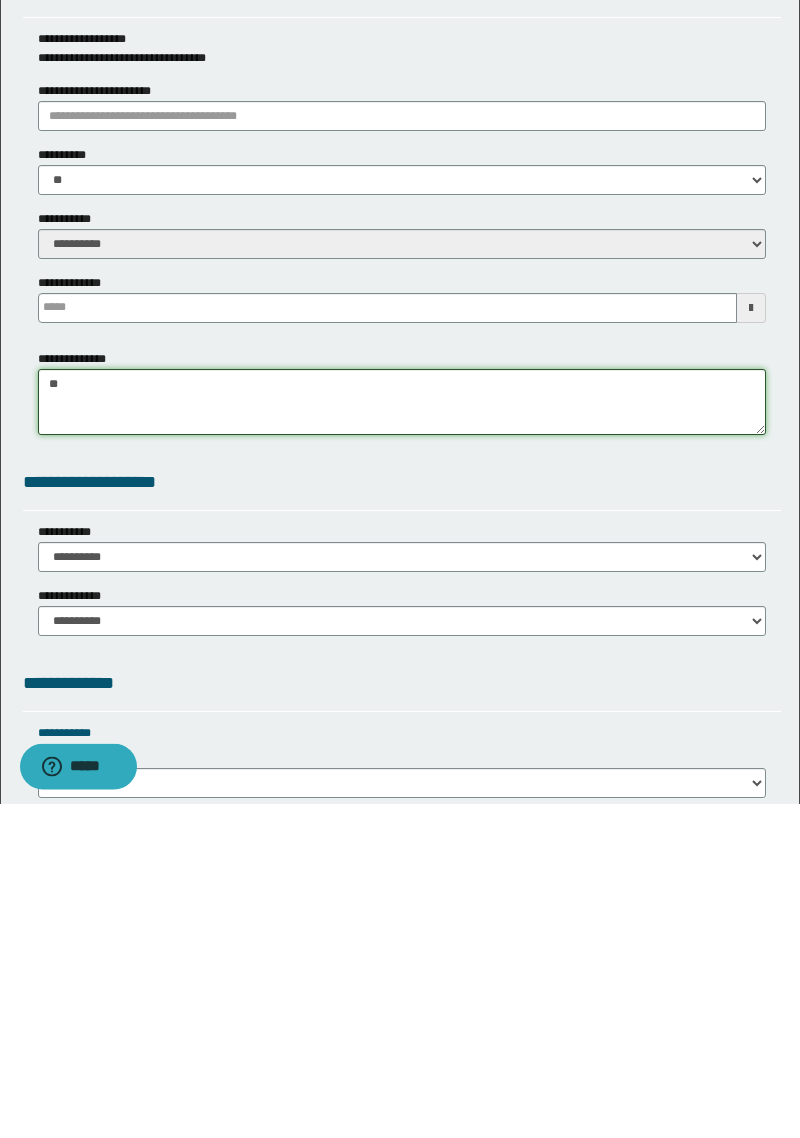 type on "*" 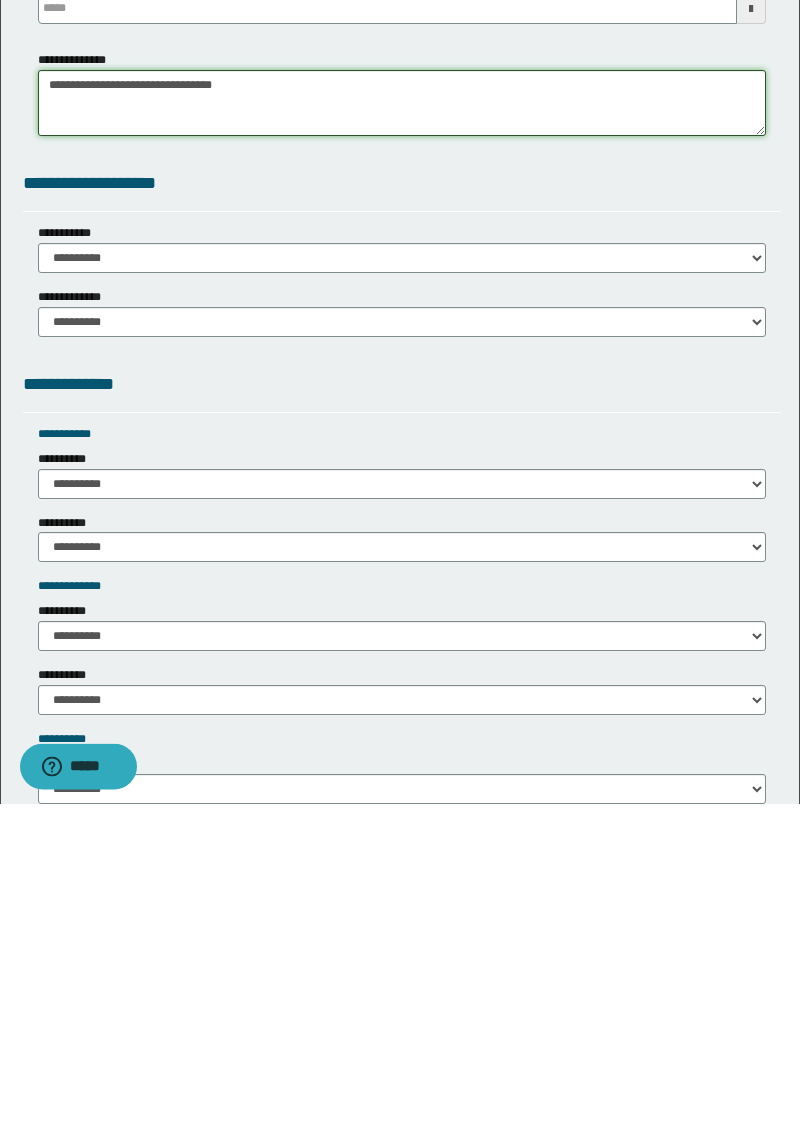 scroll, scrollTop: 702, scrollLeft: 0, axis: vertical 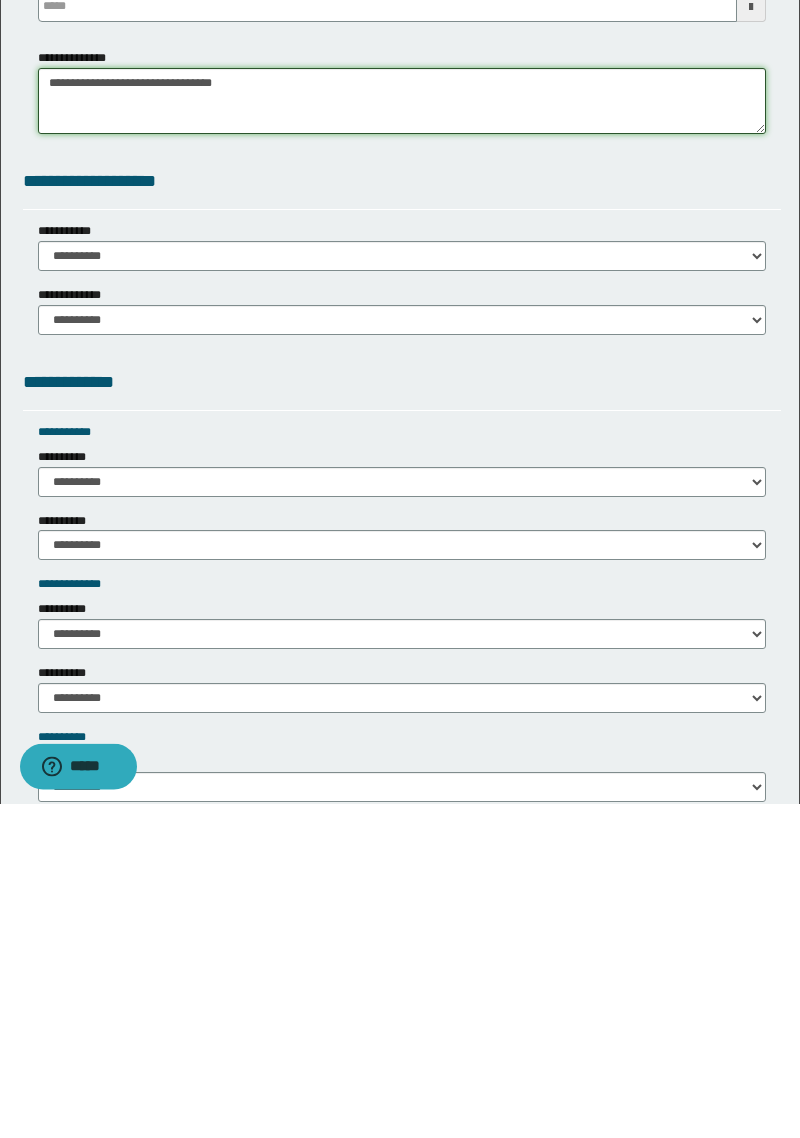 type on "**********" 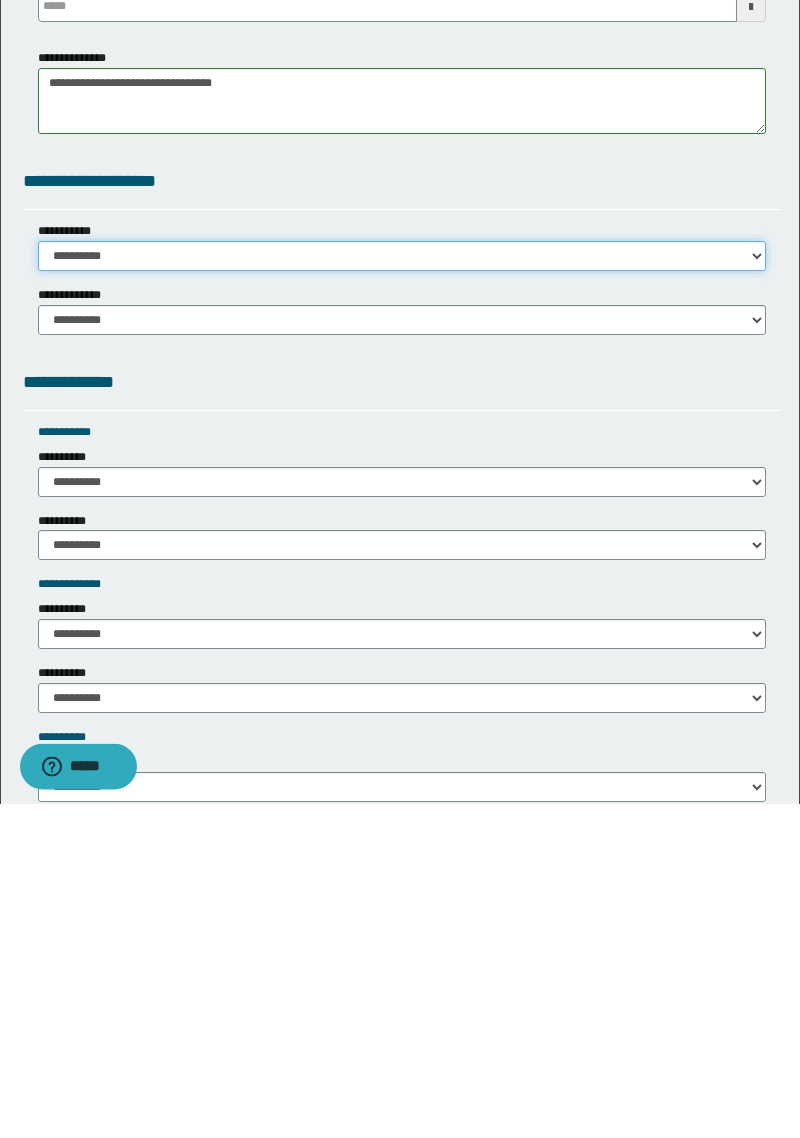 click on "**********" at bounding box center [402, 591] 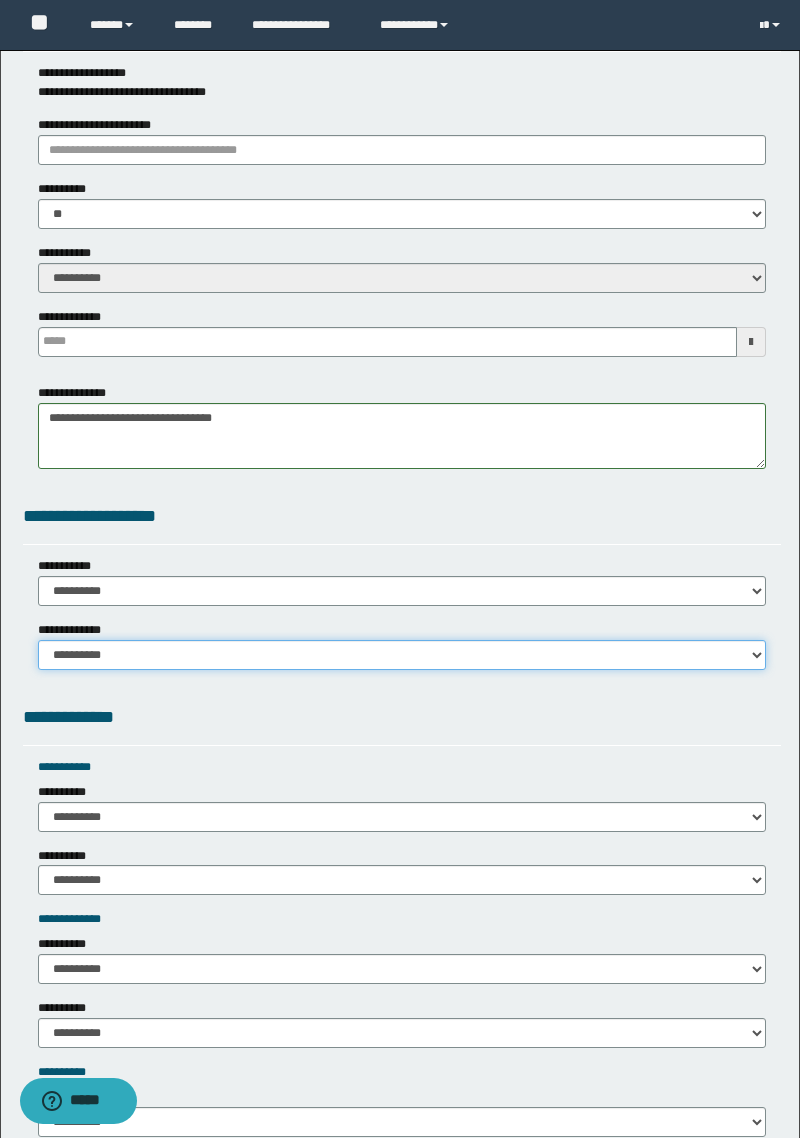 click on "**********" at bounding box center (402, 655) 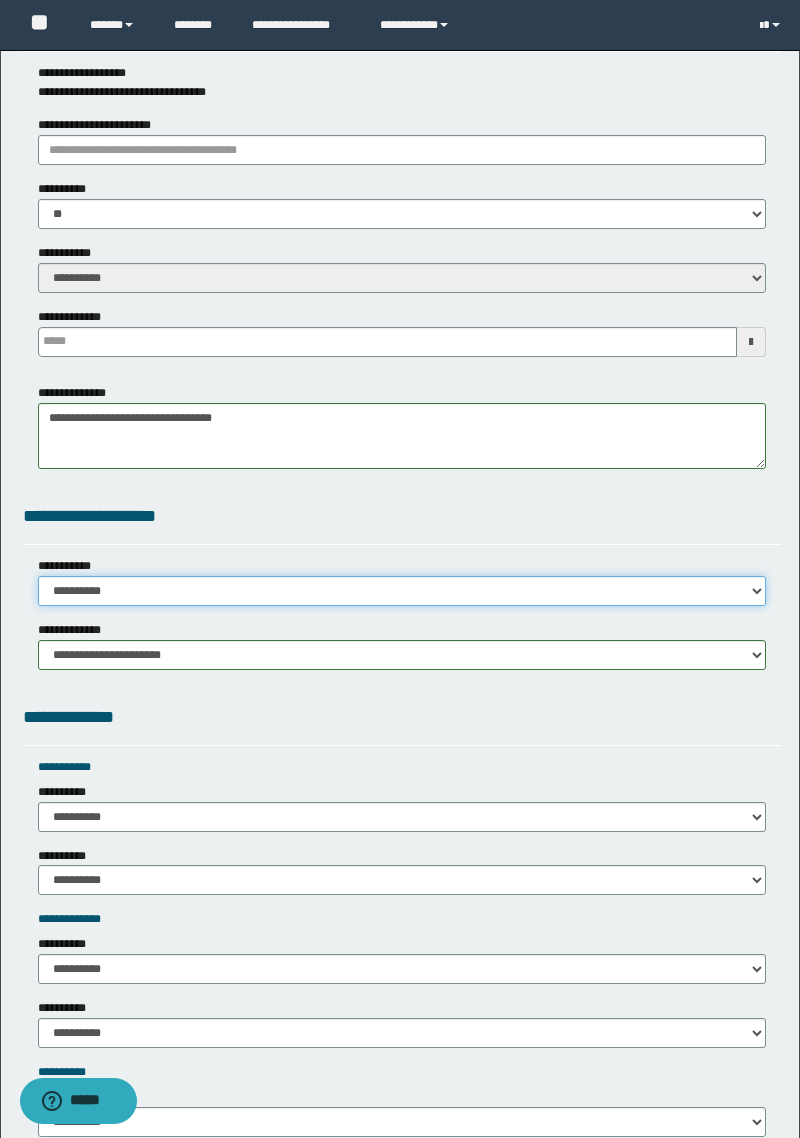 click on "**********" at bounding box center (402, 591) 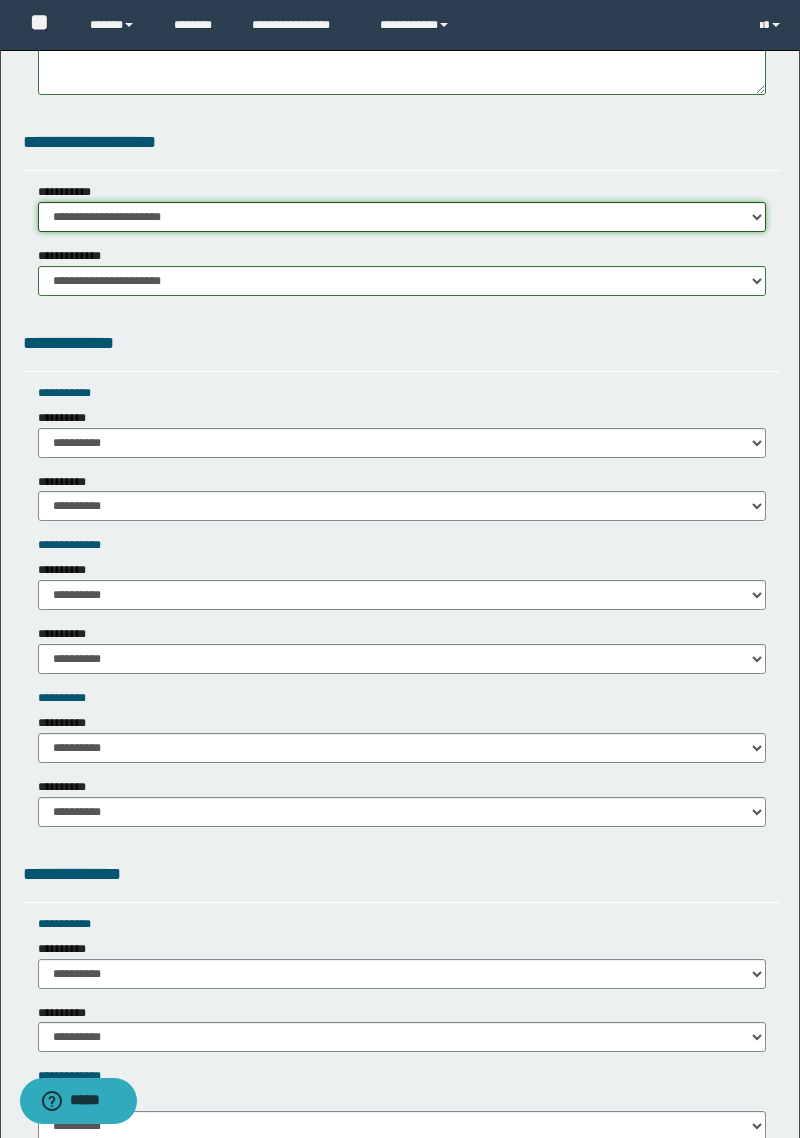 scroll, scrollTop: 1134, scrollLeft: 0, axis: vertical 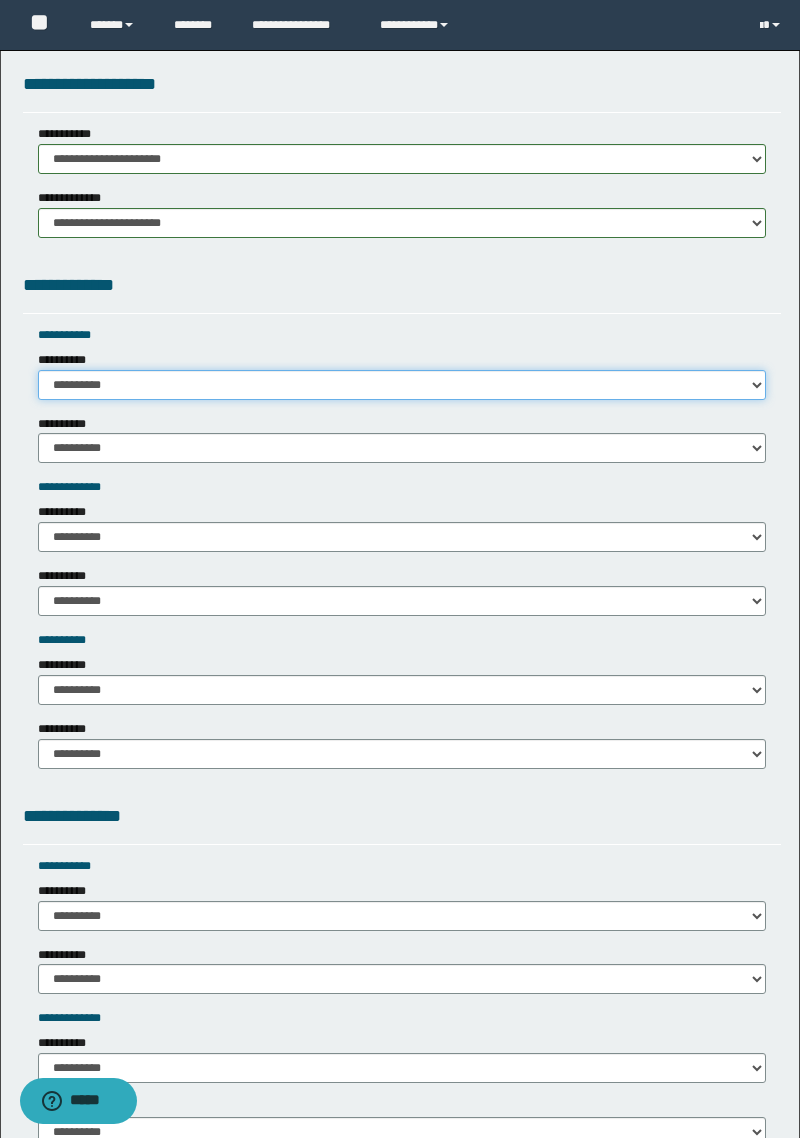 click on "**********" at bounding box center (402, 385) 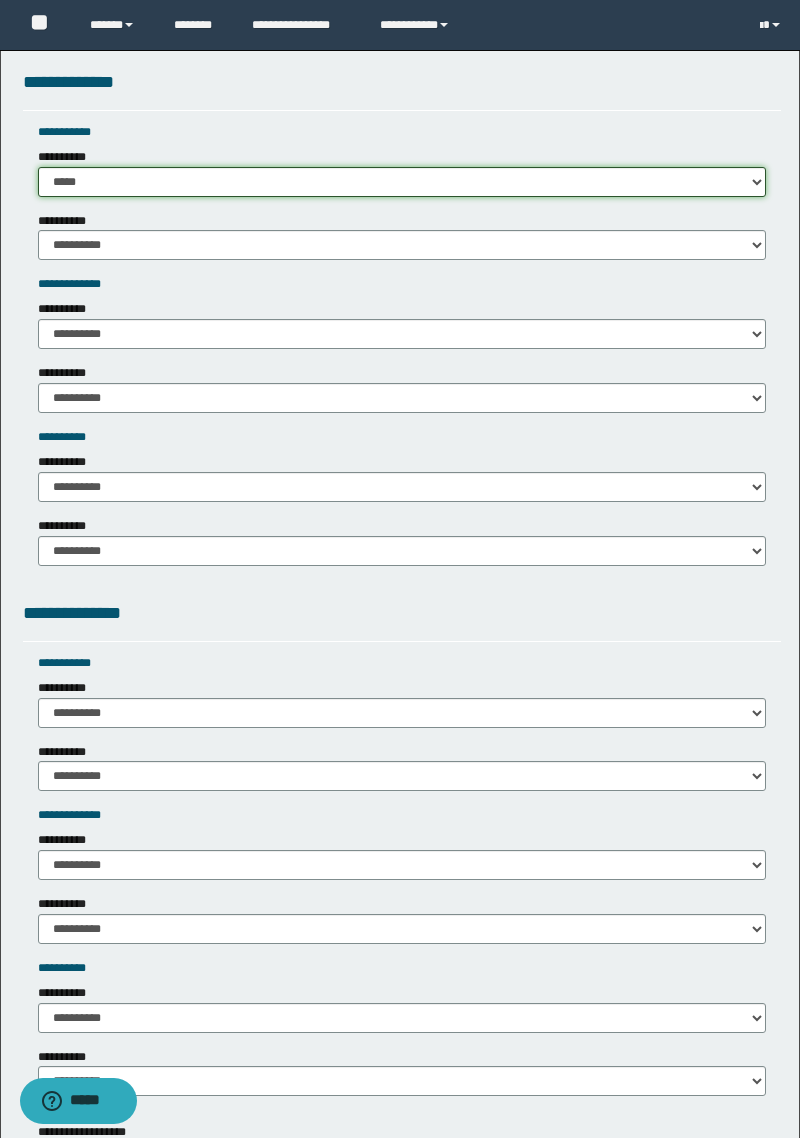 scroll, scrollTop: 1346, scrollLeft: 0, axis: vertical 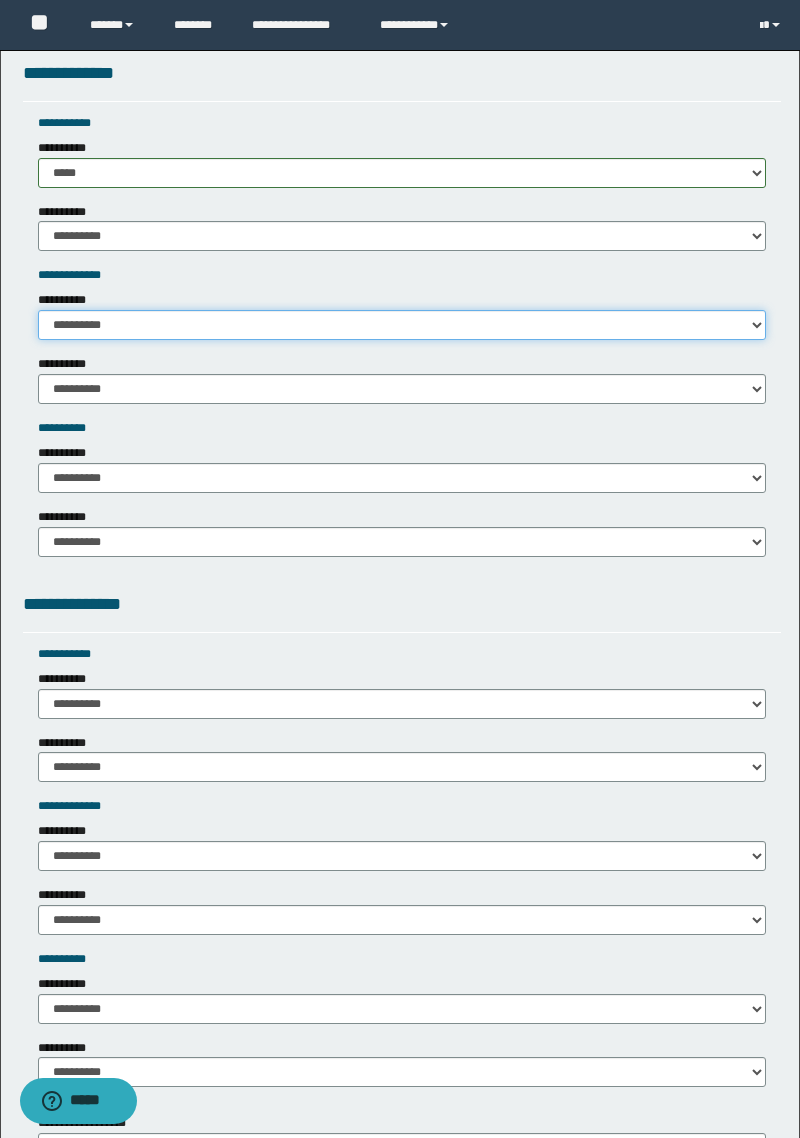click on "**********" at bounding box center [402, 325] 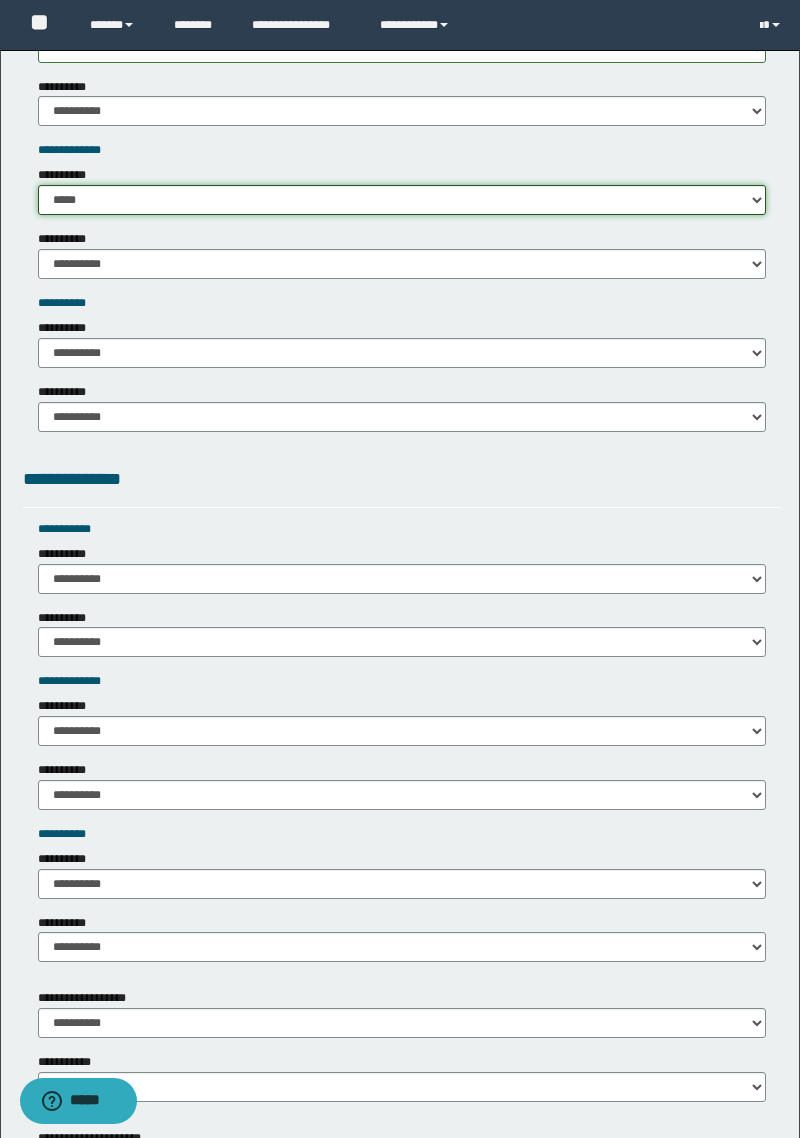 scroll, scrollTop: 1473, scrollLeft: 0, axis: vertical 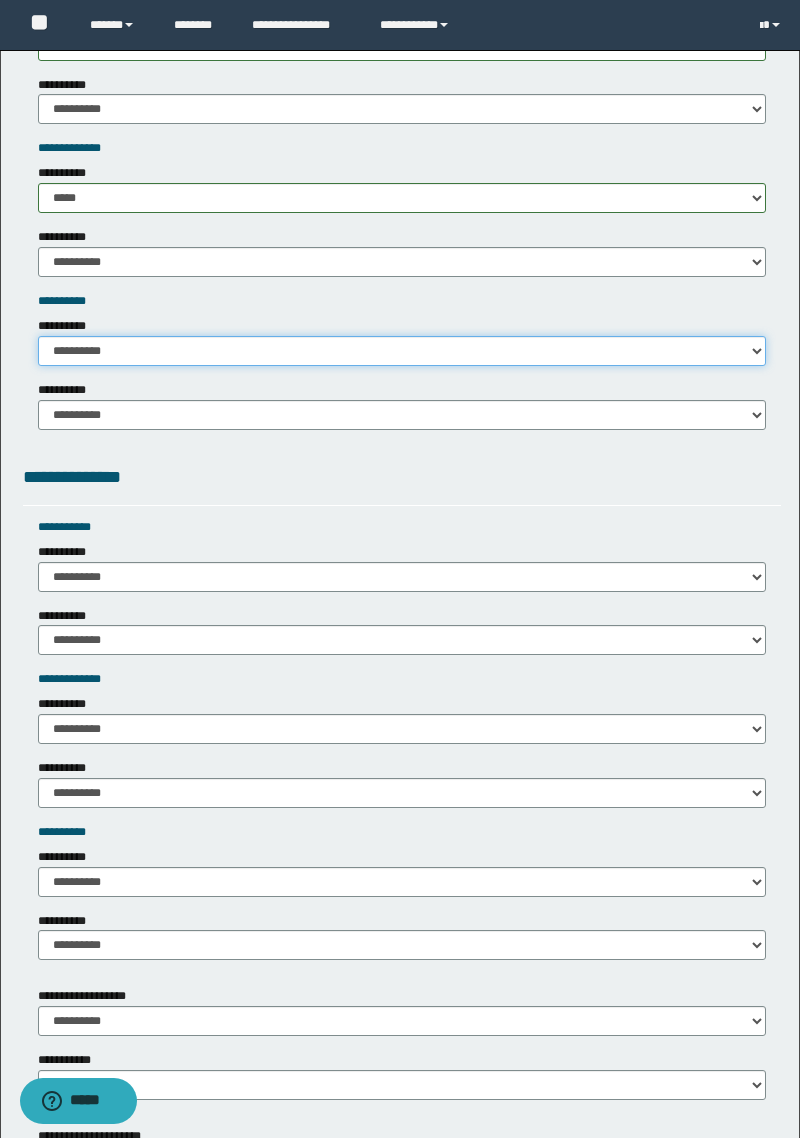 click on "**********" at bounding box center [402, 351] 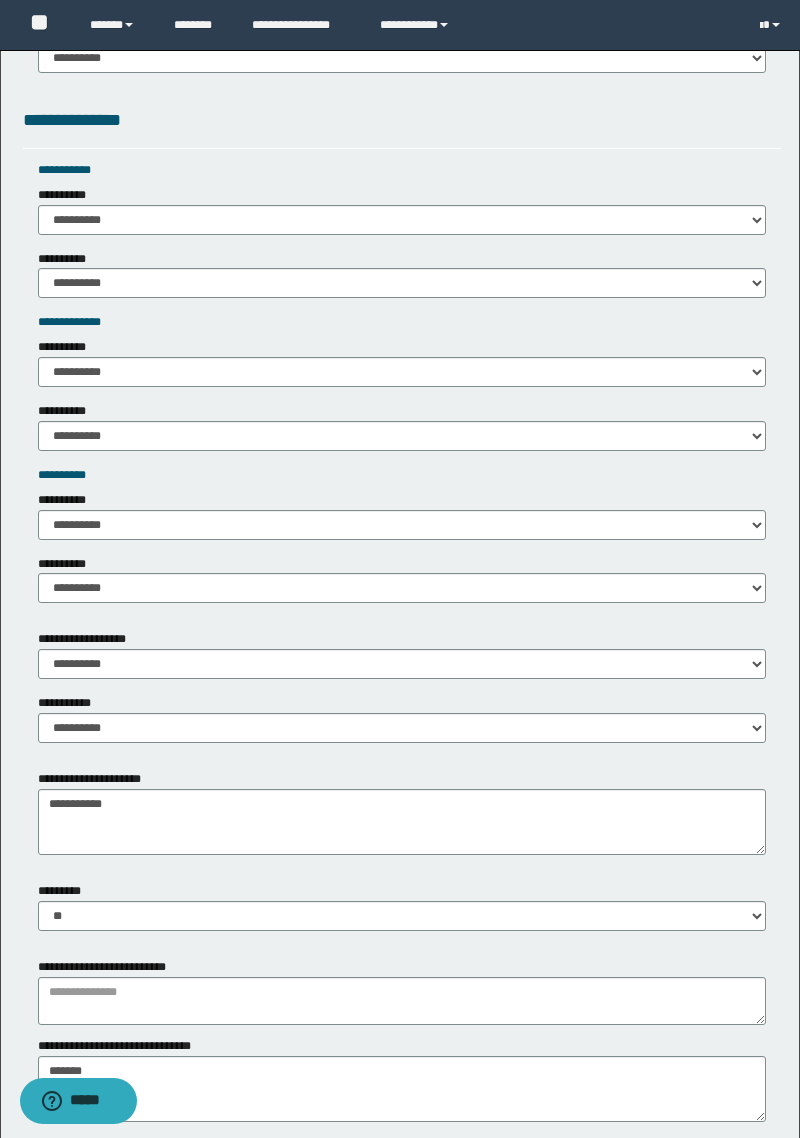 scroll, scrollTop: 1925, scrollLeft: 0, axis: vertical 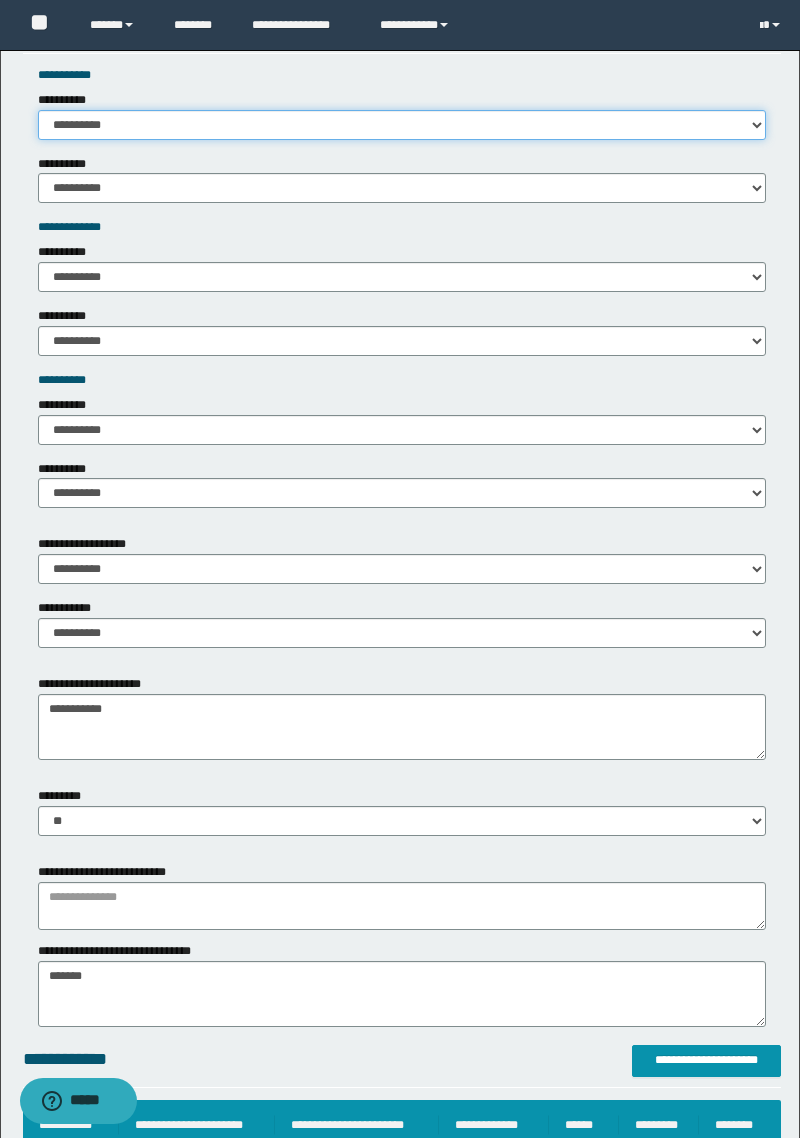 click on "**********" at bounding box center (402, 125) 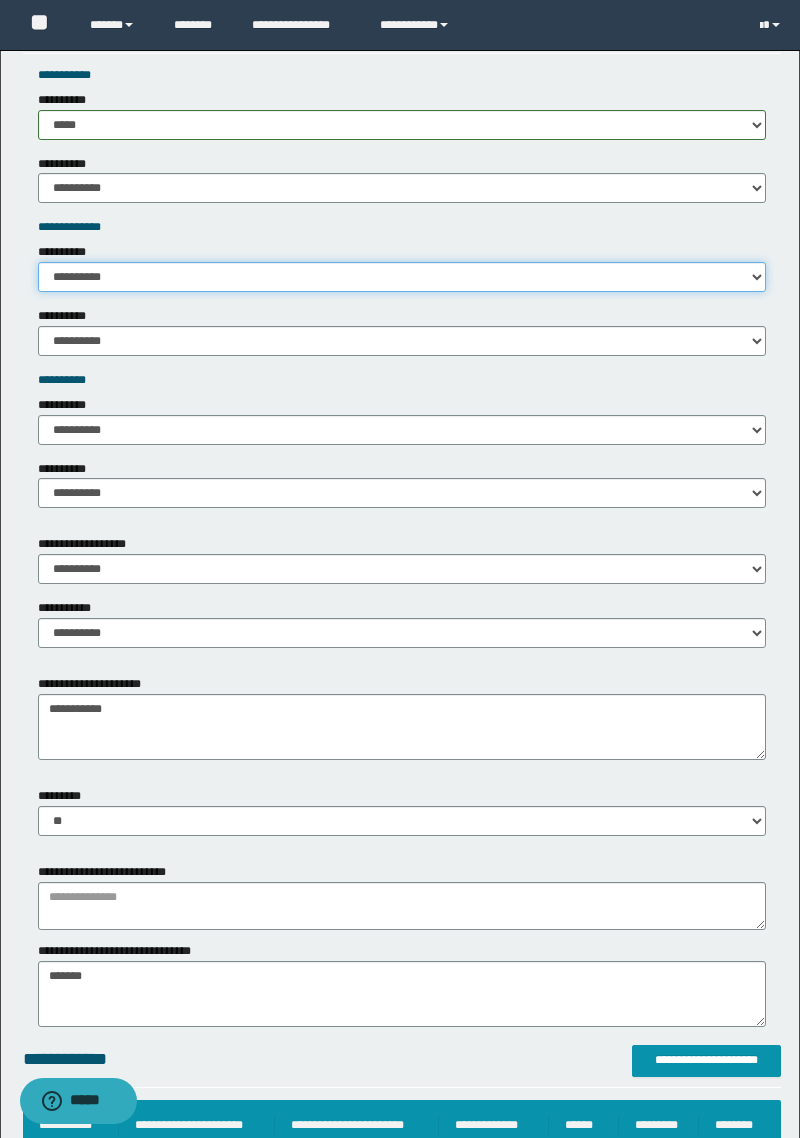click on "**********" at bounding box center [402, 277] 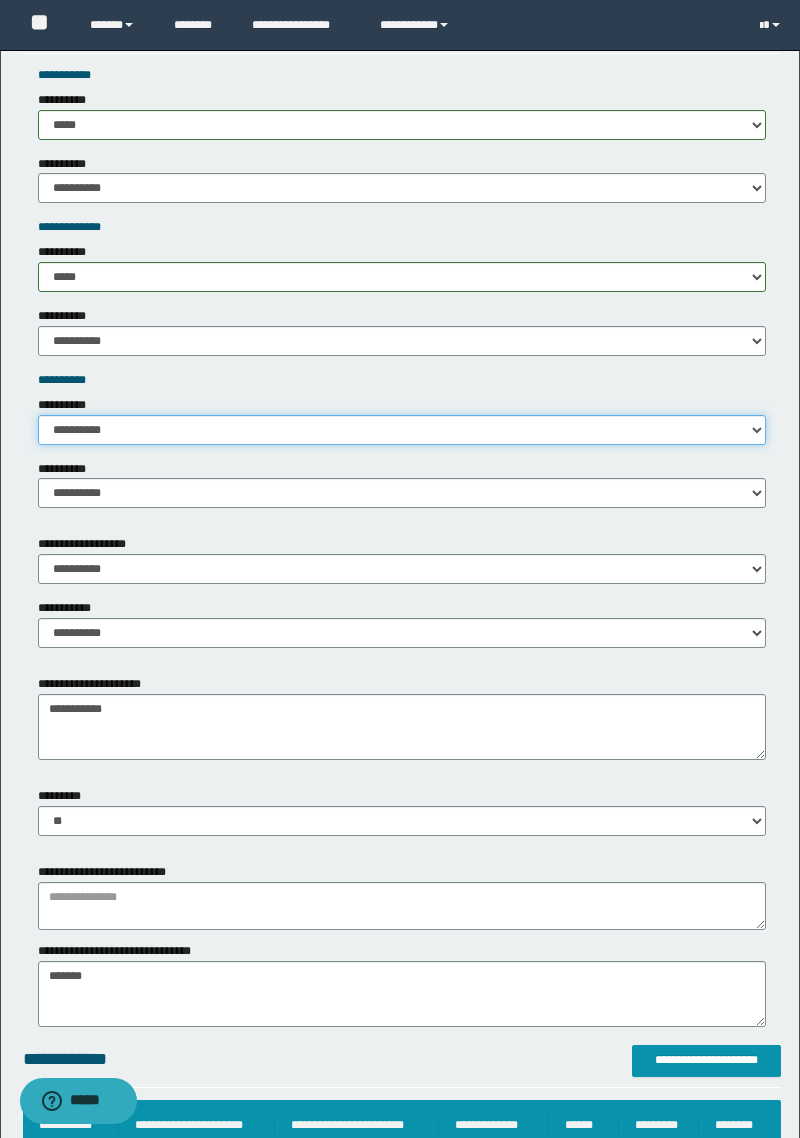 click on "**********" at bounding box center [402, 430] 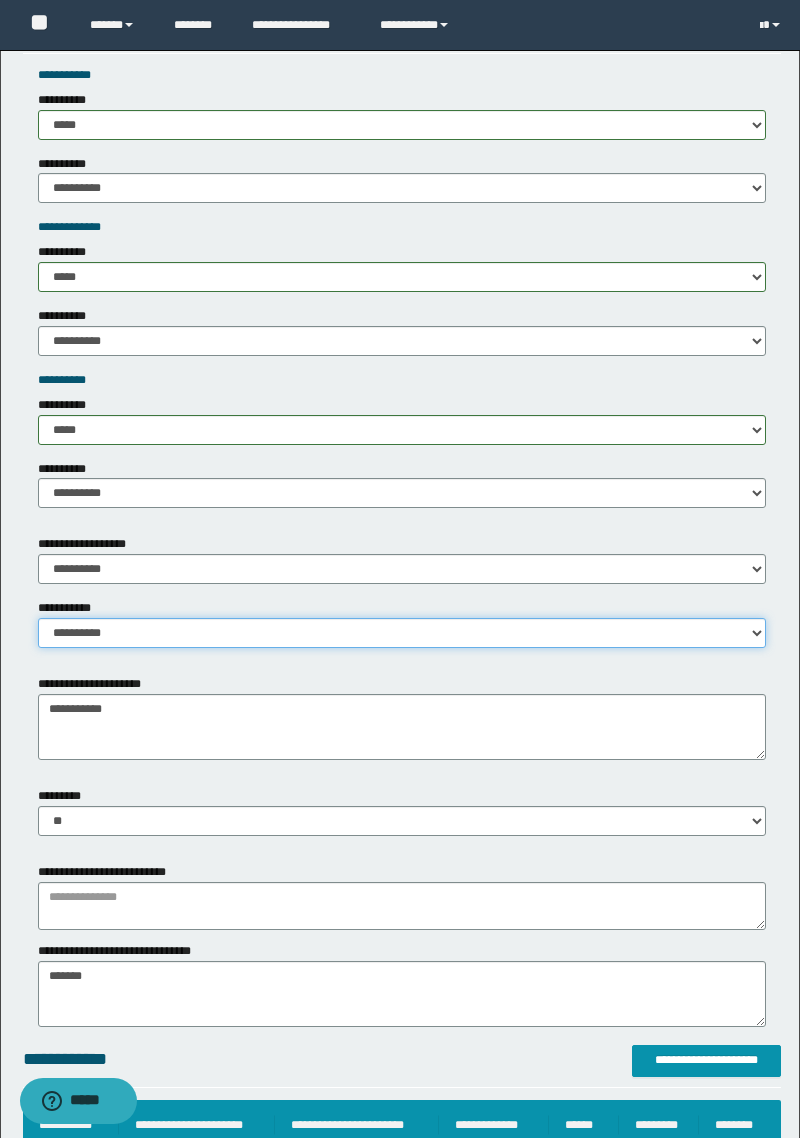 click on "**********" at bounding box center [402, 633] 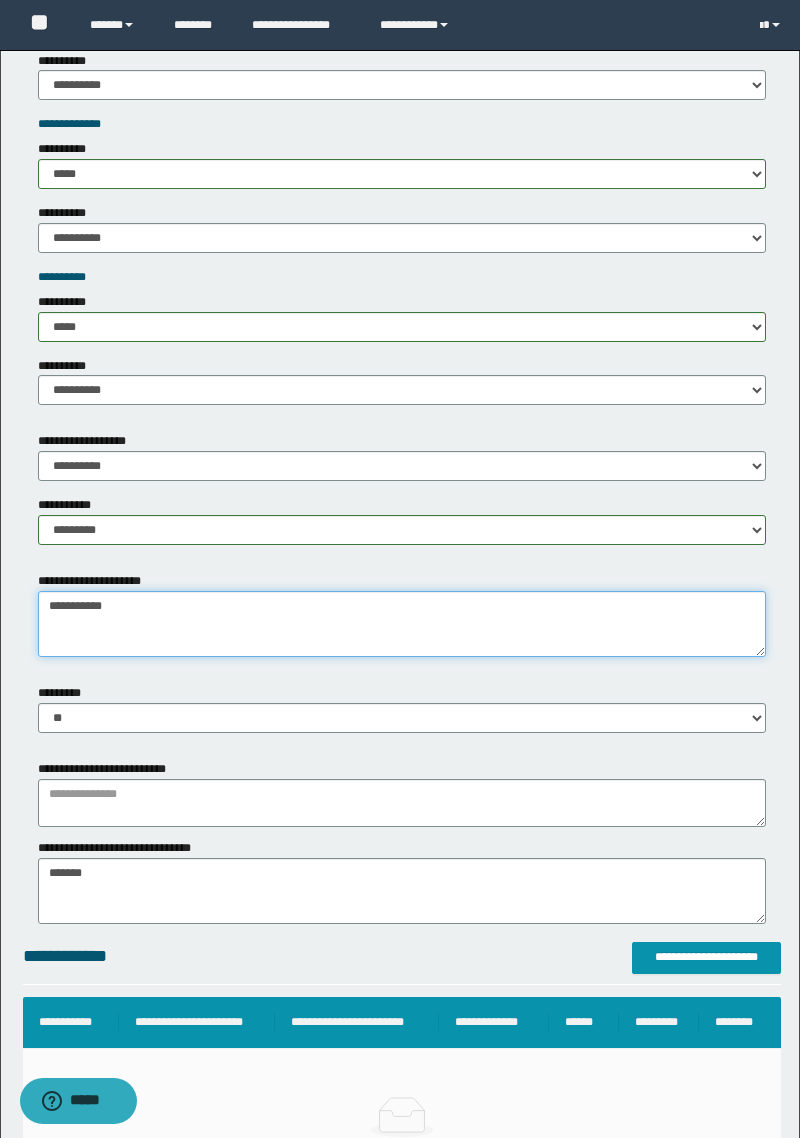 click on "**********" at bounding box center (402, 624) 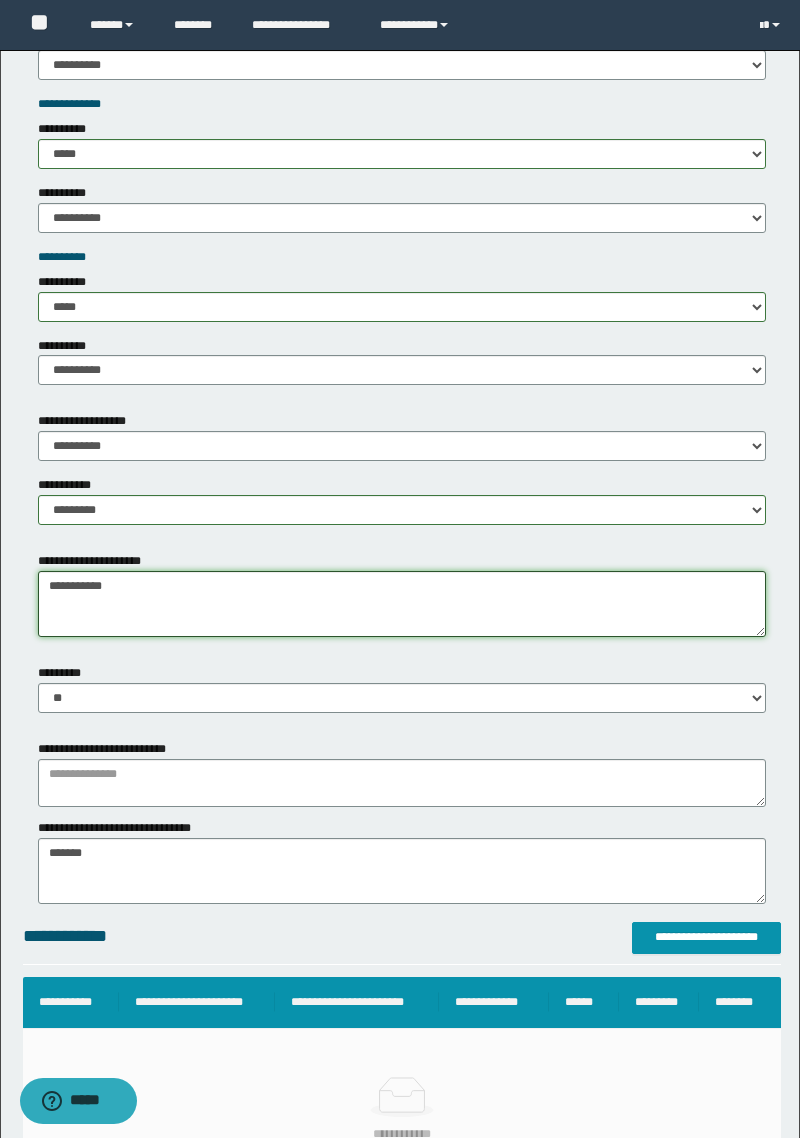 scroll, scrollTop: 2076, scrollLeft: 0, axis: vertical 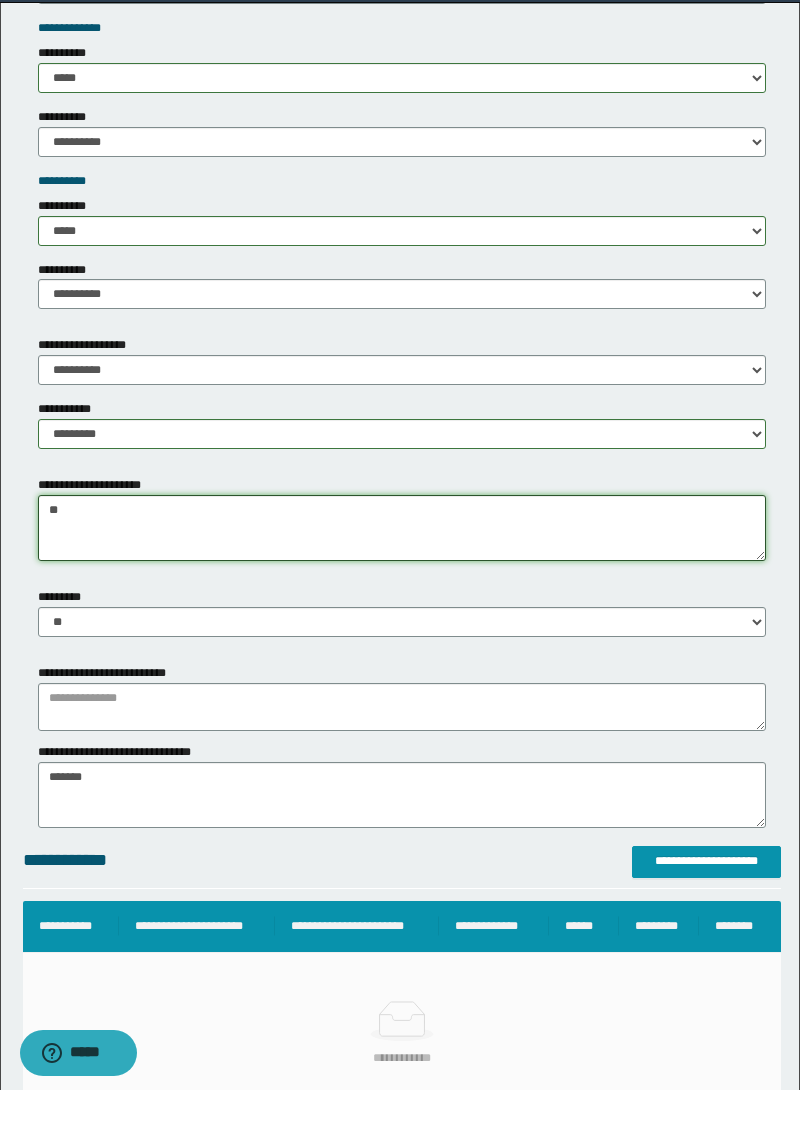 type on "*" 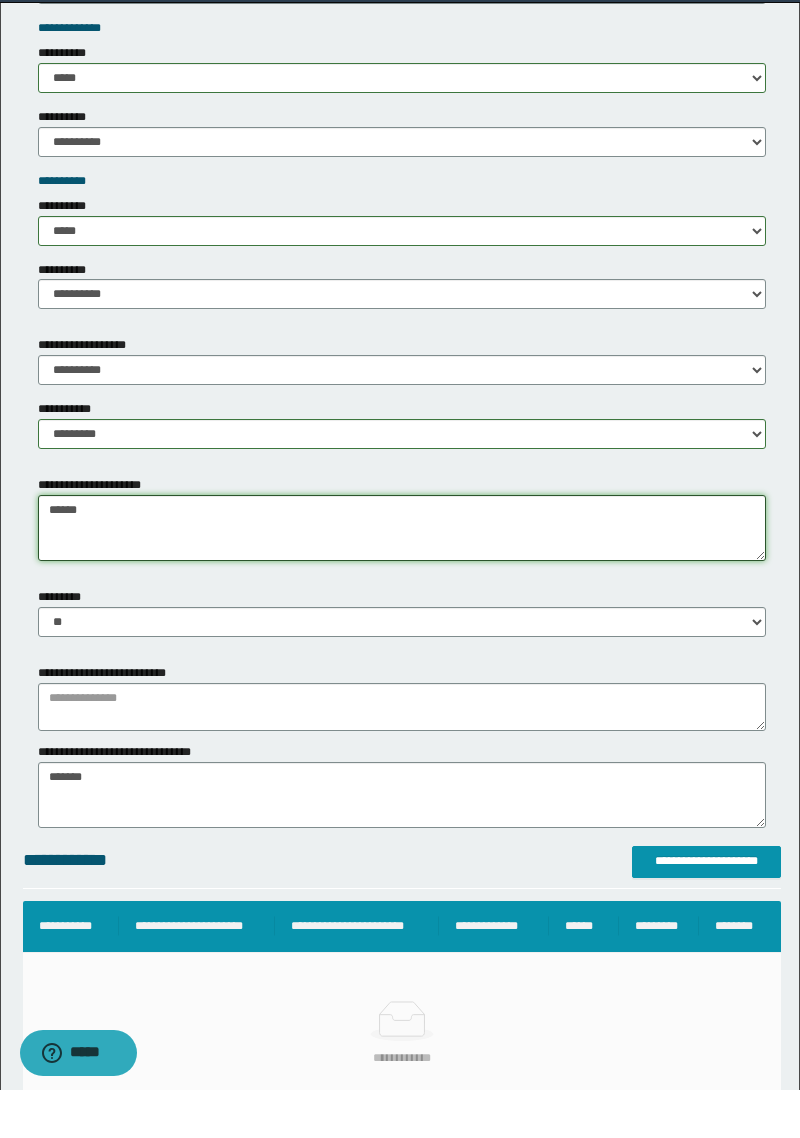 type on "******" 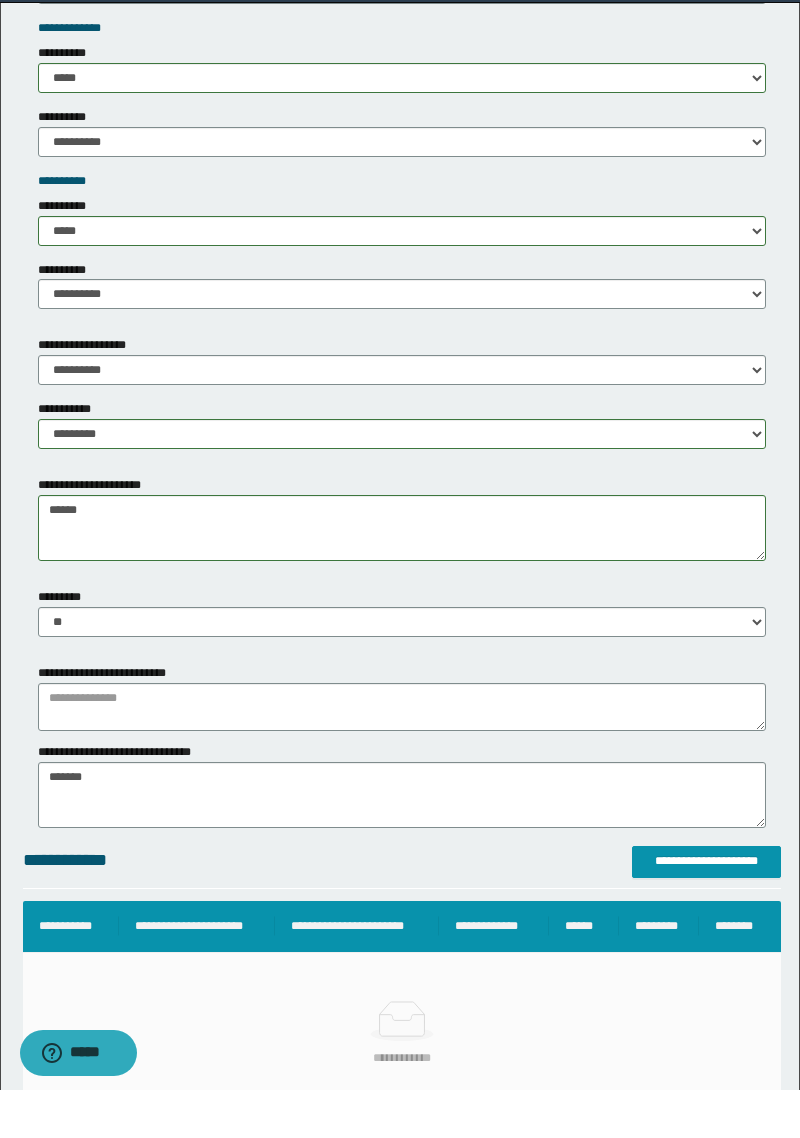 click on "**********" at bounding box center (107, 721) 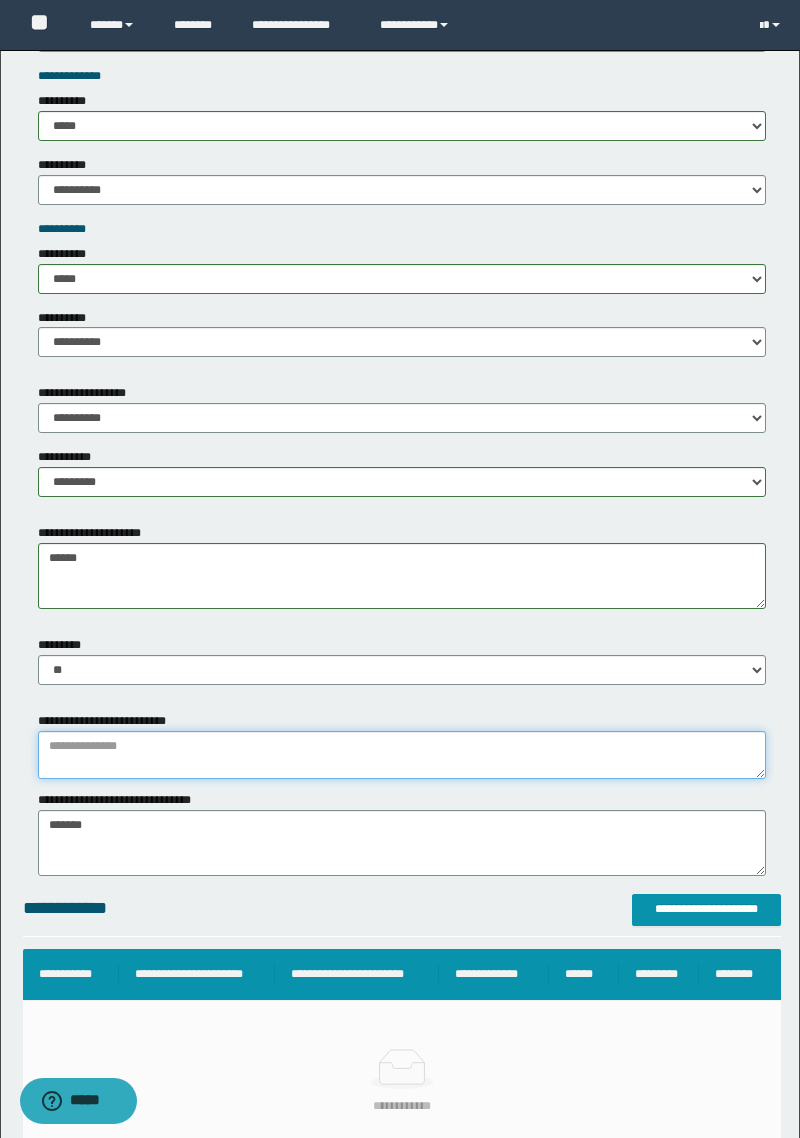 click at bounding box center (402, 755) 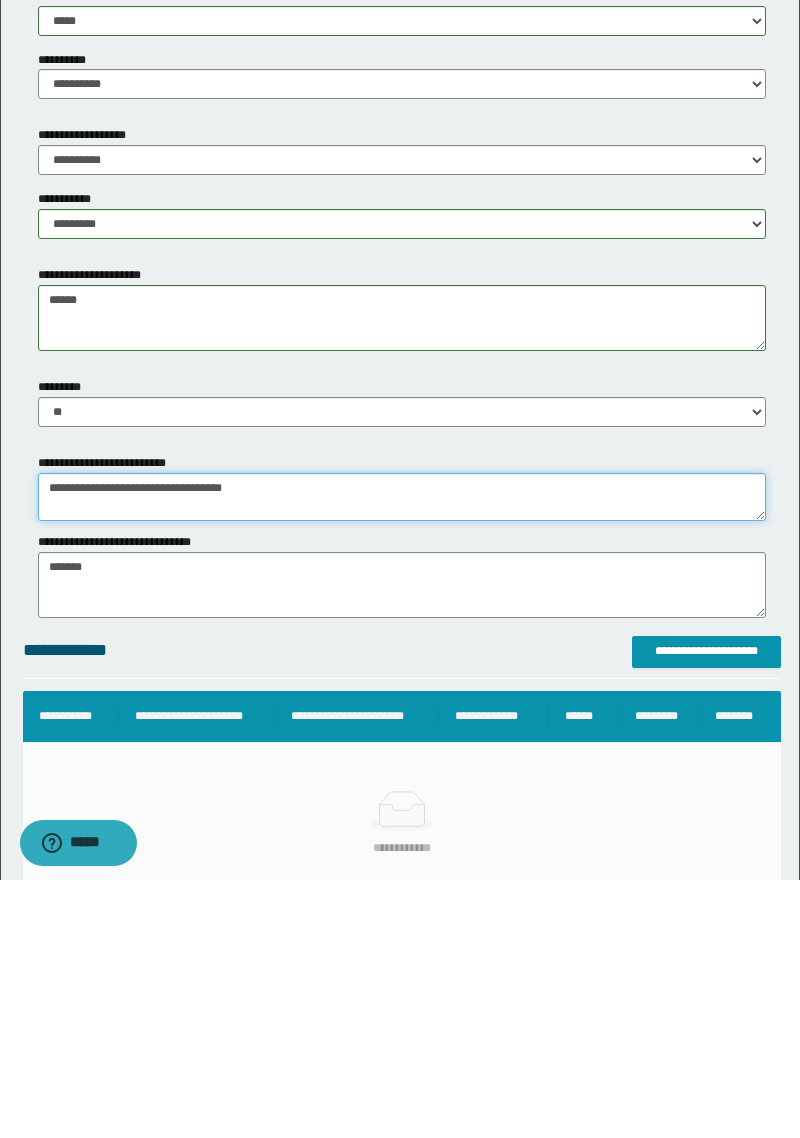 type on "**********" 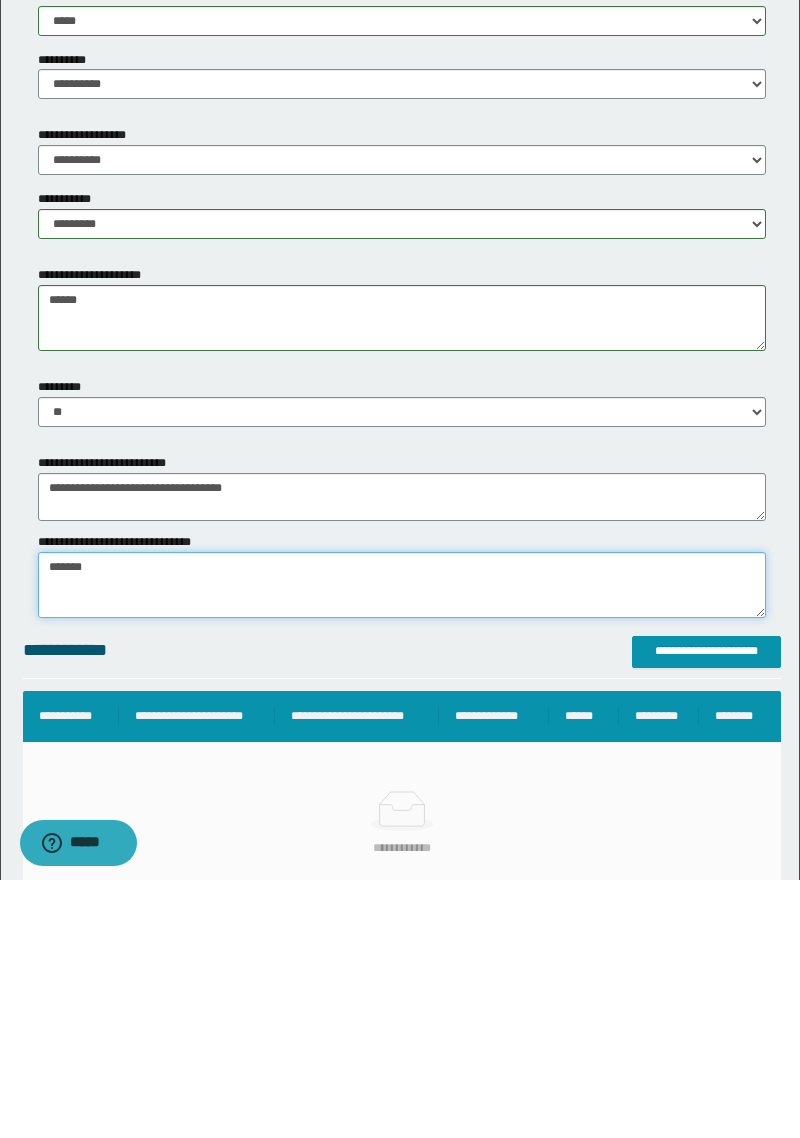 click on "*******" at bounding box center (402, 843) 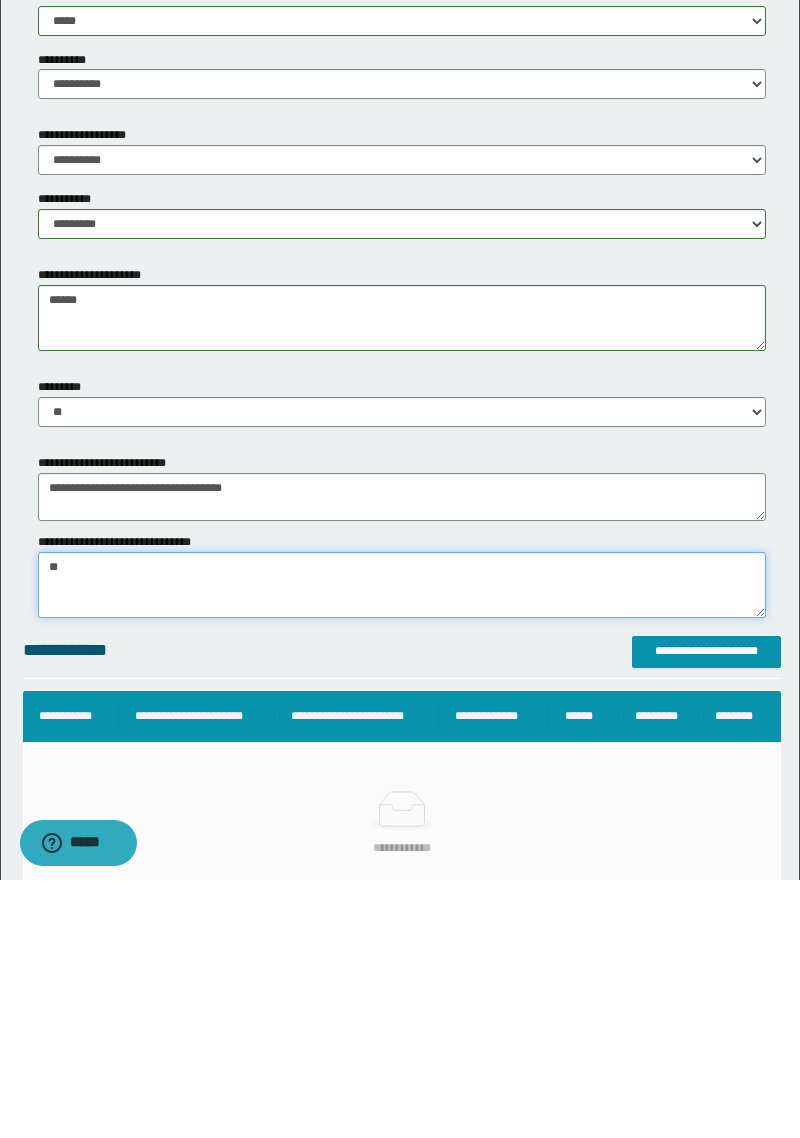 type on "*" 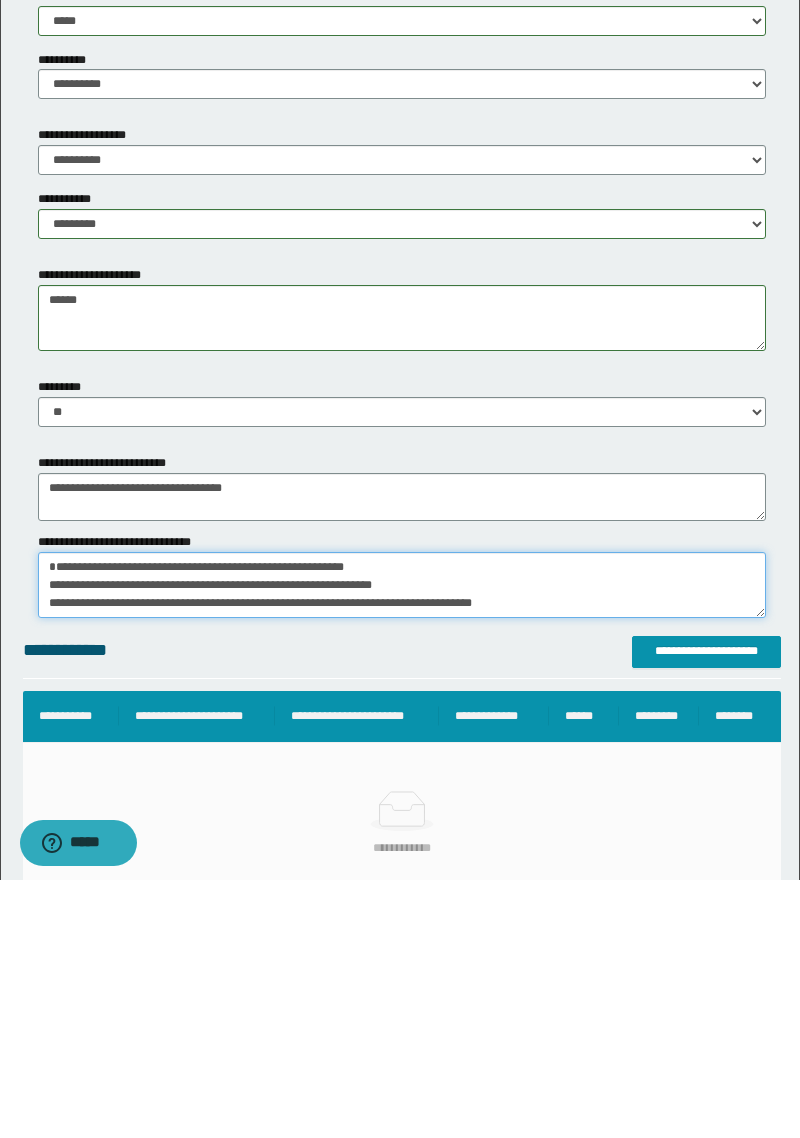 scroll, scrollTop: 47, scrollLeft: 0, axis: vertical 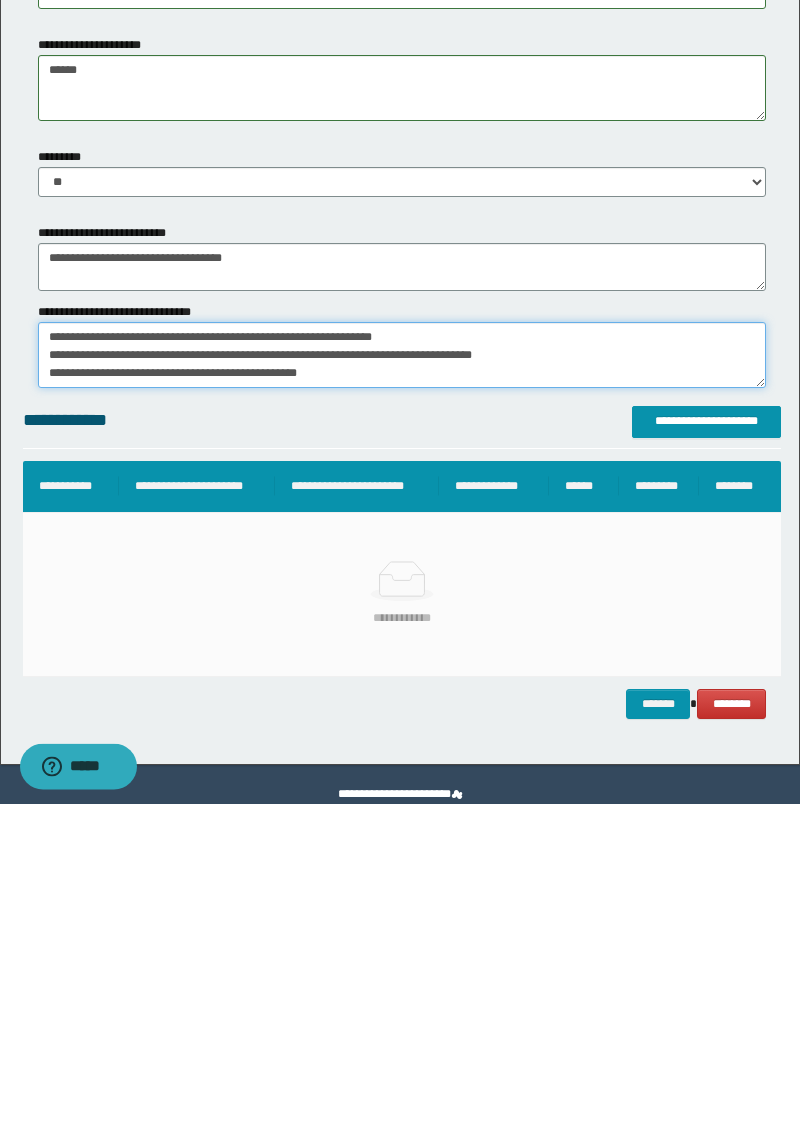 type on "**********" 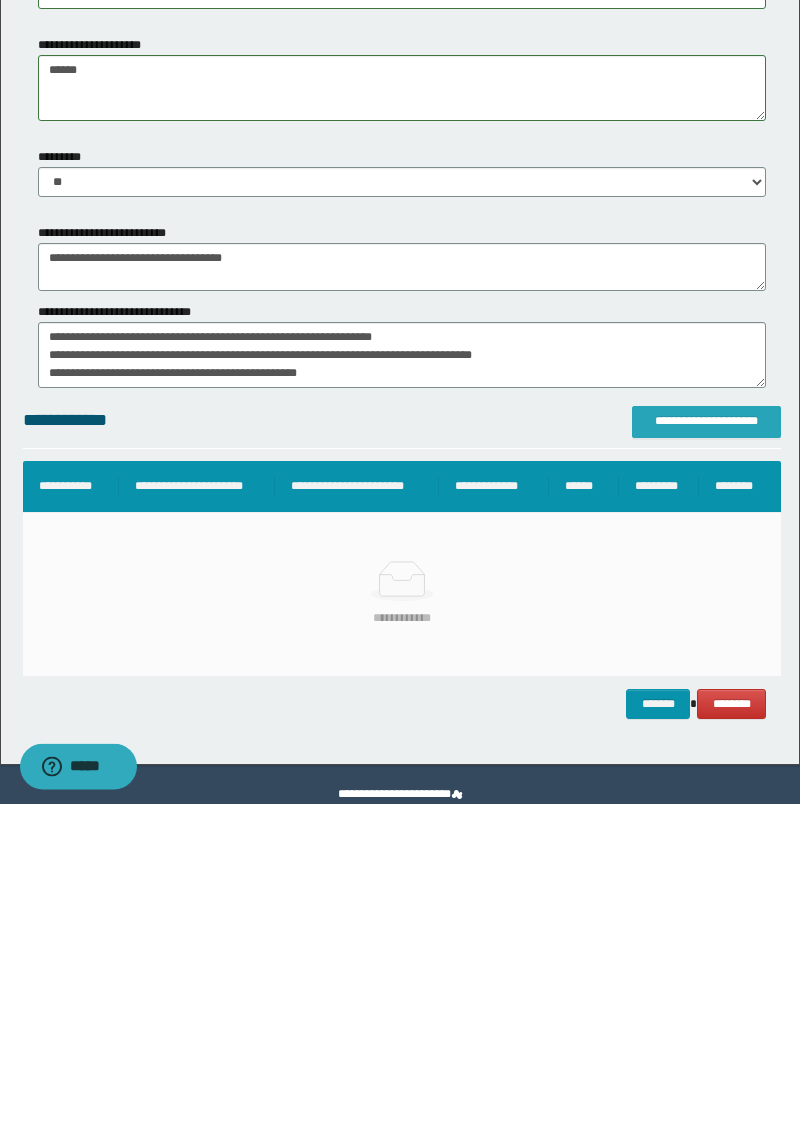 click on "**********" at bounding box center (706, 756) 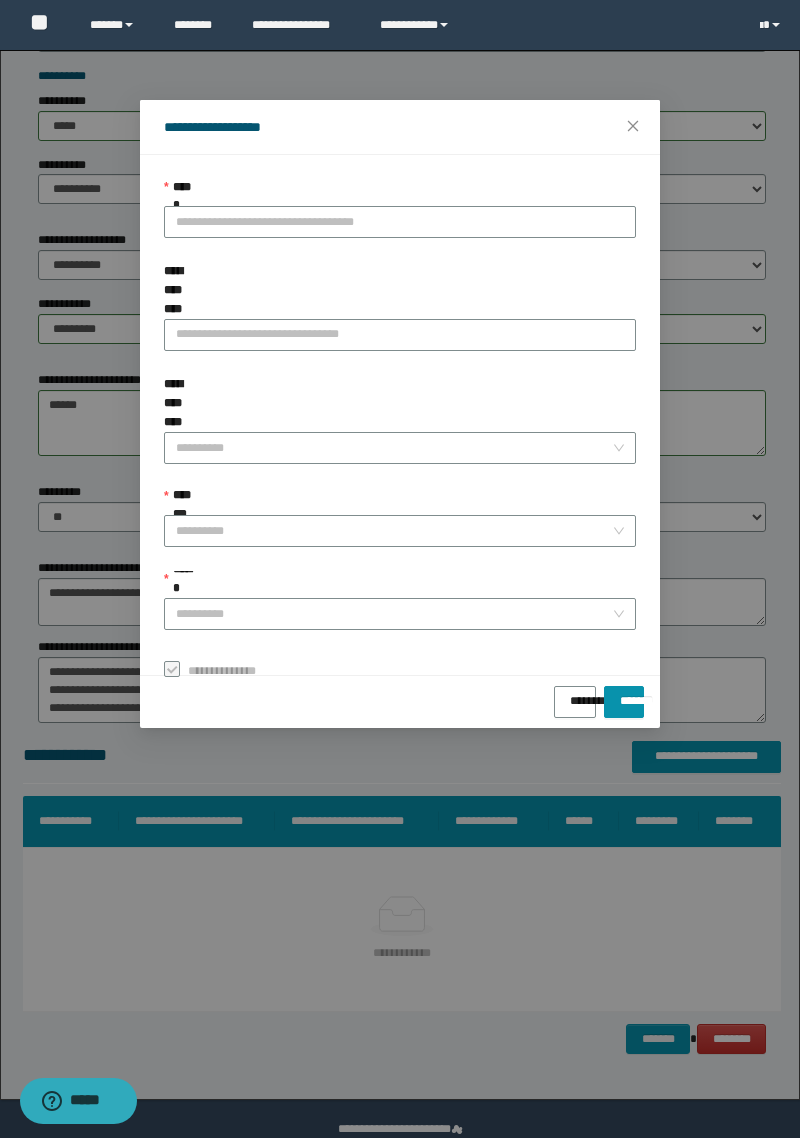 click on "**********" at bounding box center (400, 222) 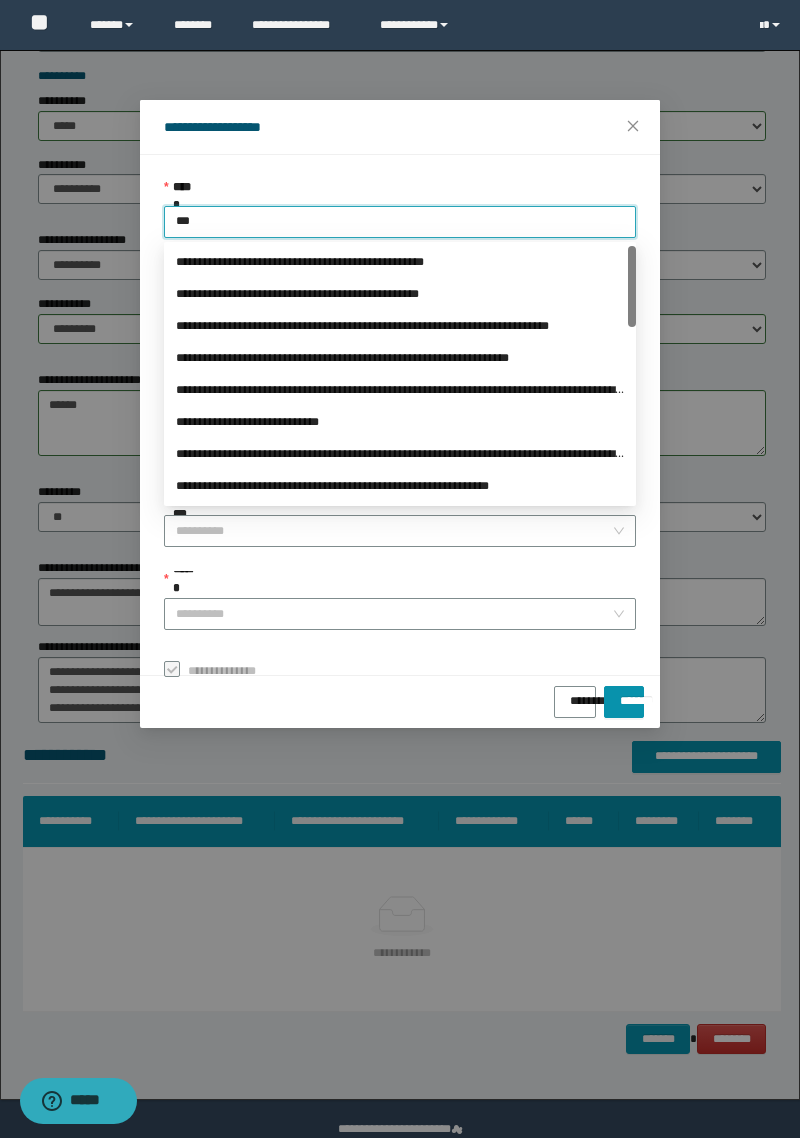 type on "****" 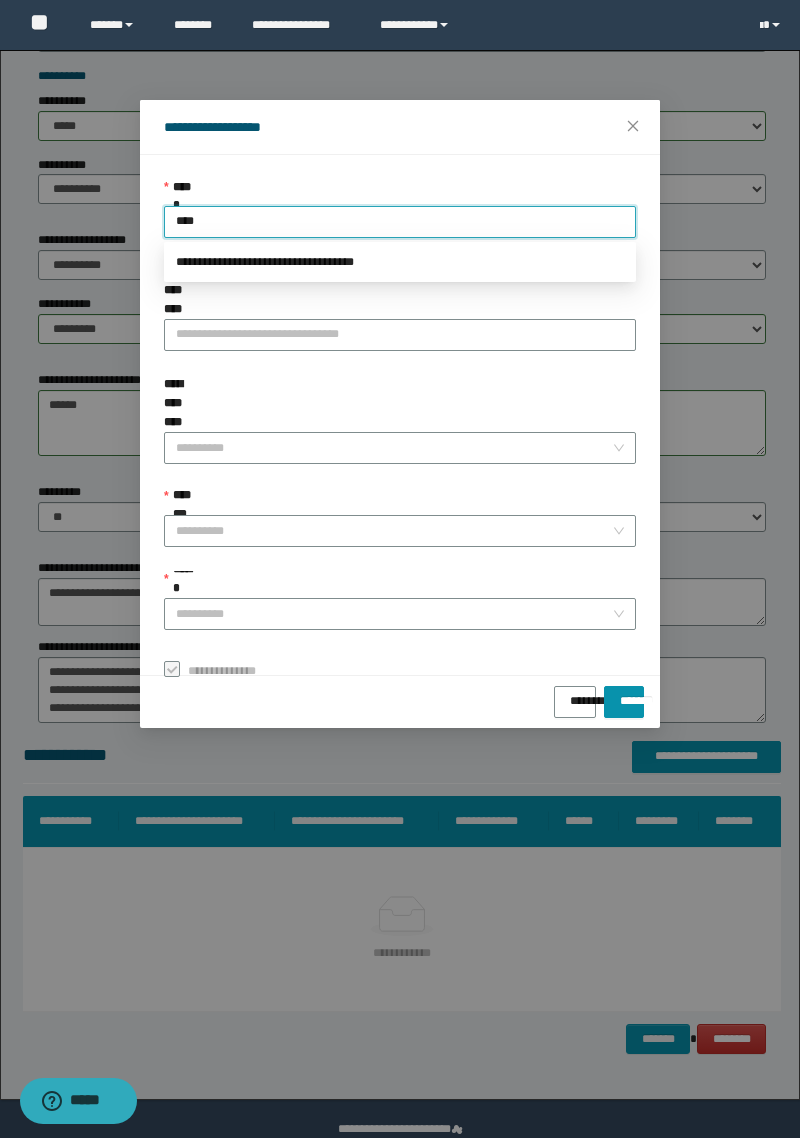 click on "**********" at bounding box center [400, 262] 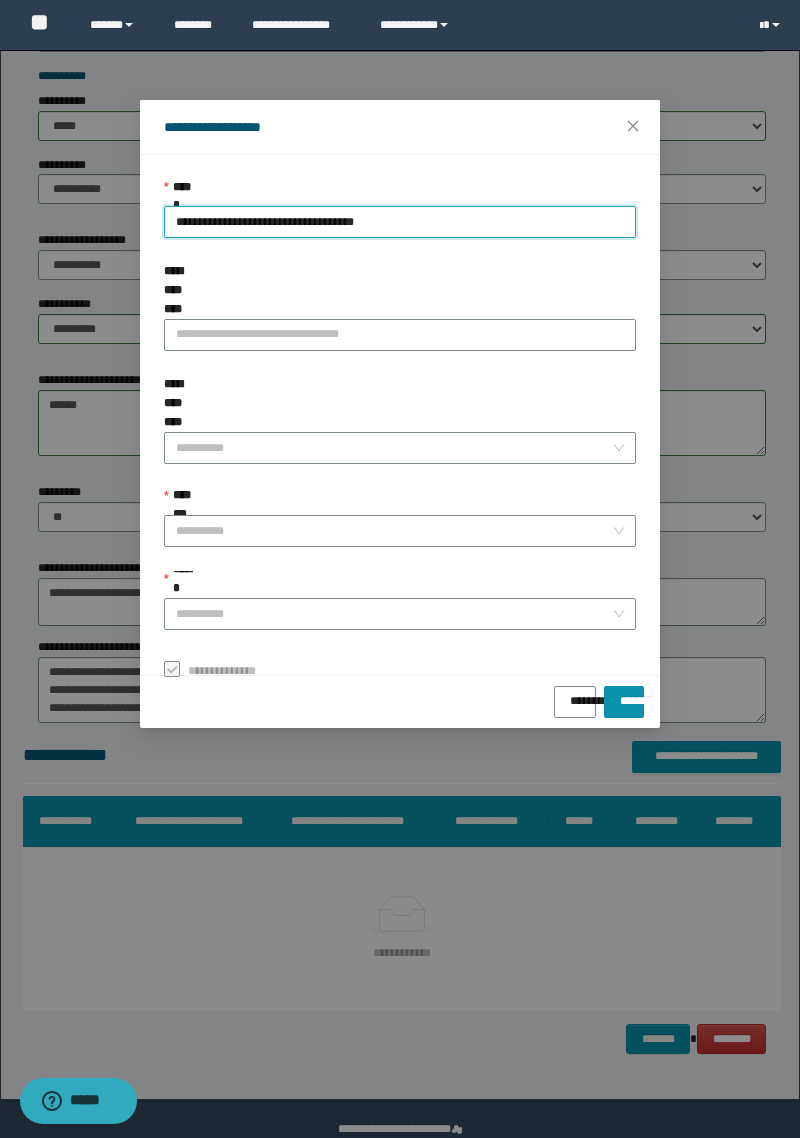 click on "**********" at bounding box center (394, 531) 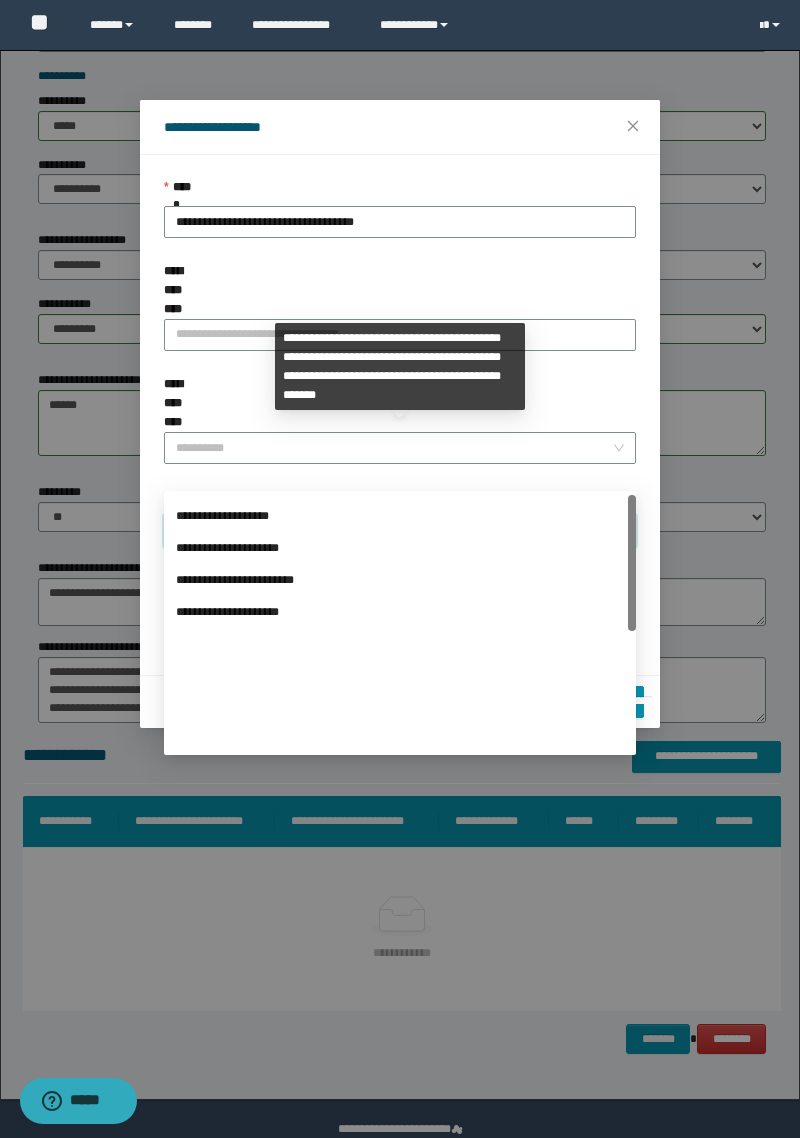 scroll, scrollTop: 224, scrollLeft: 0, axis: vertical 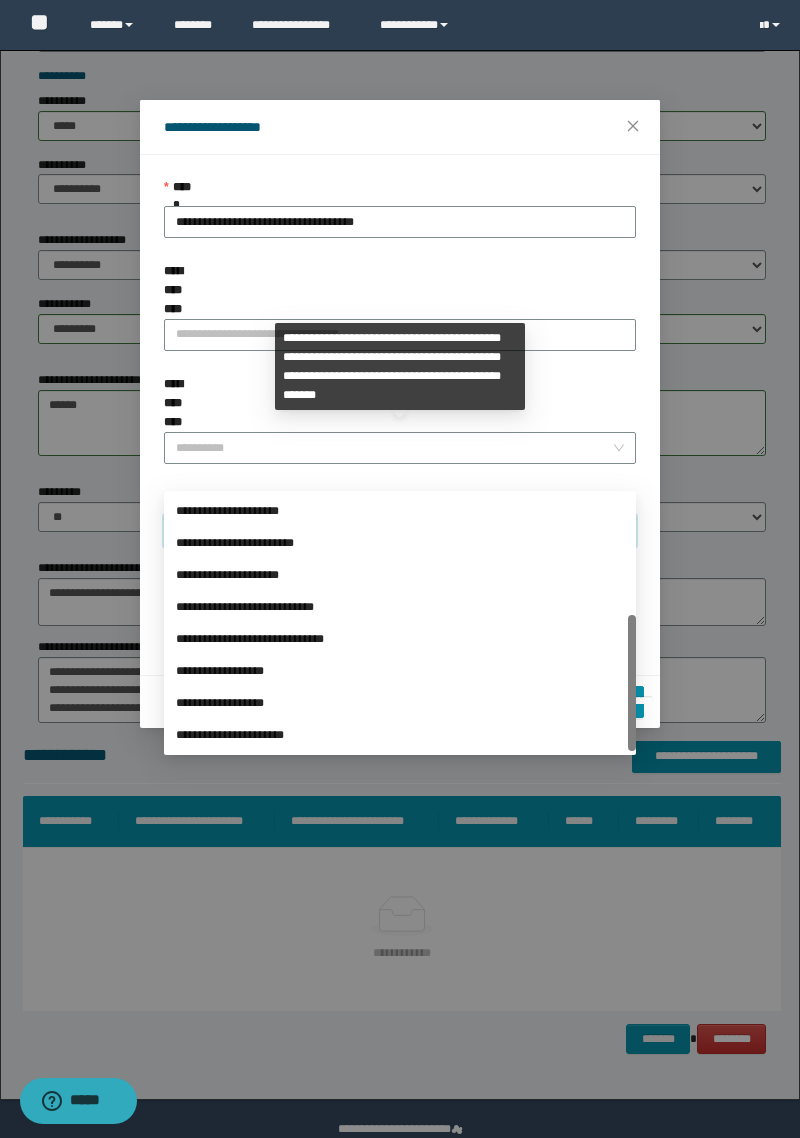 click on "**********" at bounding box center (400, 671) 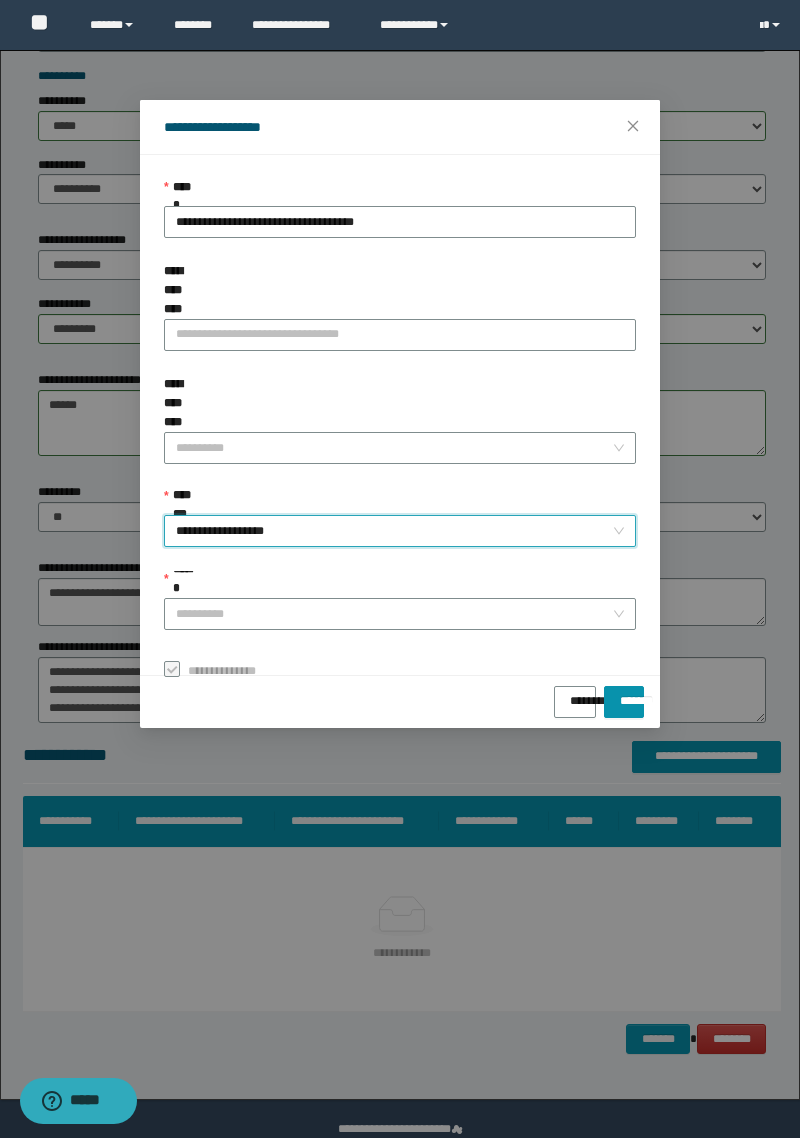click on "******" at bounding box center (394, 614) 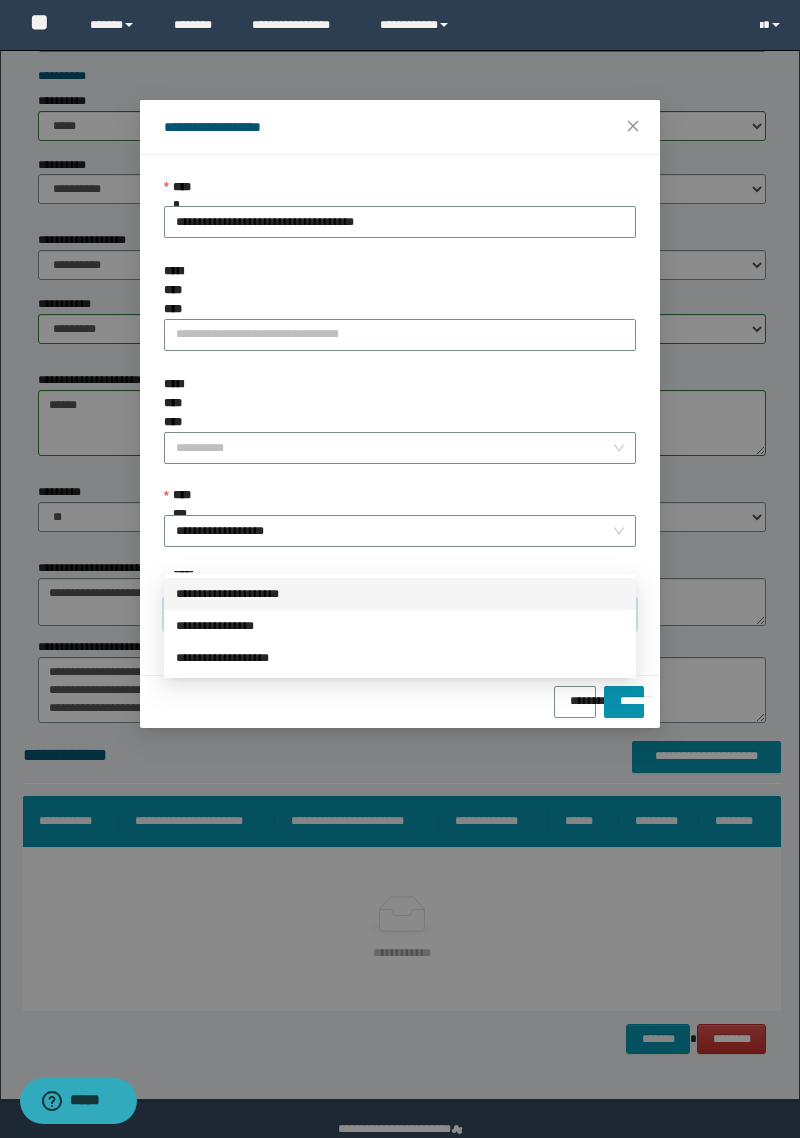 click on "**********" at bounding box center [400, 594] 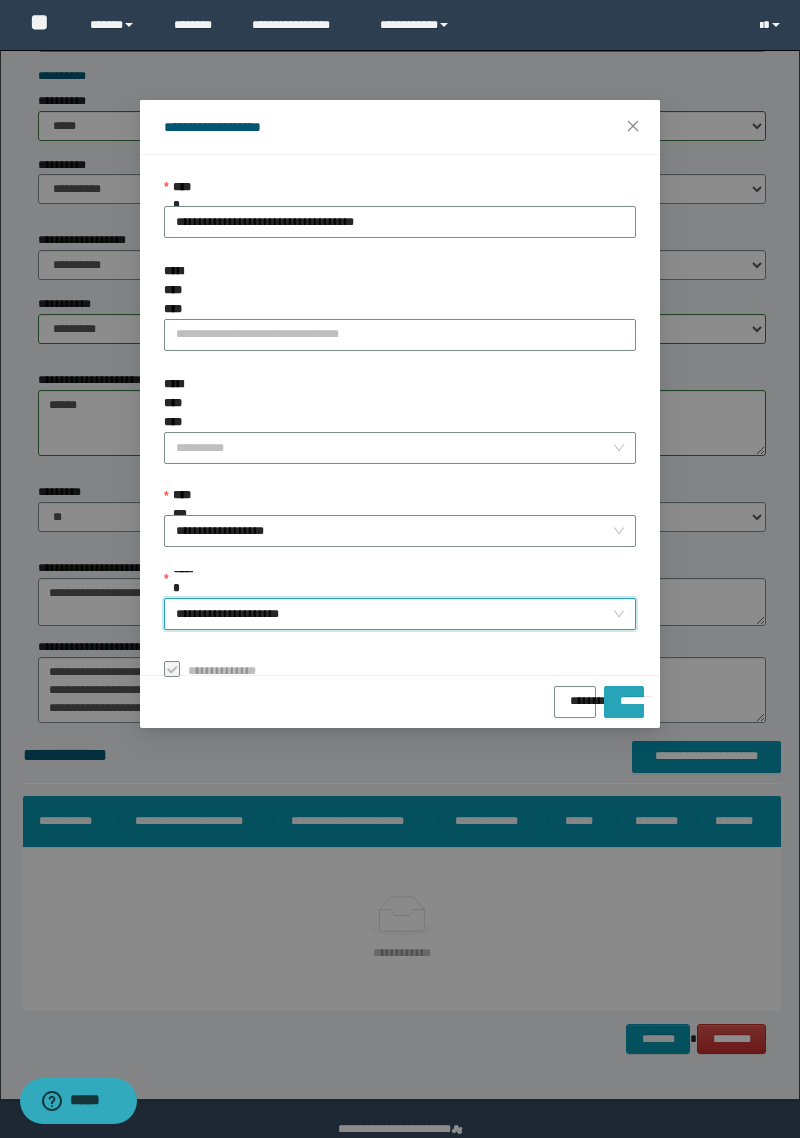 click on "*******" at bounding box center (624, 702) 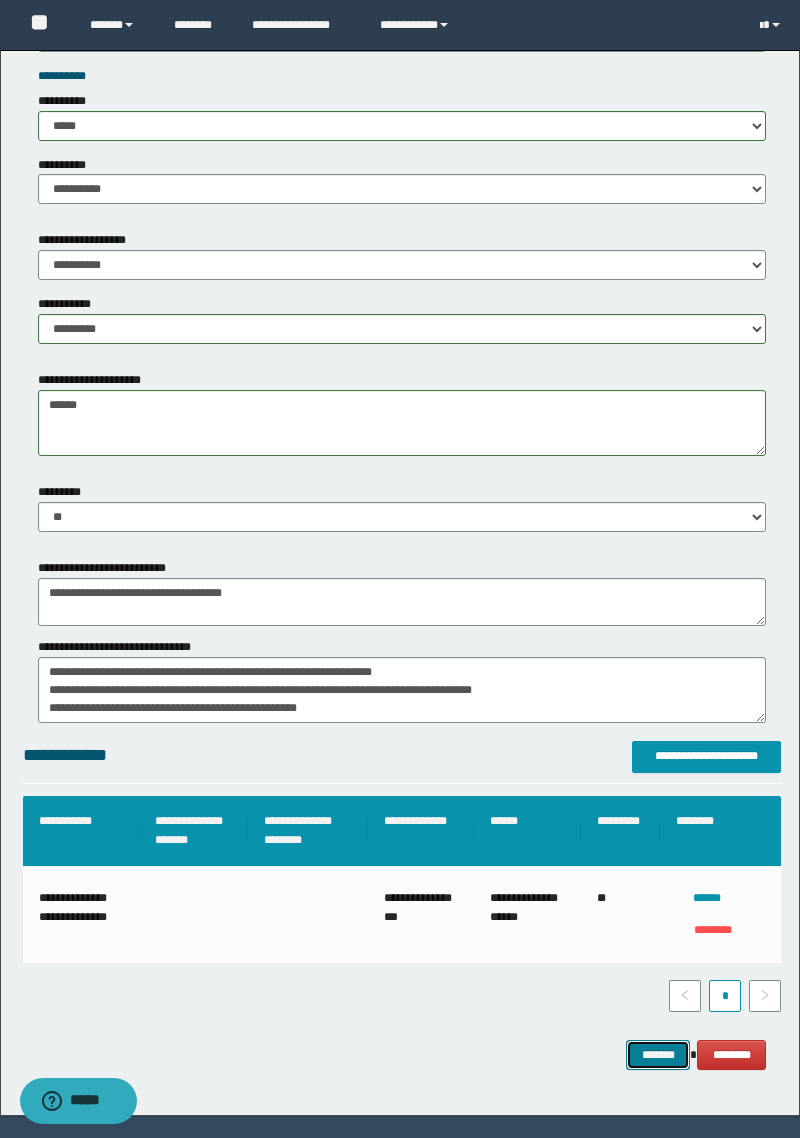 click on "*******" at bounding box center [658, 1055] 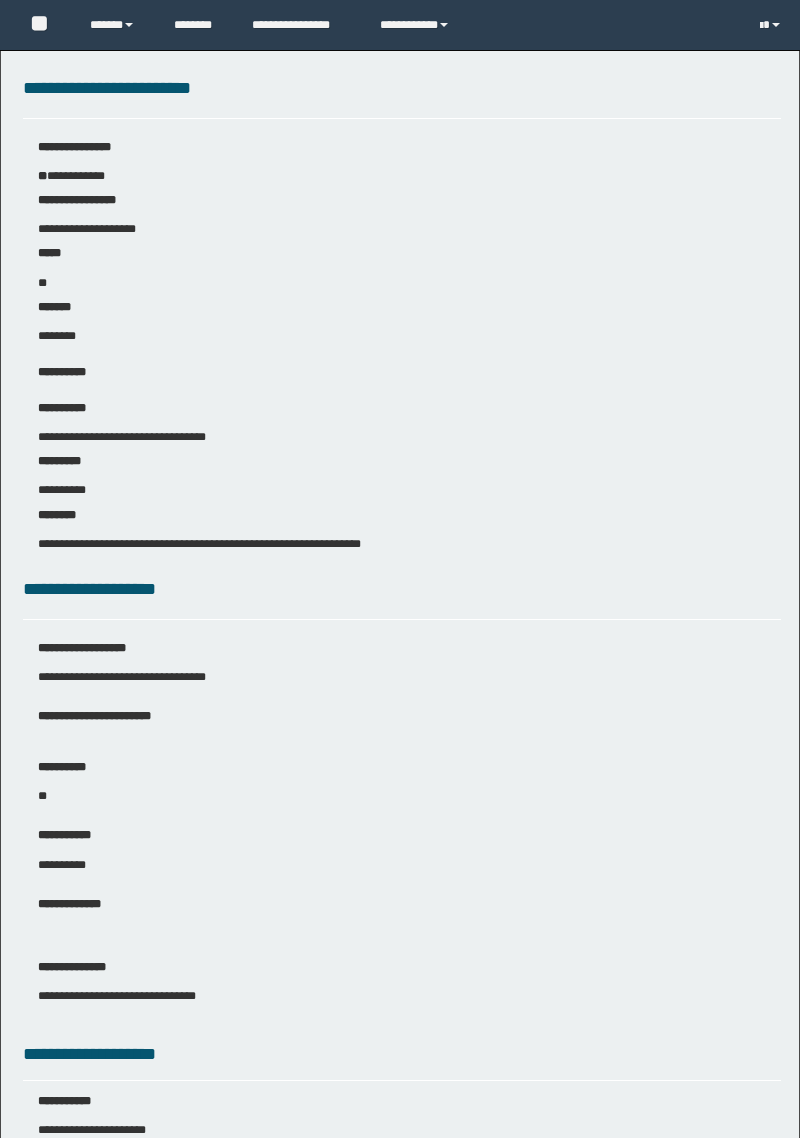 scroll, scrollTop: 0, scrollLeft: 0, axis: both 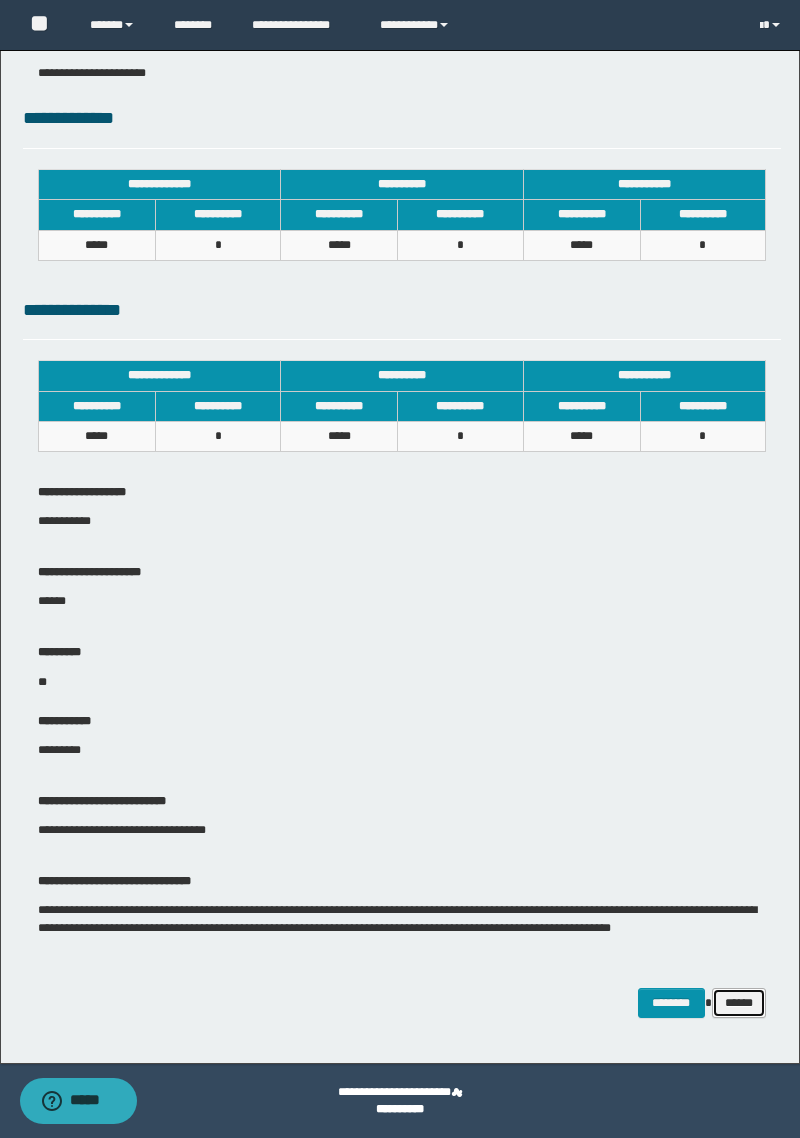 click on "******" at bounding box center (739, 1003) 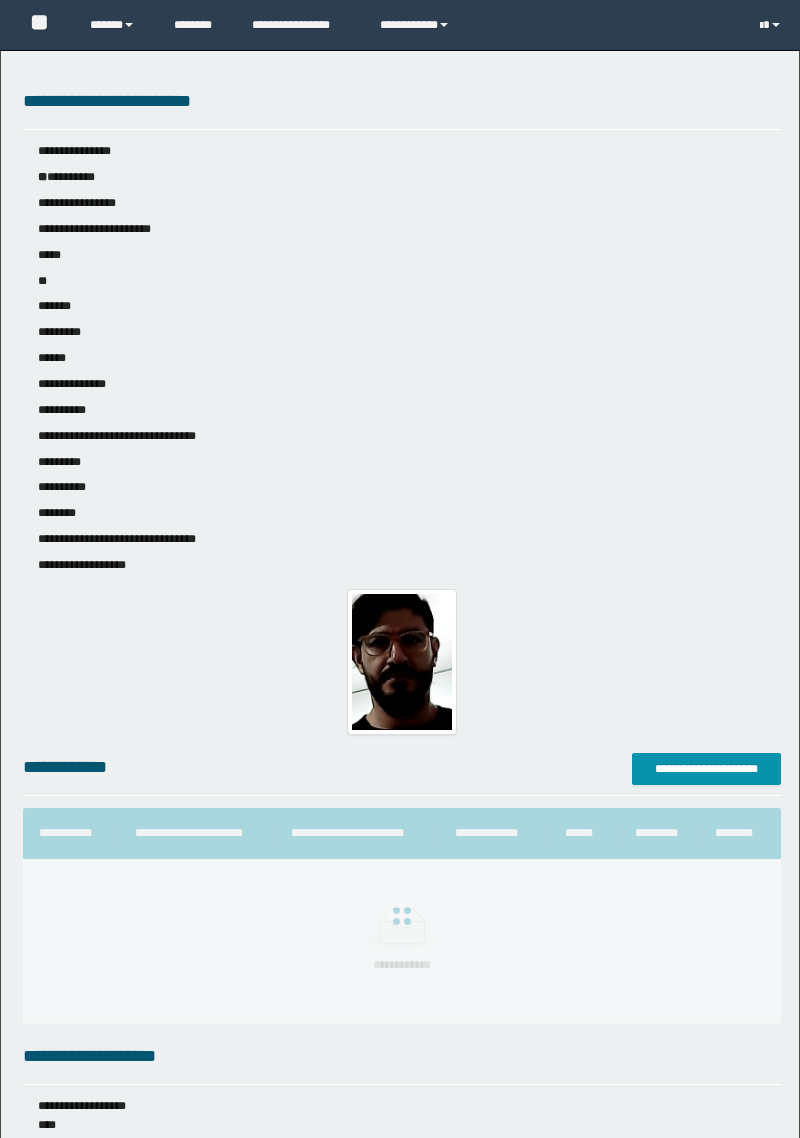 scroll, scrollTop: 0, scrollLeft: 0, axis: both 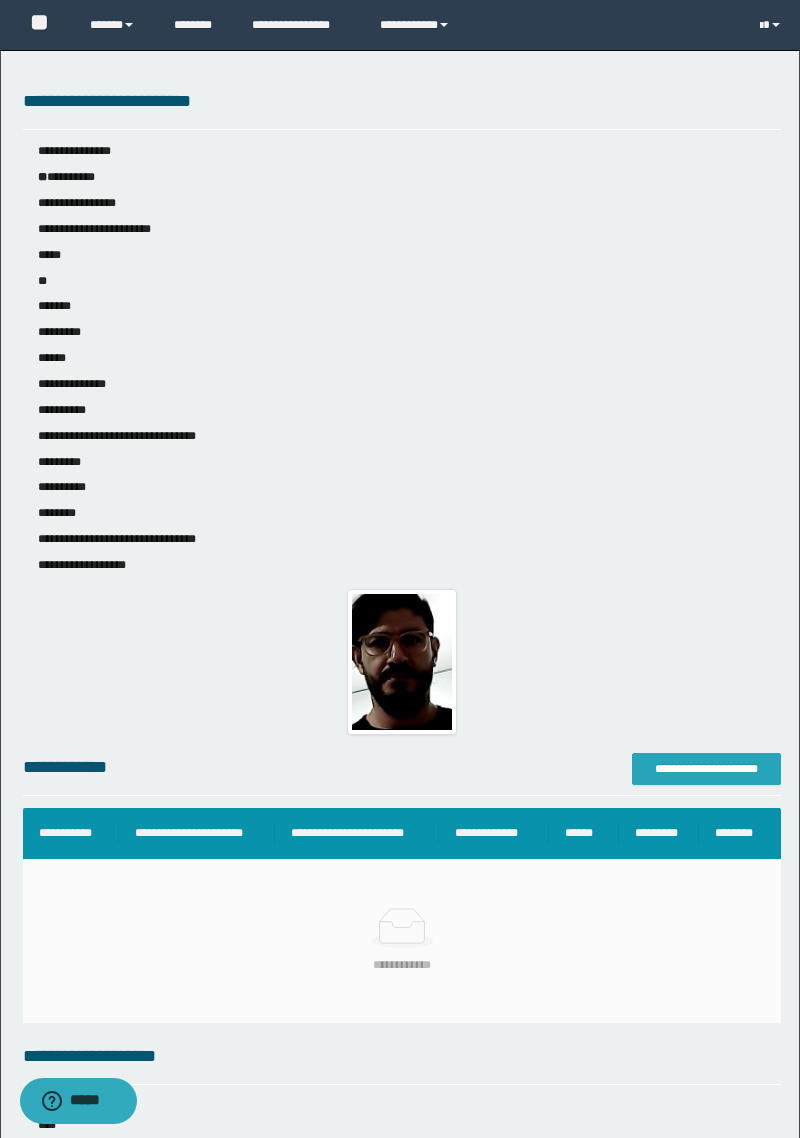 click on "**********" at bounding box center (706, 769) 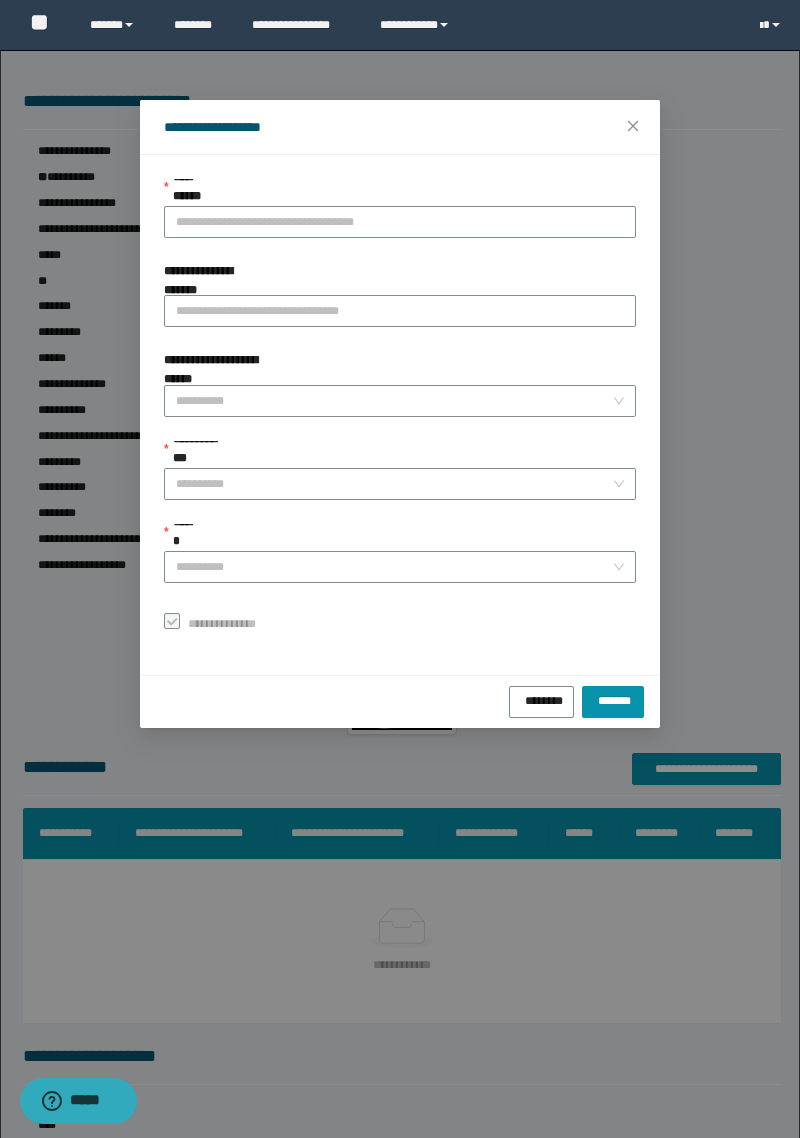 click on "**********" at bounding box center (400, 222) 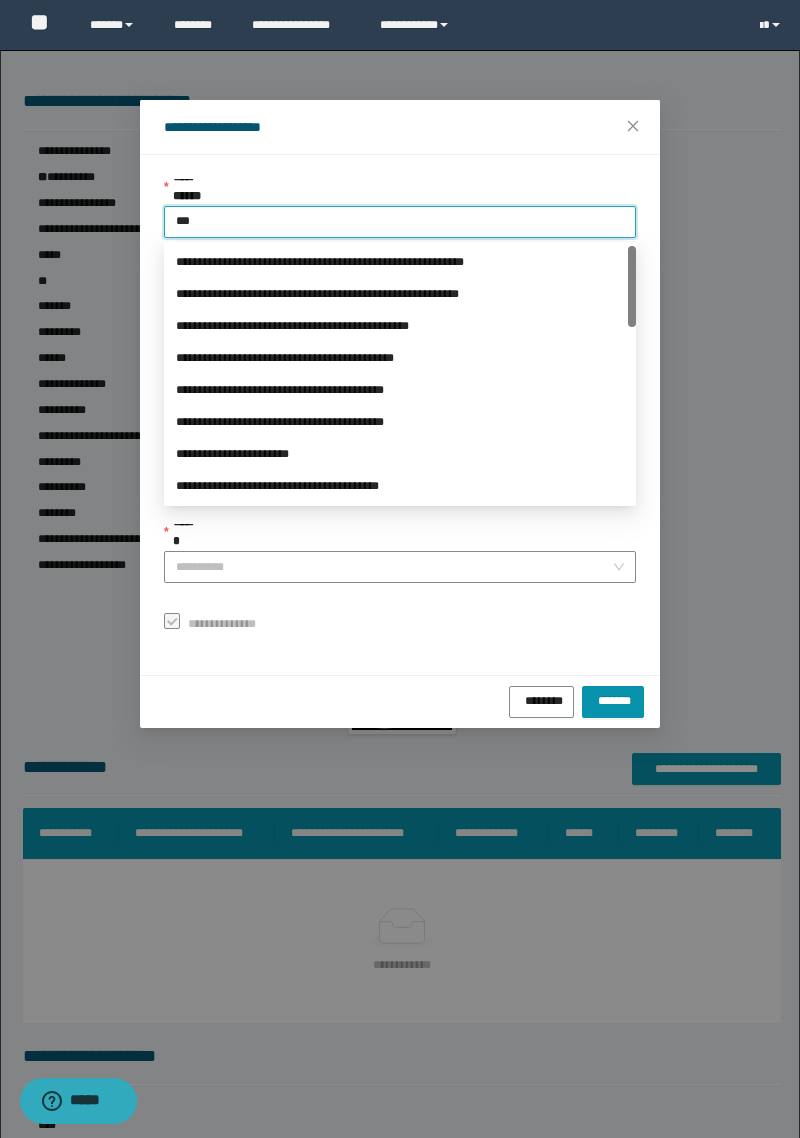 type on "****" 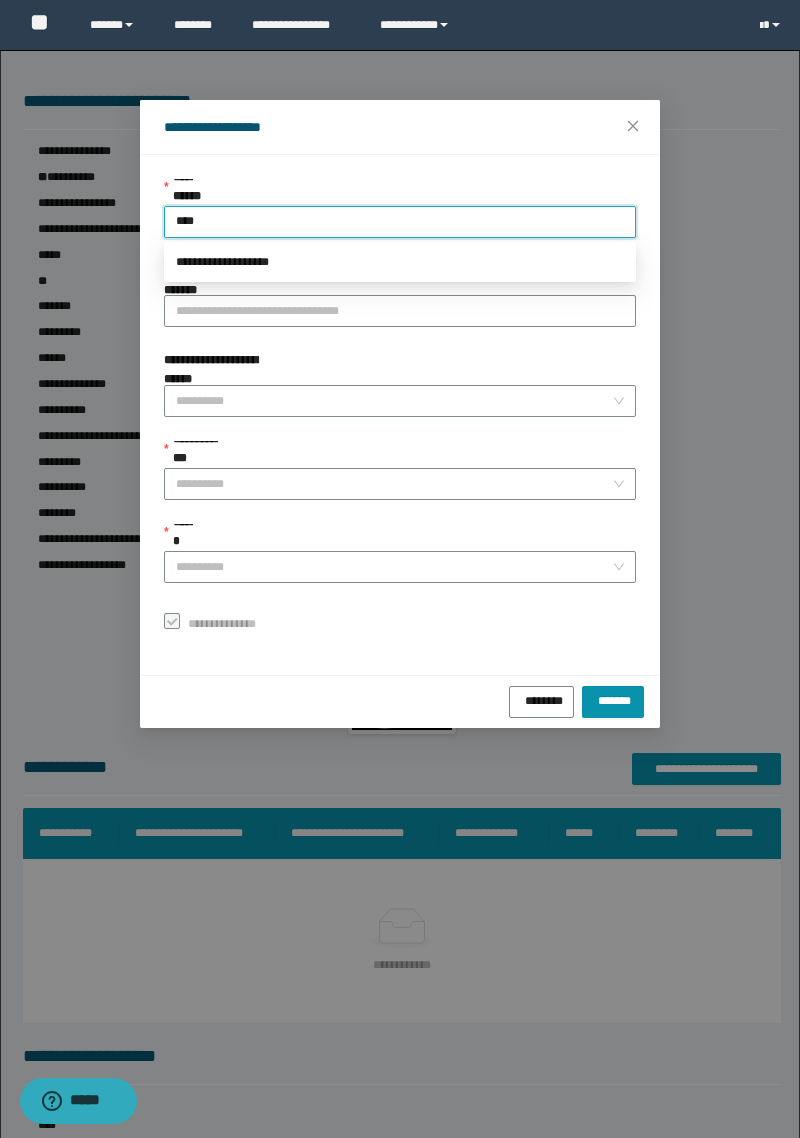 click on "**********" at bounding box center [400, 262] 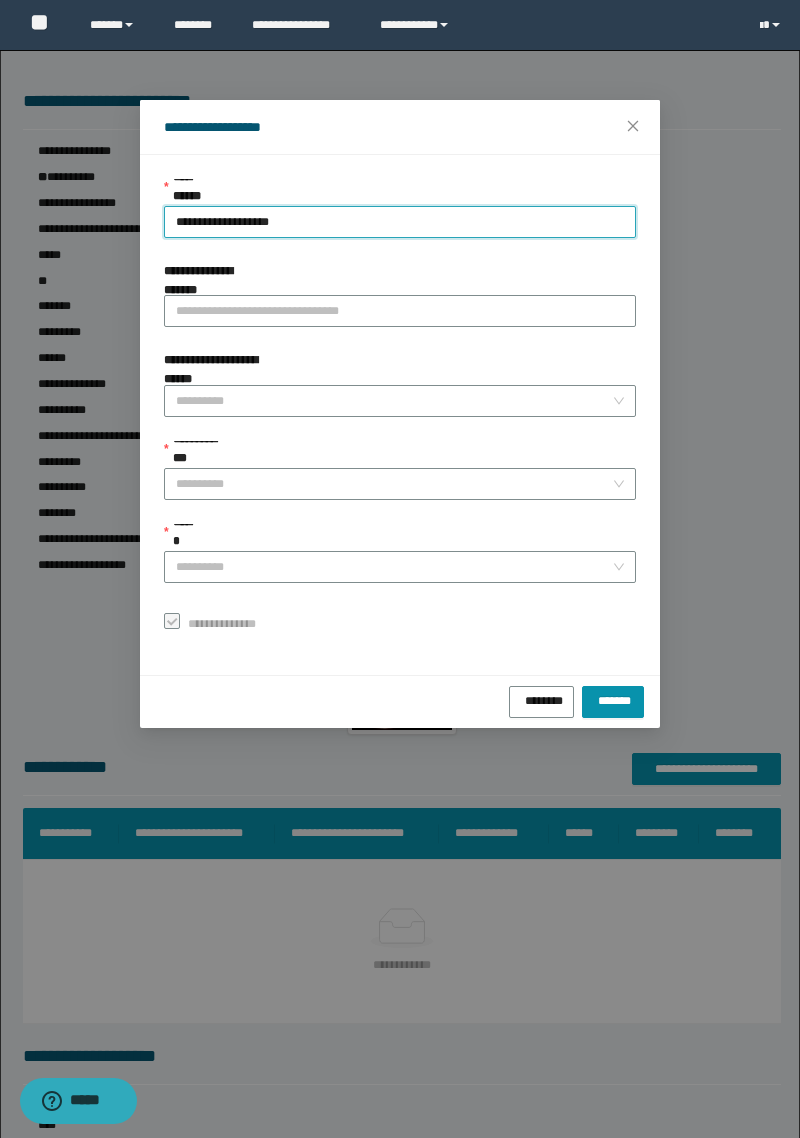 click on "**********" at bounding box center [394, 484] 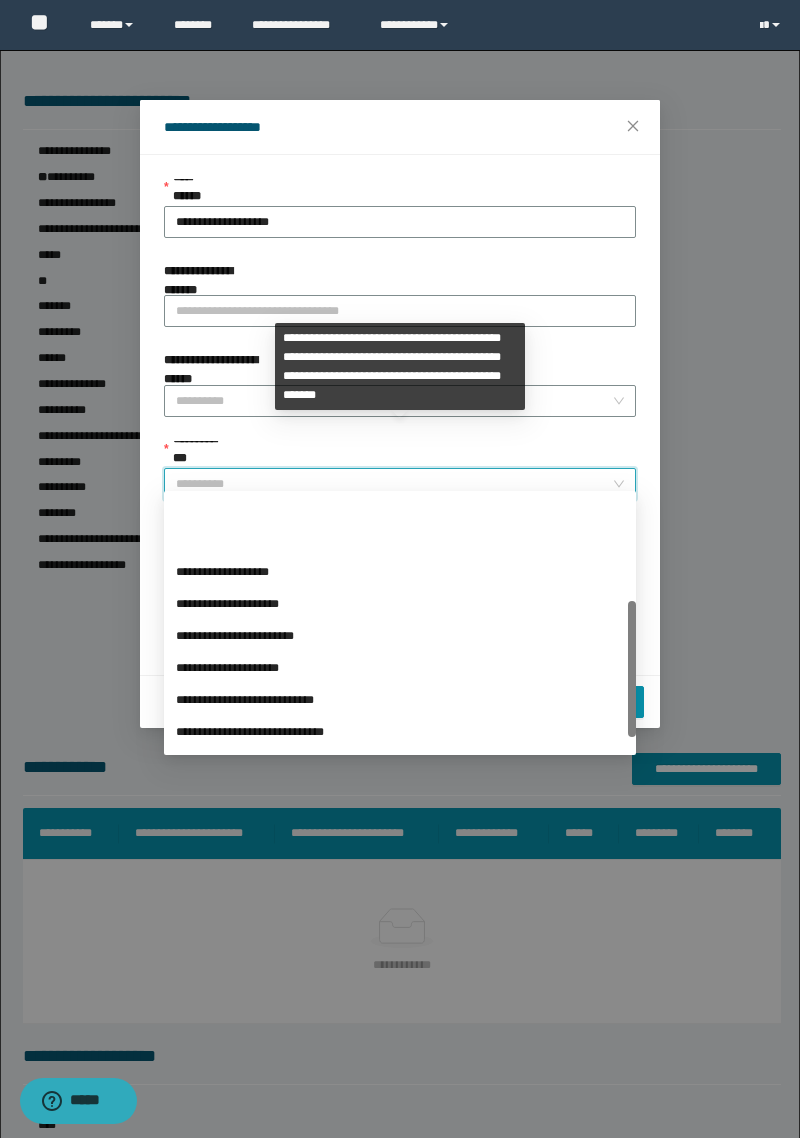 scroll, scrollTop: 224, scrollLeft: 0, axis: vertical 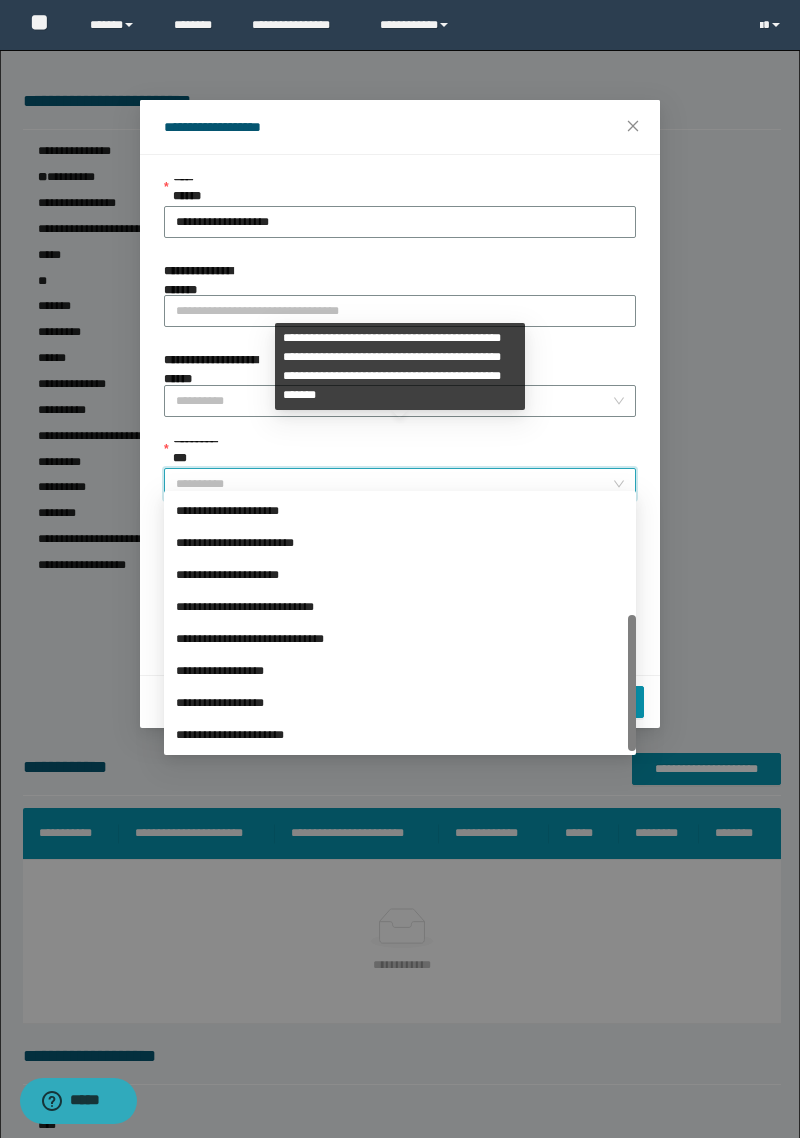 click on "**********" at bounding box center (400, 671) 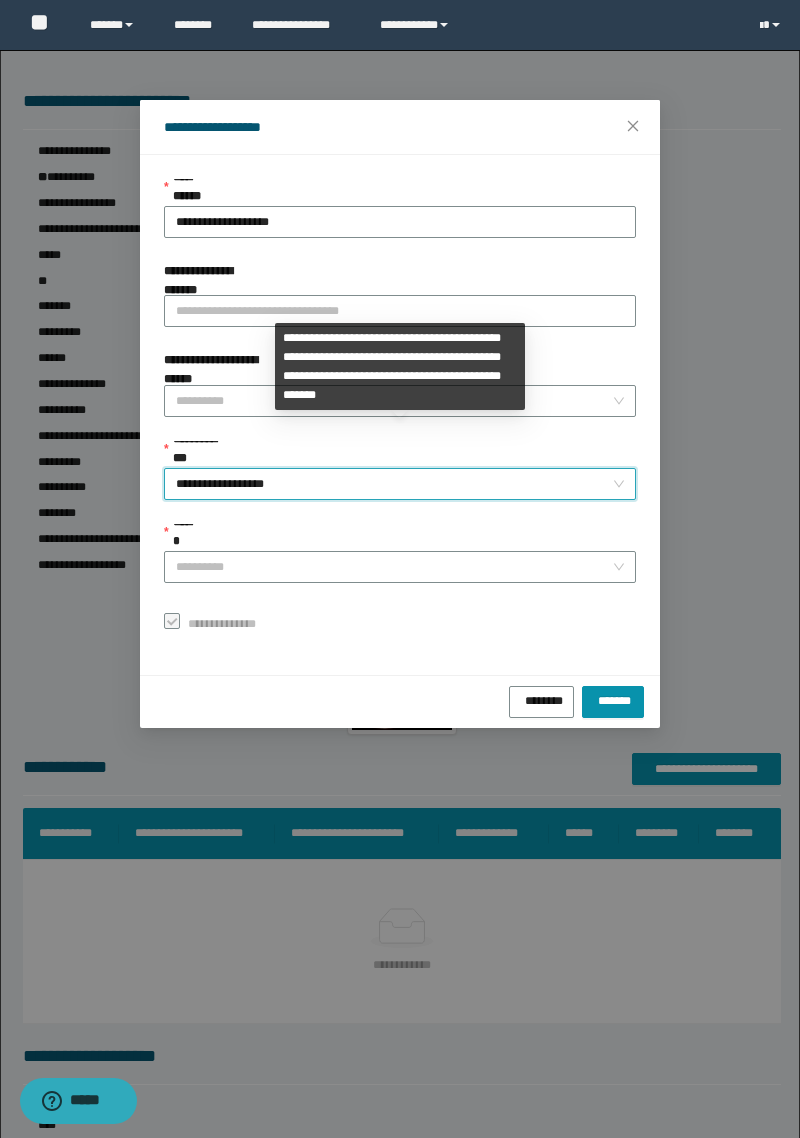click on "******" at bounding box center (394, 567) 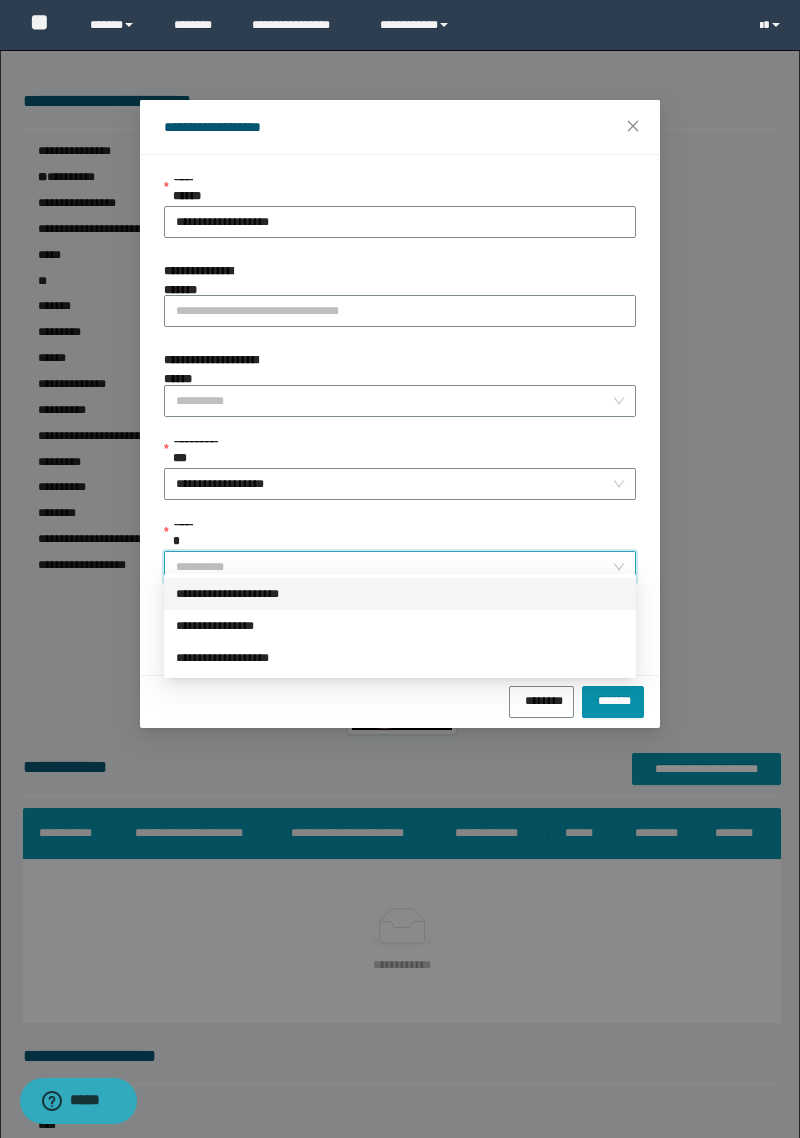 click on "**********" at bounding box center (400, 594) 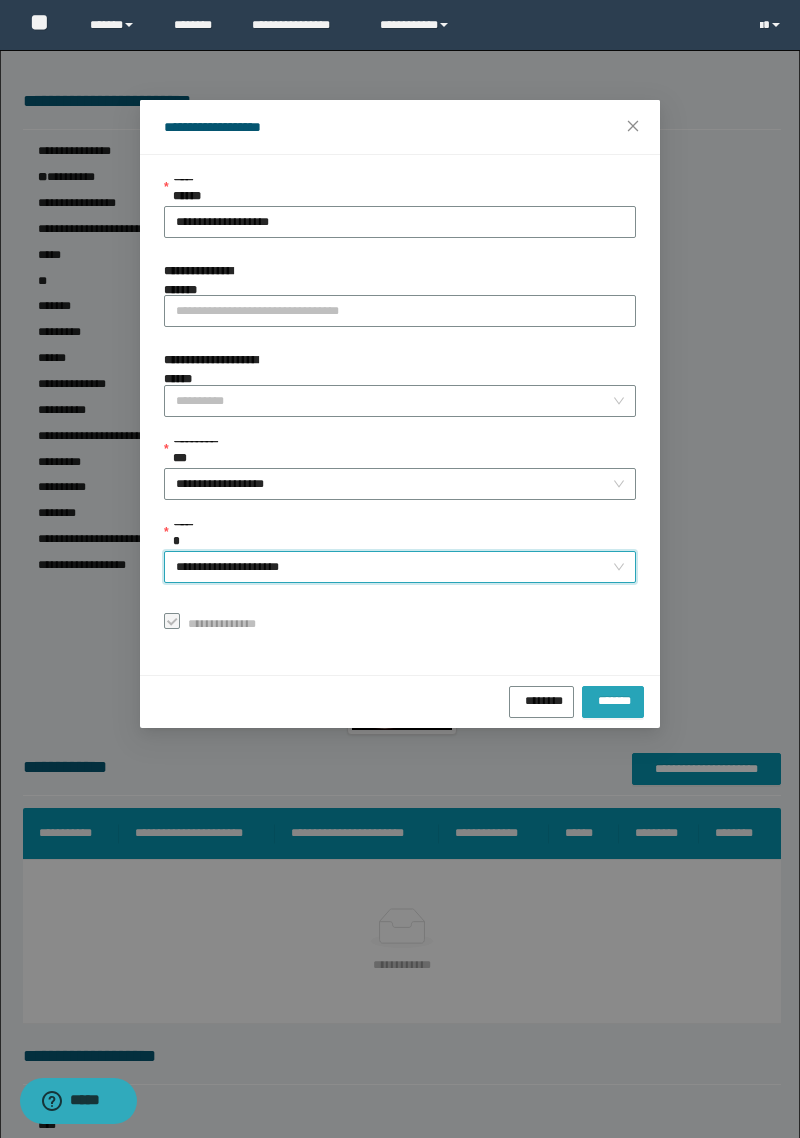 click on "*******" at bounding box center [613, 702] 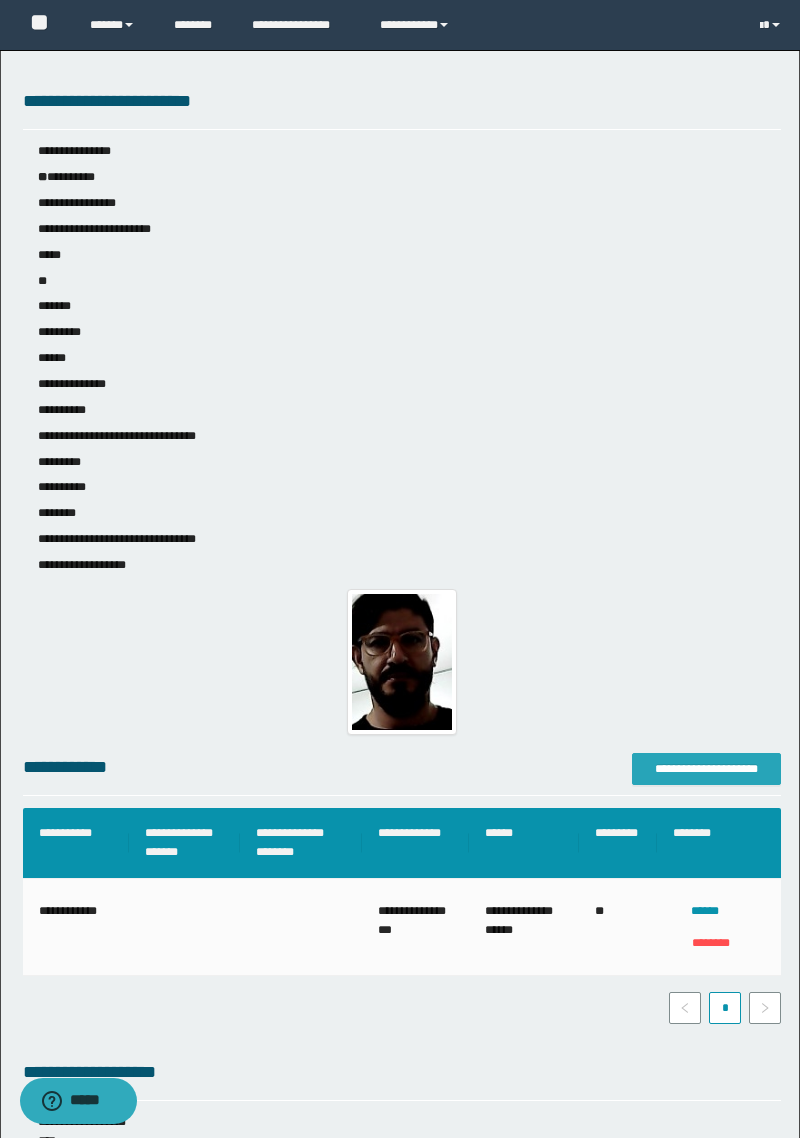 click on "**********" at bounding box center [706, 769] 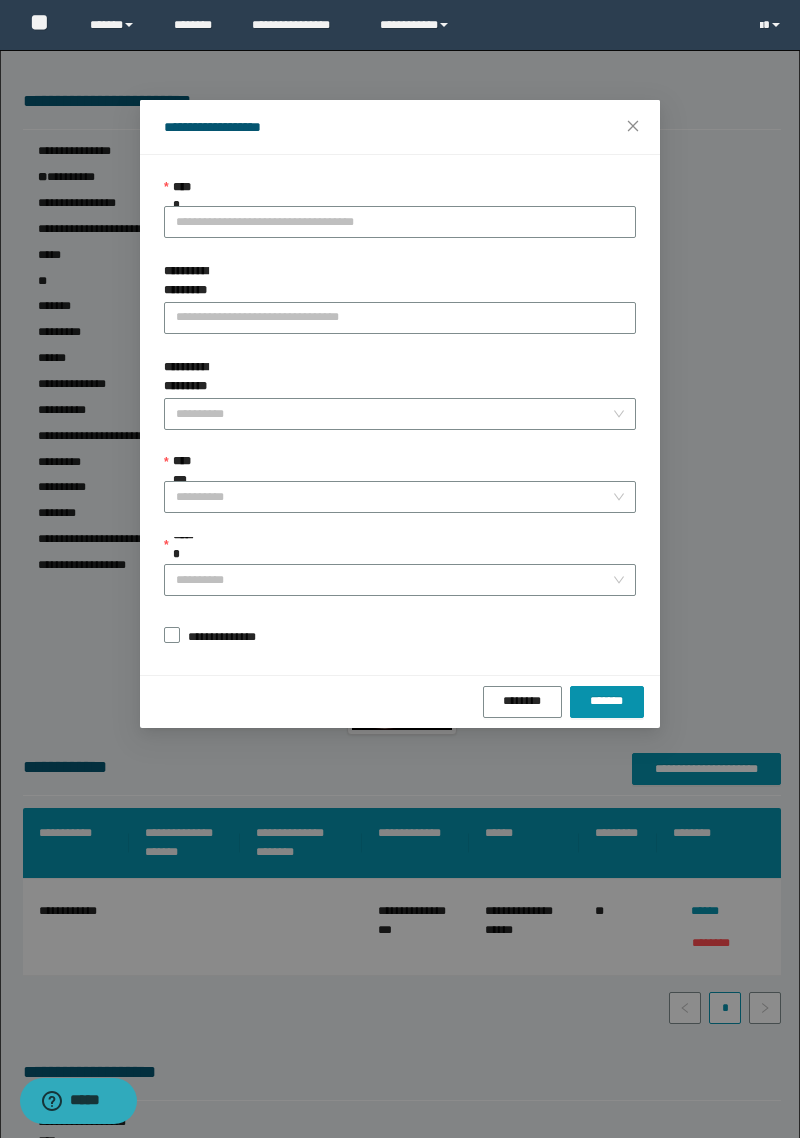 click on "**********" at bounding box center [400, 222] 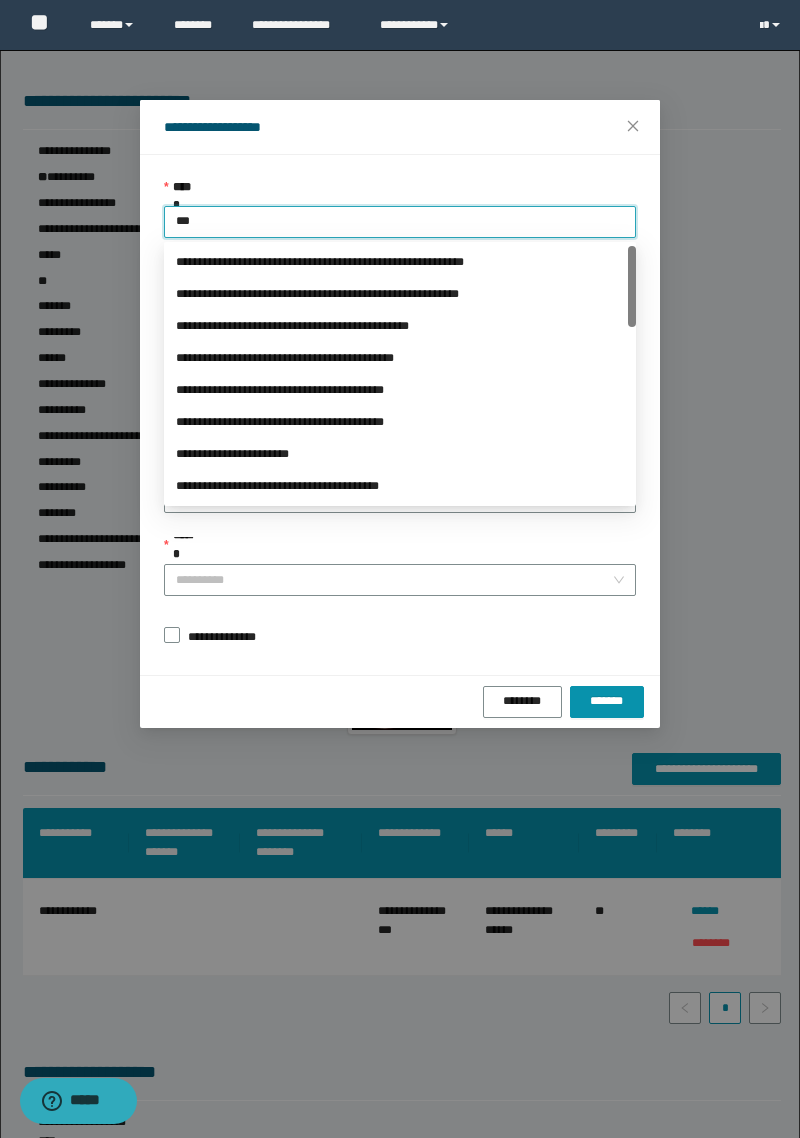type on "****" 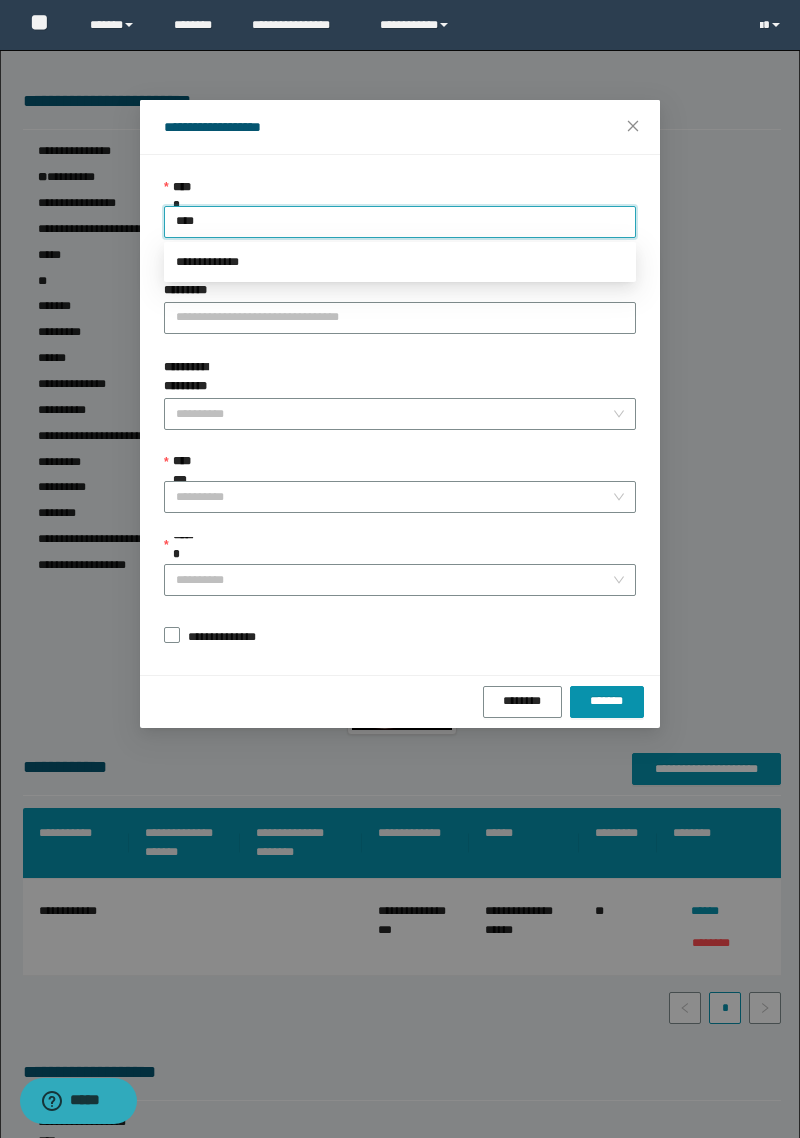 click on "**********" at bounding box center (400, 262) 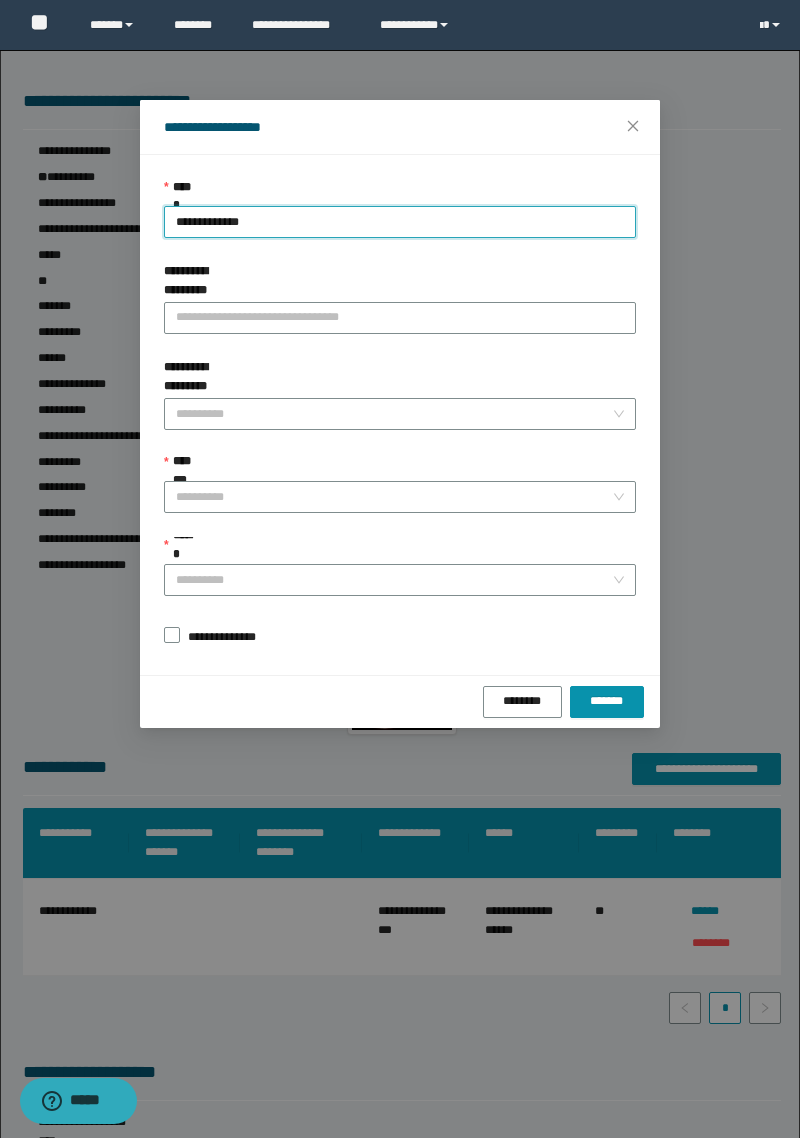 click on "**********" at bounding box center (394, 497) 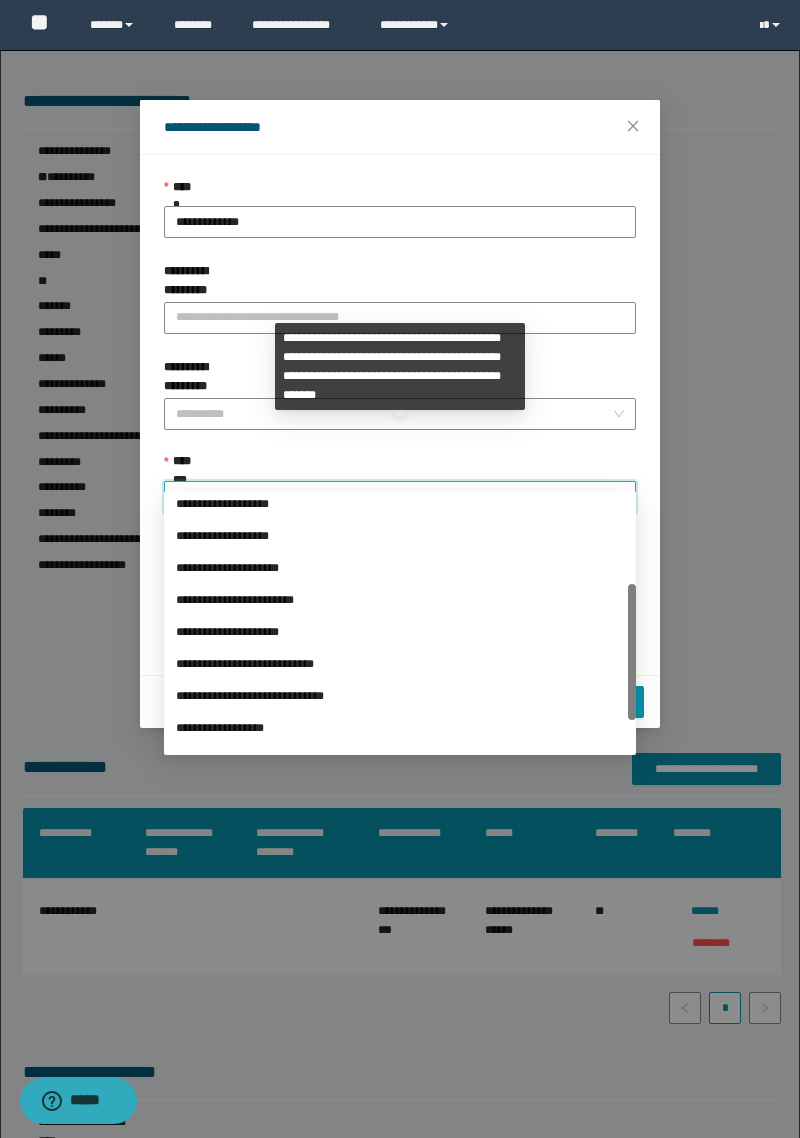 scroll, scrollTop: 224, scrollLeft: 0, axis: vertical 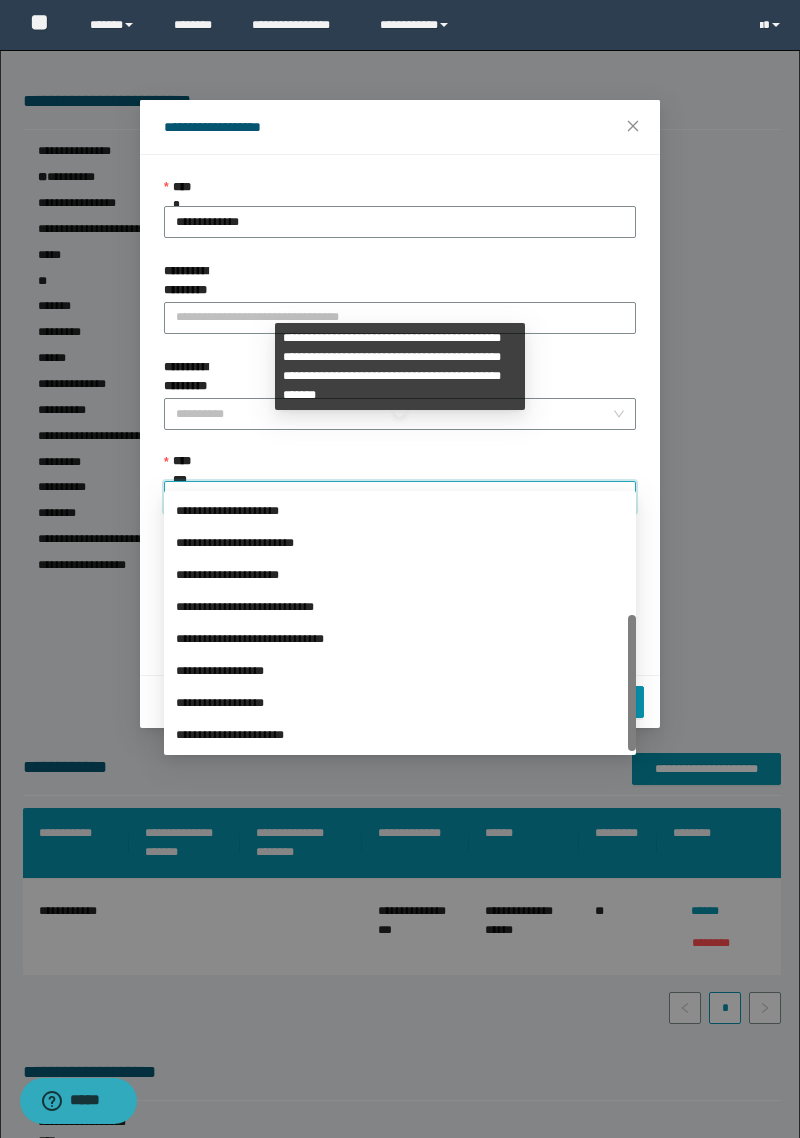 click on "**********" at bounding box center (400, 671) 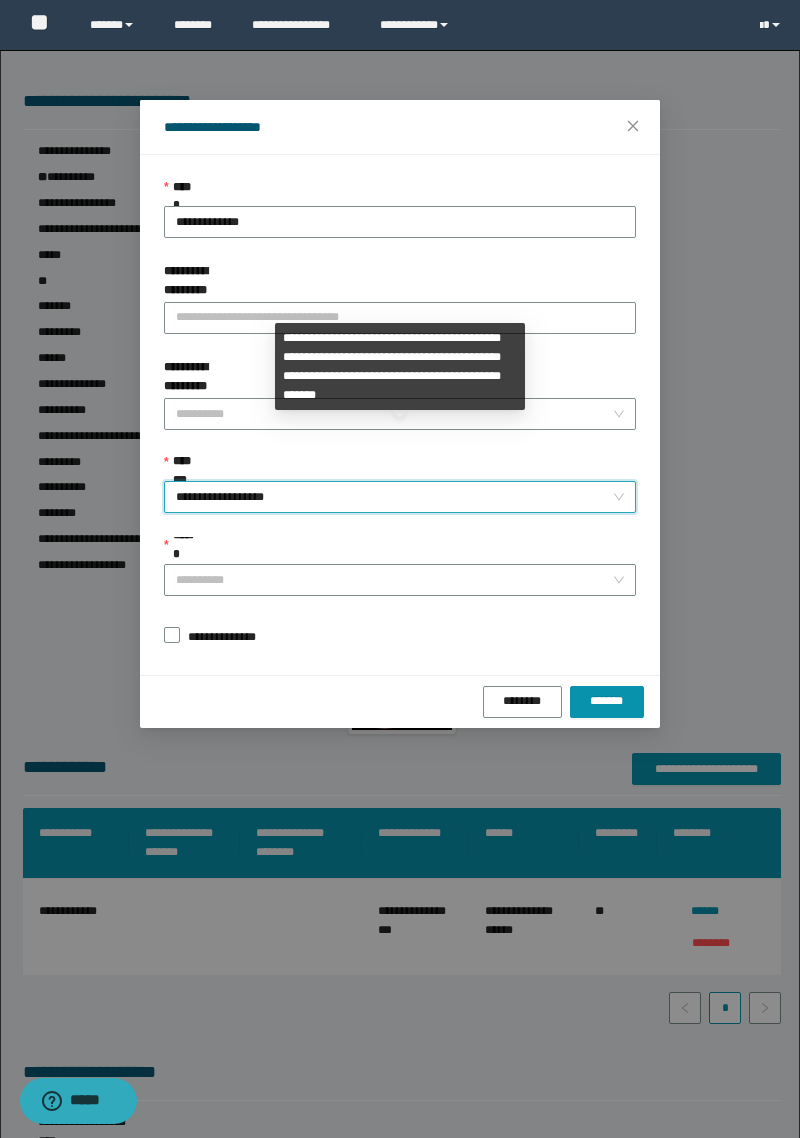 click on "******" at bounding box center (394, 580) 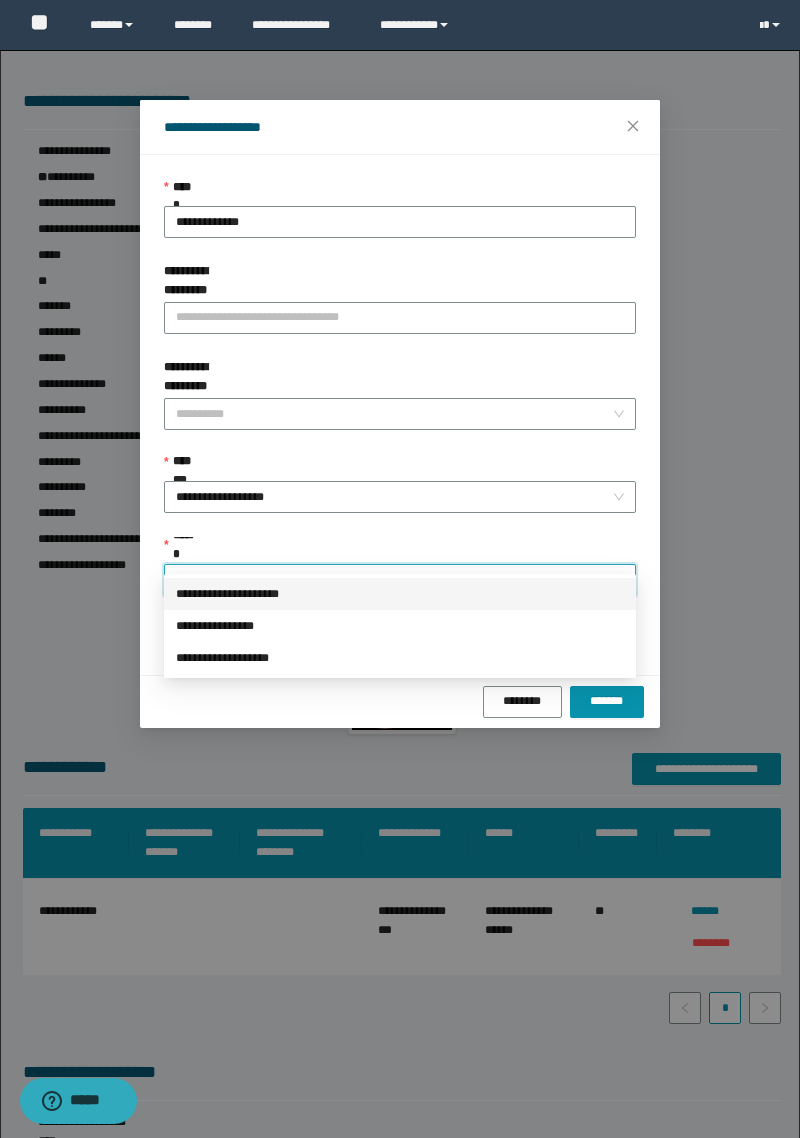 click on "**********" at bounding box center [400, 594] 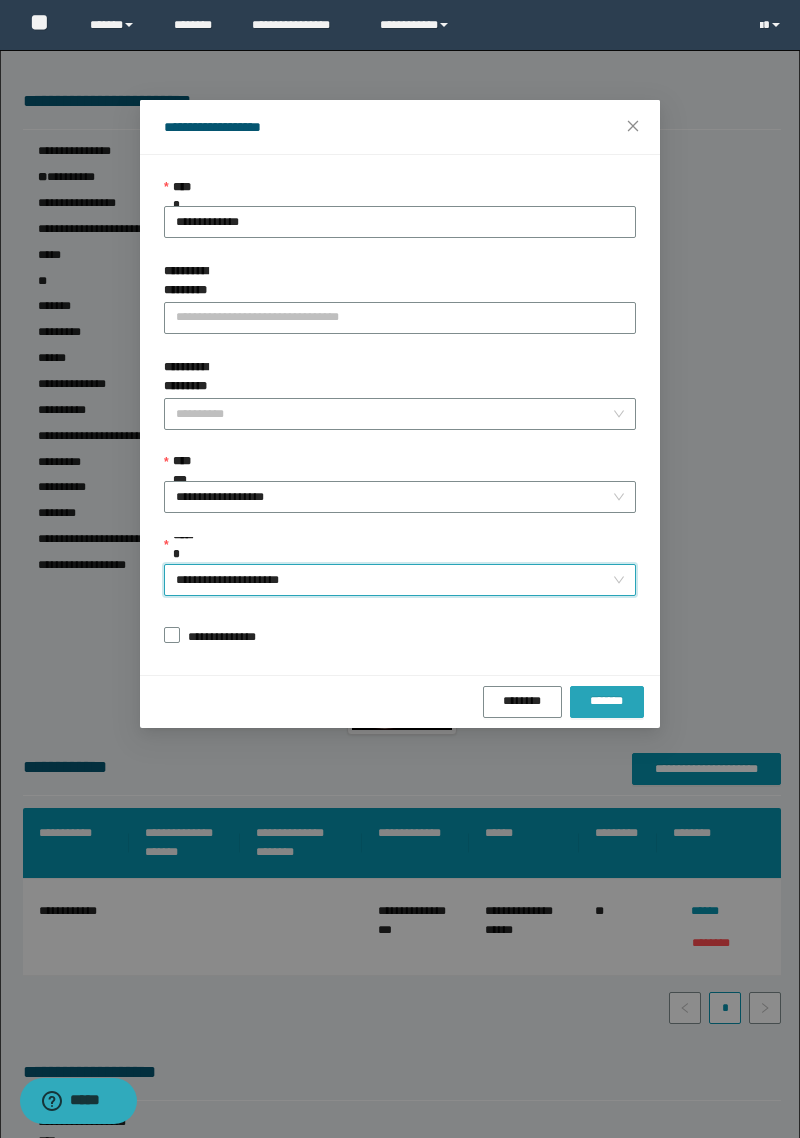 click on "*******" at bounding box center [607, 702] 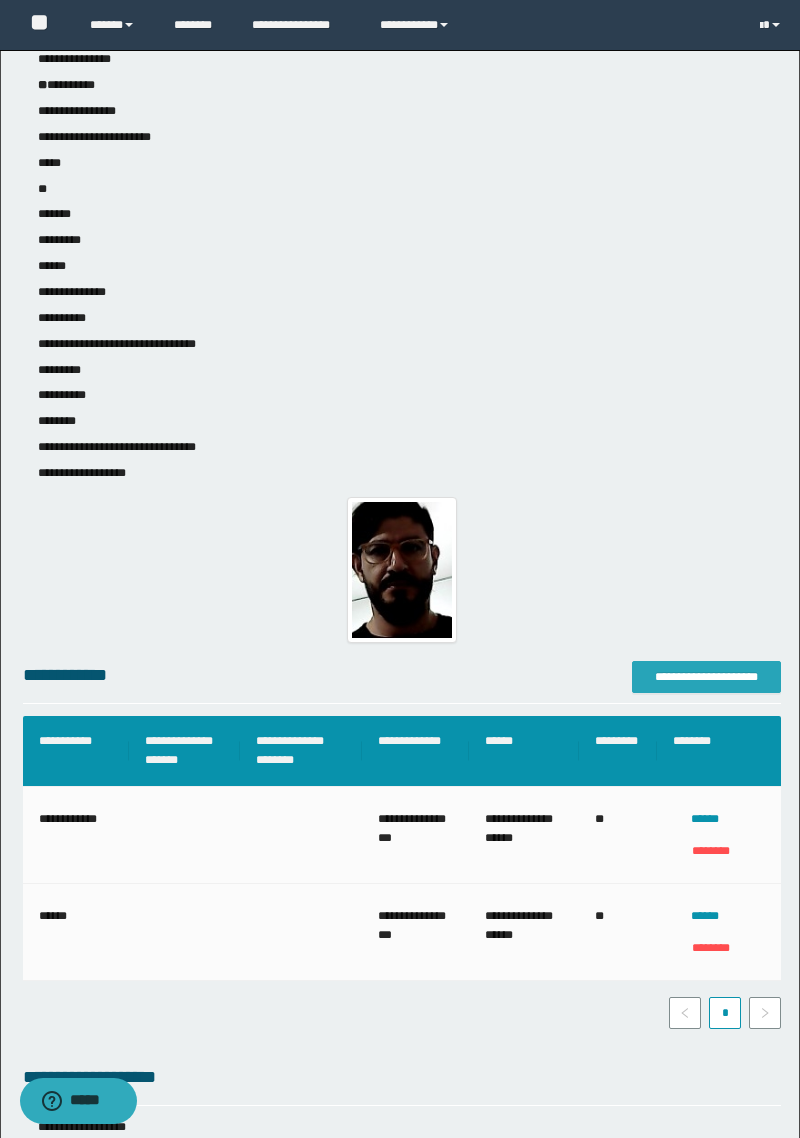 scroll, scrollTop: 0, scrollLeft: 0, axis: both 